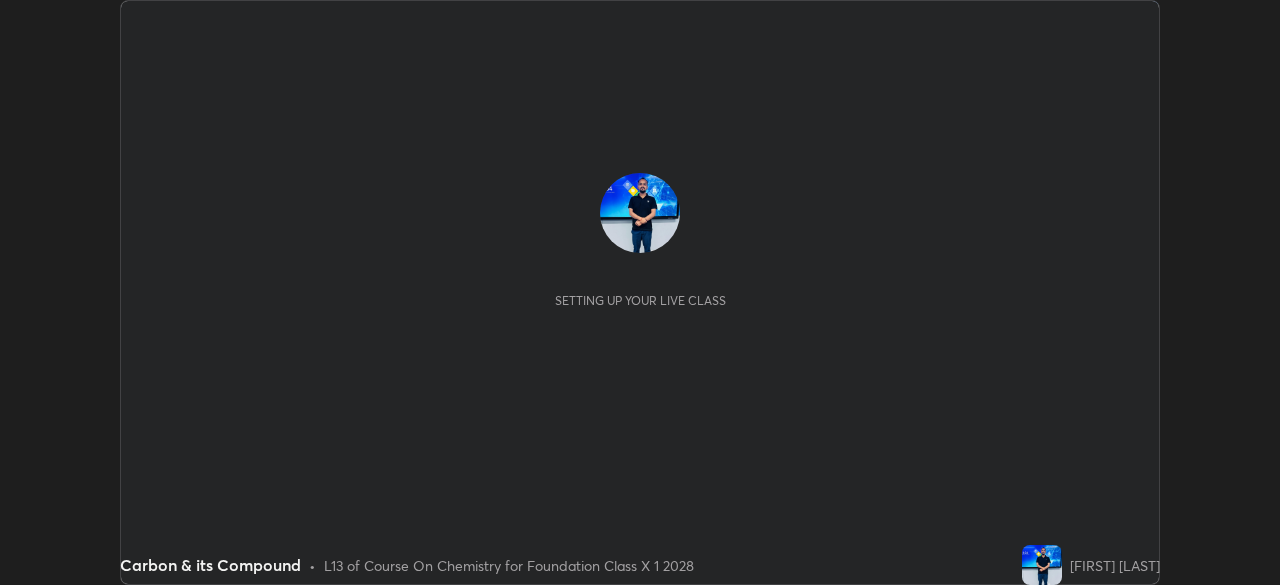 scroll, scrollTop: 0, scrollLeft: 0, axis: both 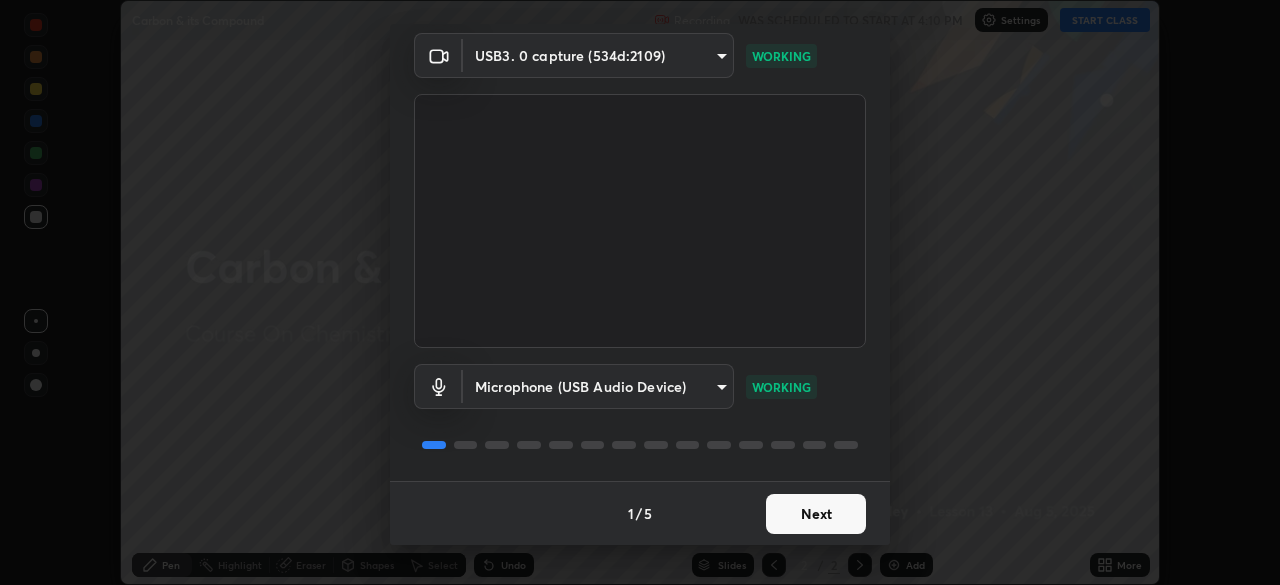 click on "Next" at bounding box center (816, 514) 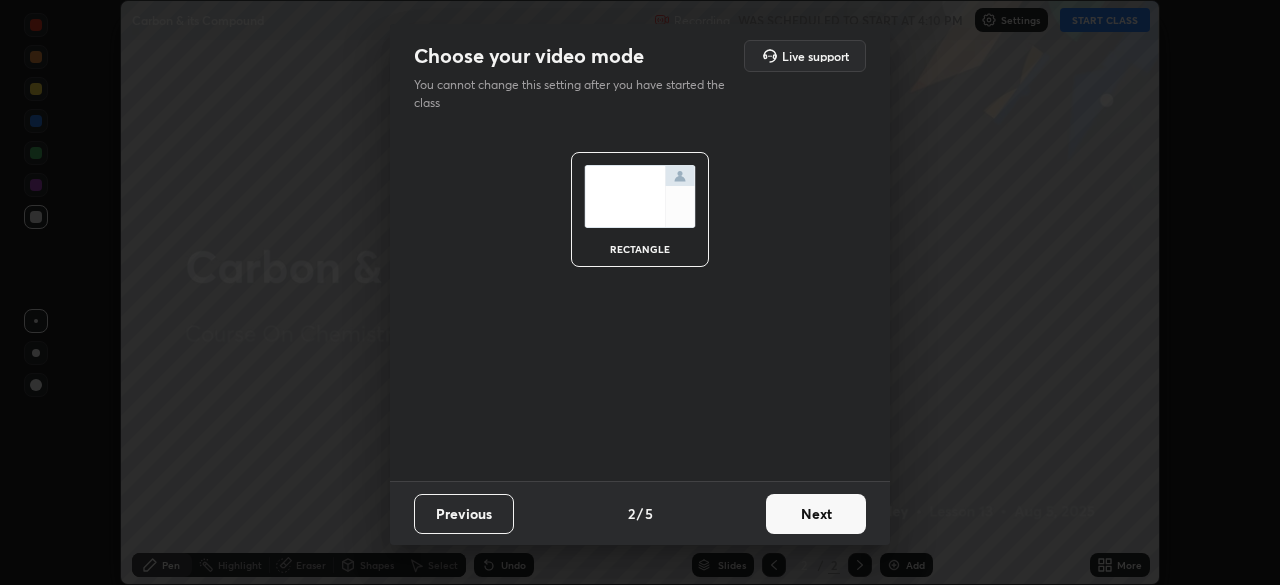 click on "Next" at bounding box center [816, 514] 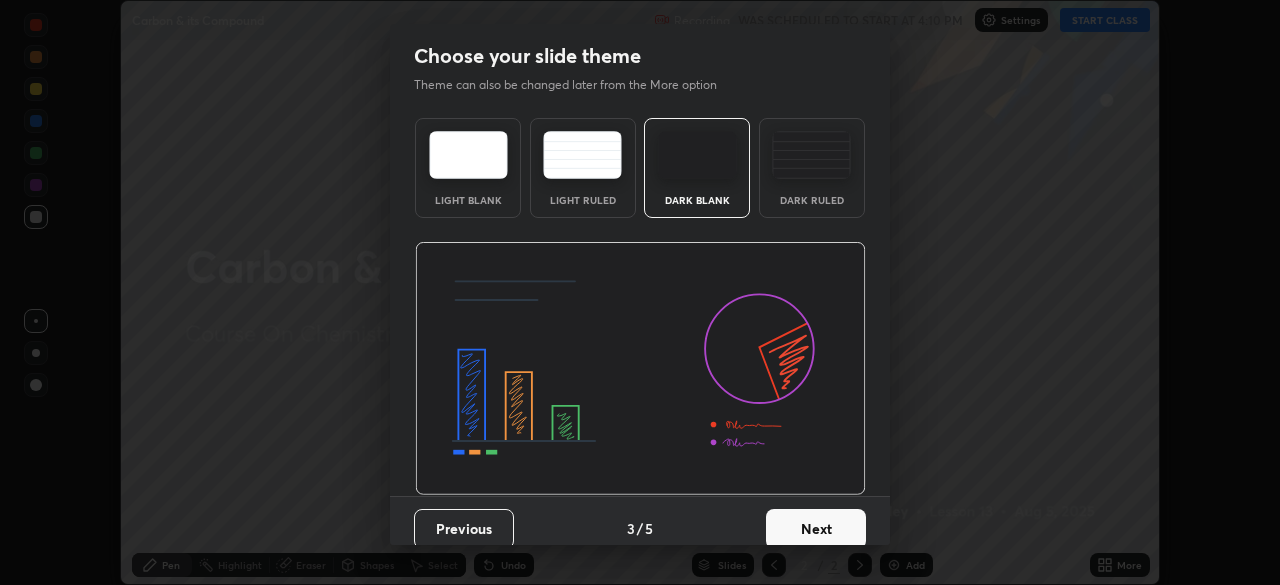 click at bounding box center [811, 155] 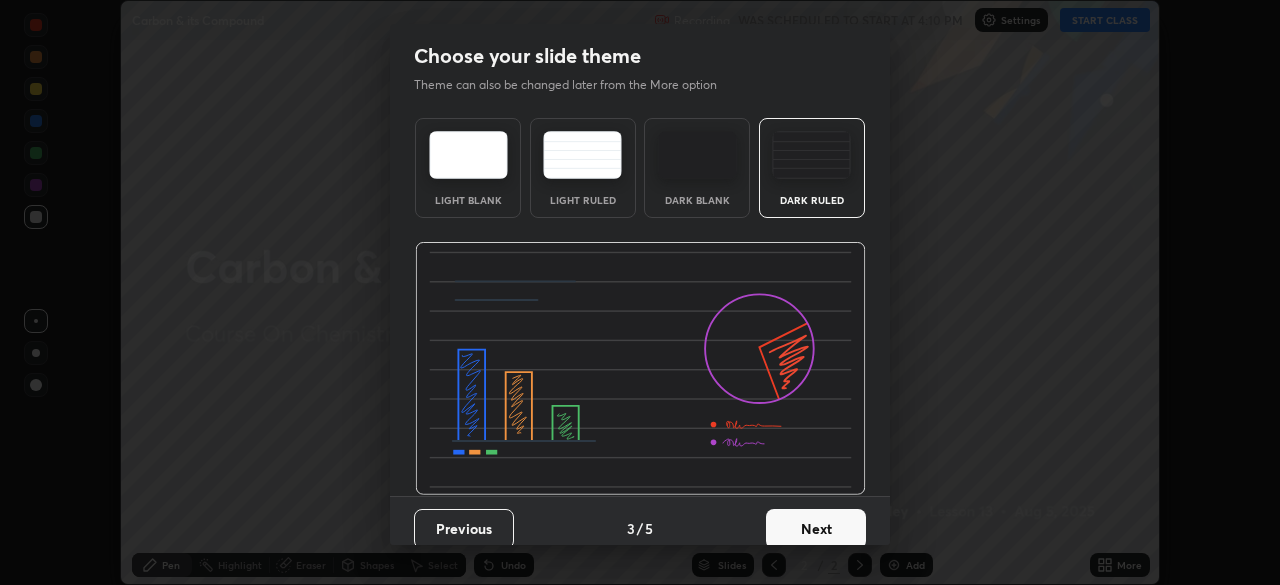 click on "Next" at bounding box center [816, 529] 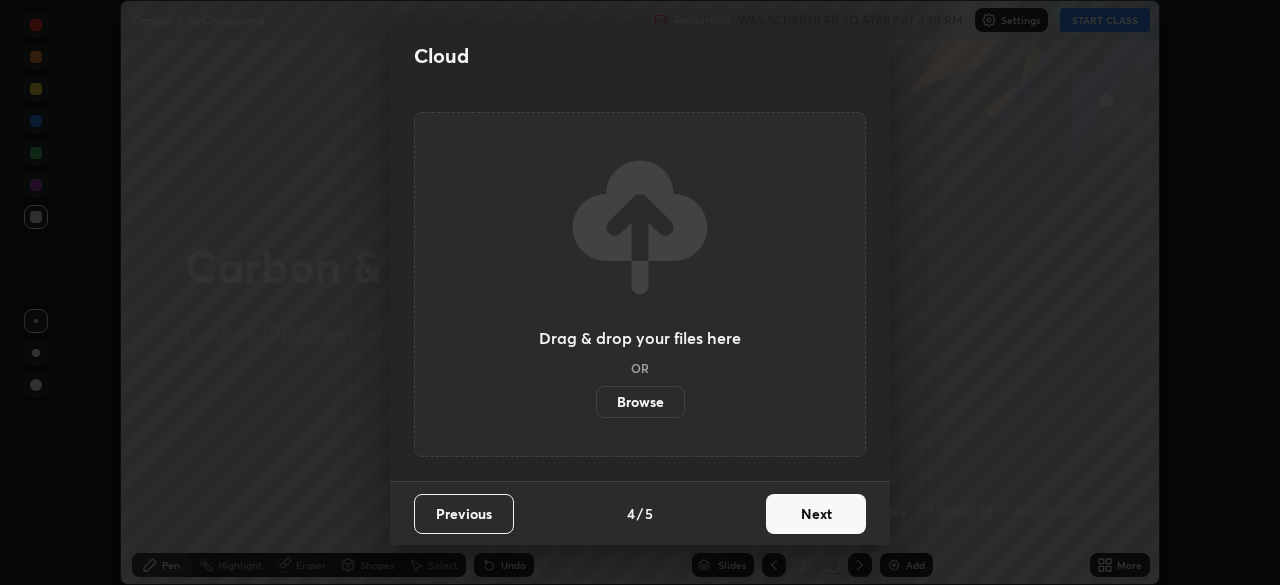 click on "Next" at bounding box center (816, 514) 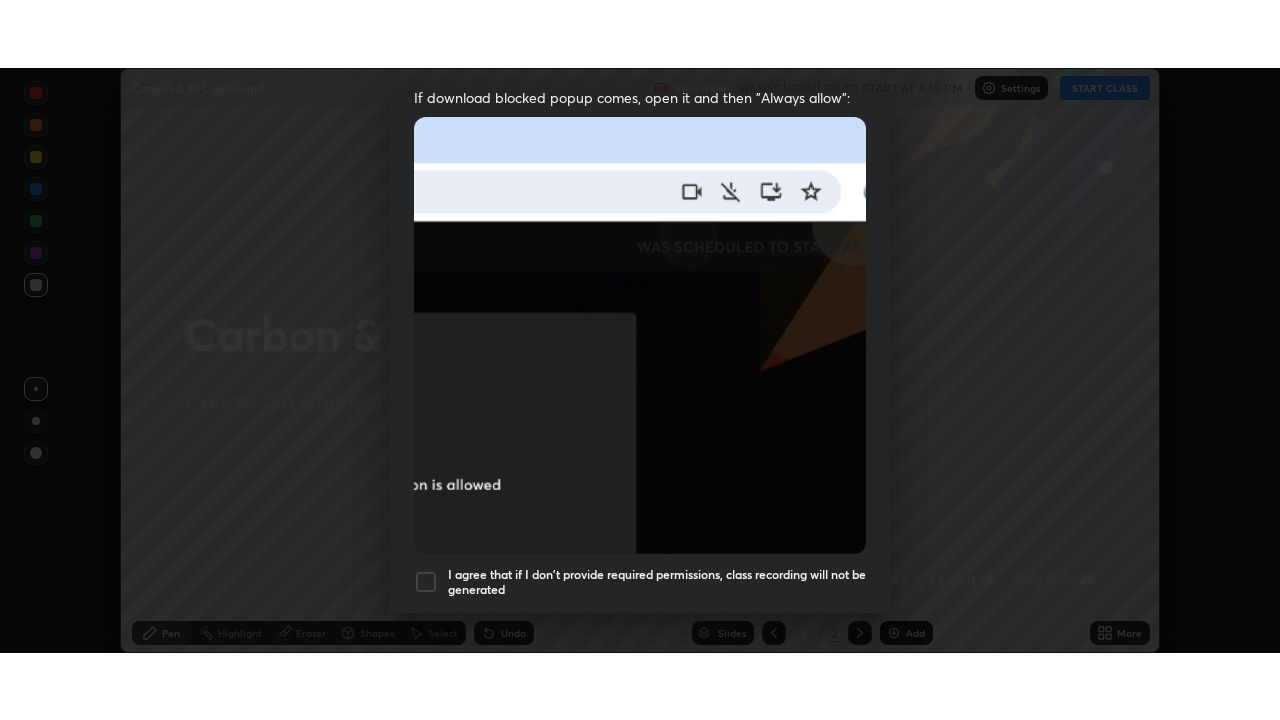 scroll, scrollTop: 479, scrollLeft: 0, axis: vertical 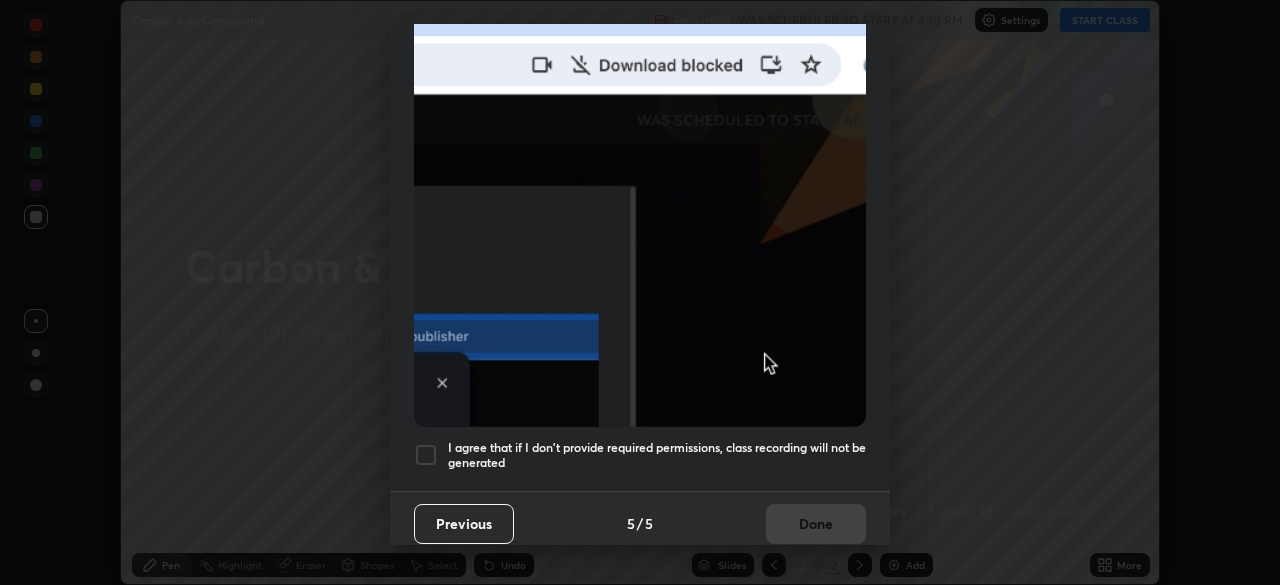 click at bounding box center [426, 455] 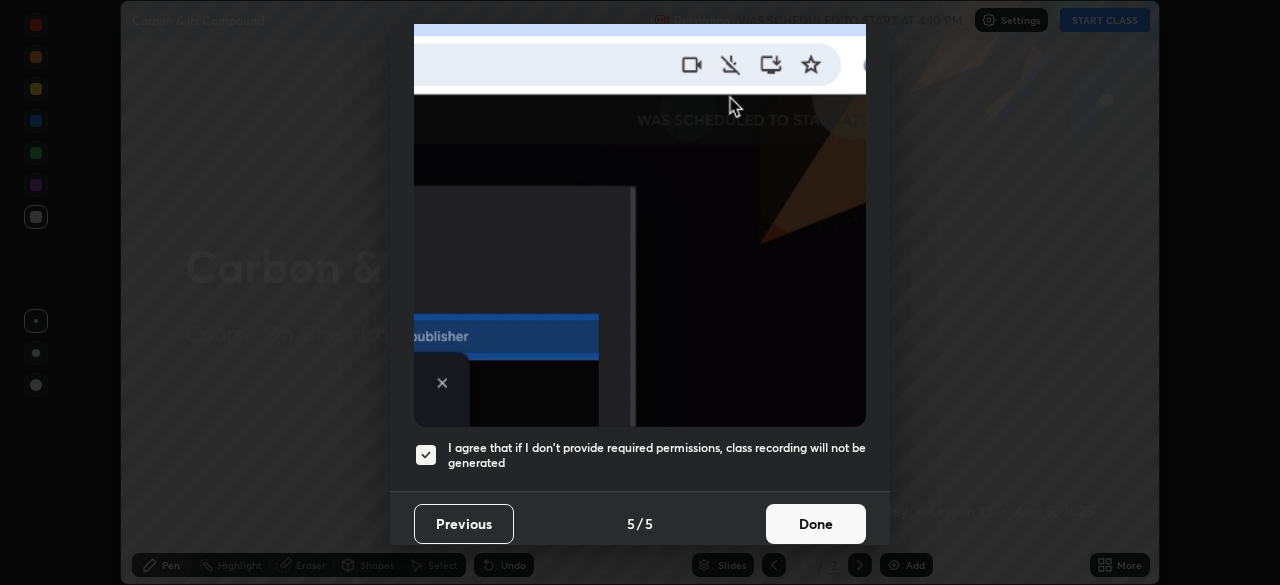 click on "Done" at bounding box center [816, 524] 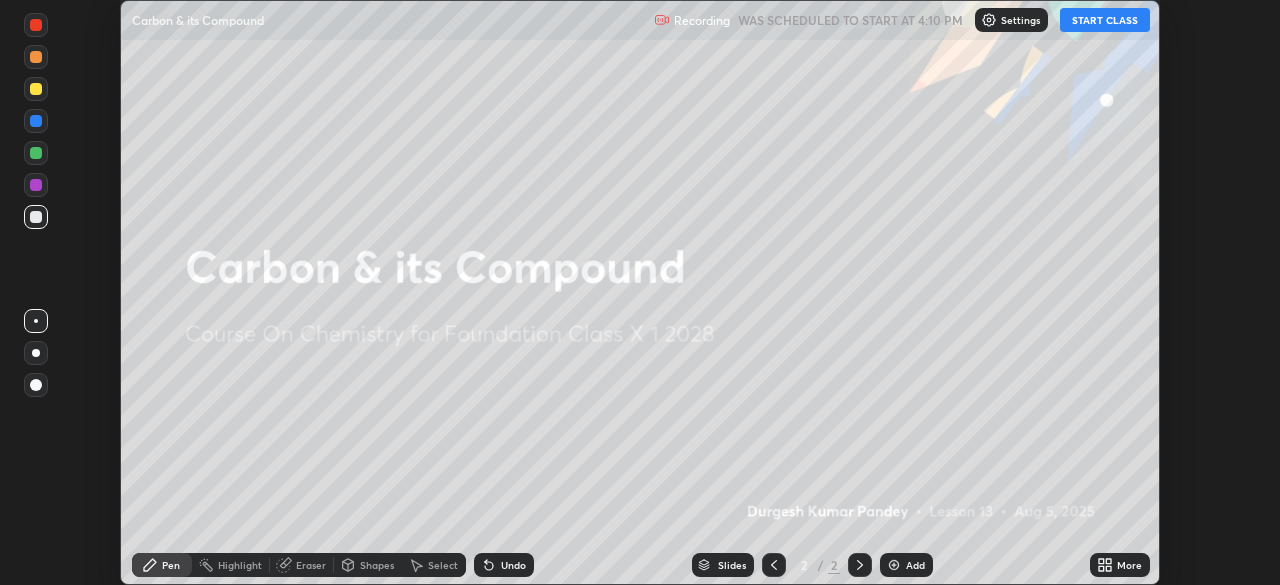 click on "START CLASS" at bounding box center (1105, 20) 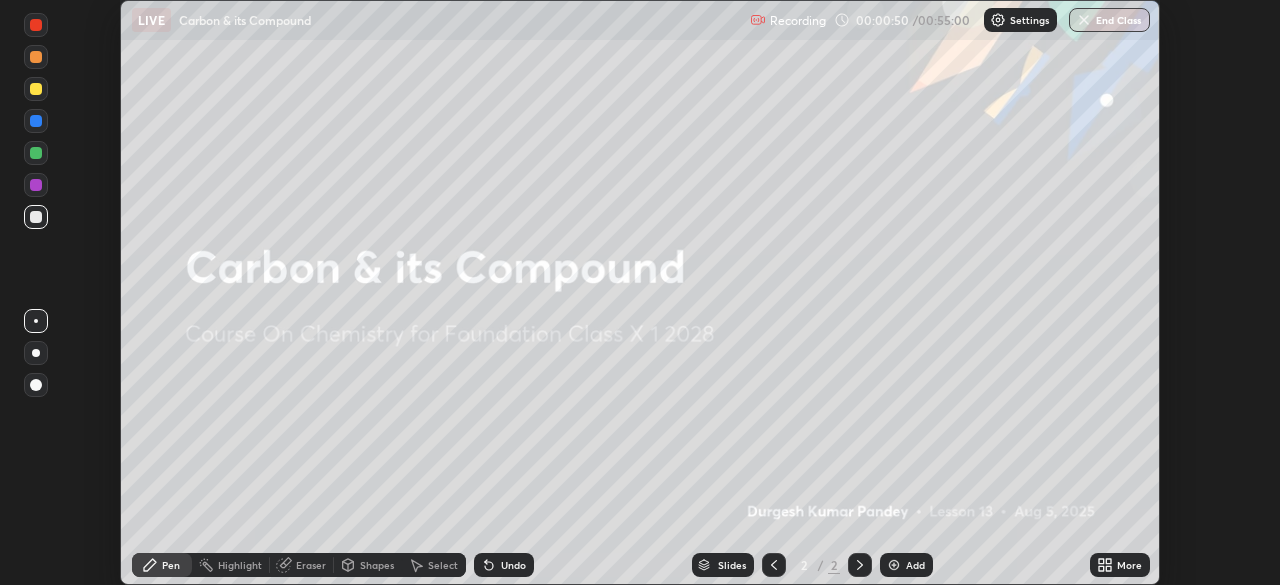click 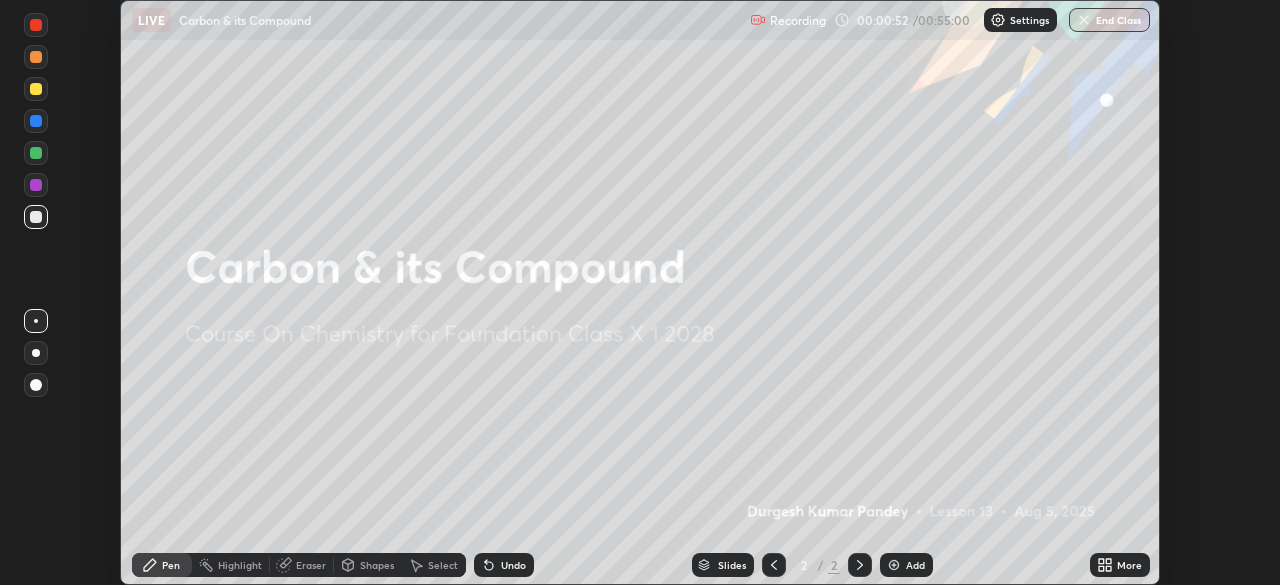 click at bounding box center [894, 565] 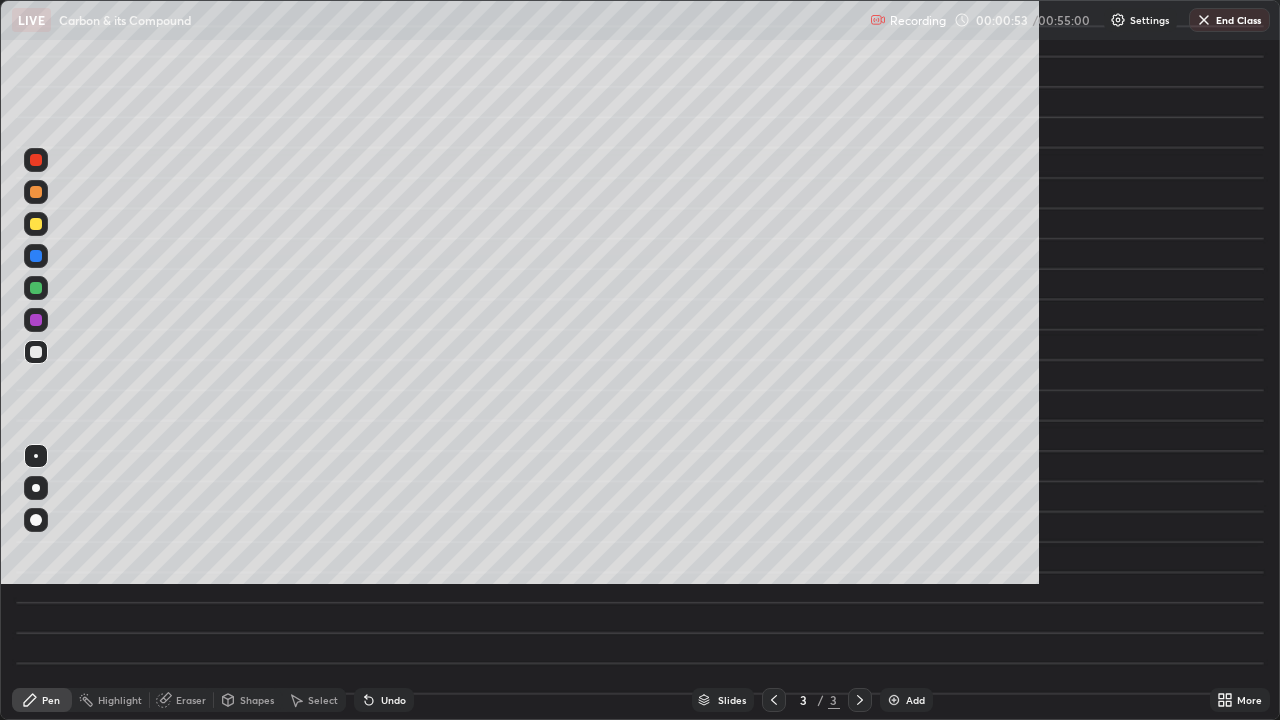 scroll, scrollTop: 99280, scrollLeft: 98720, axis: both 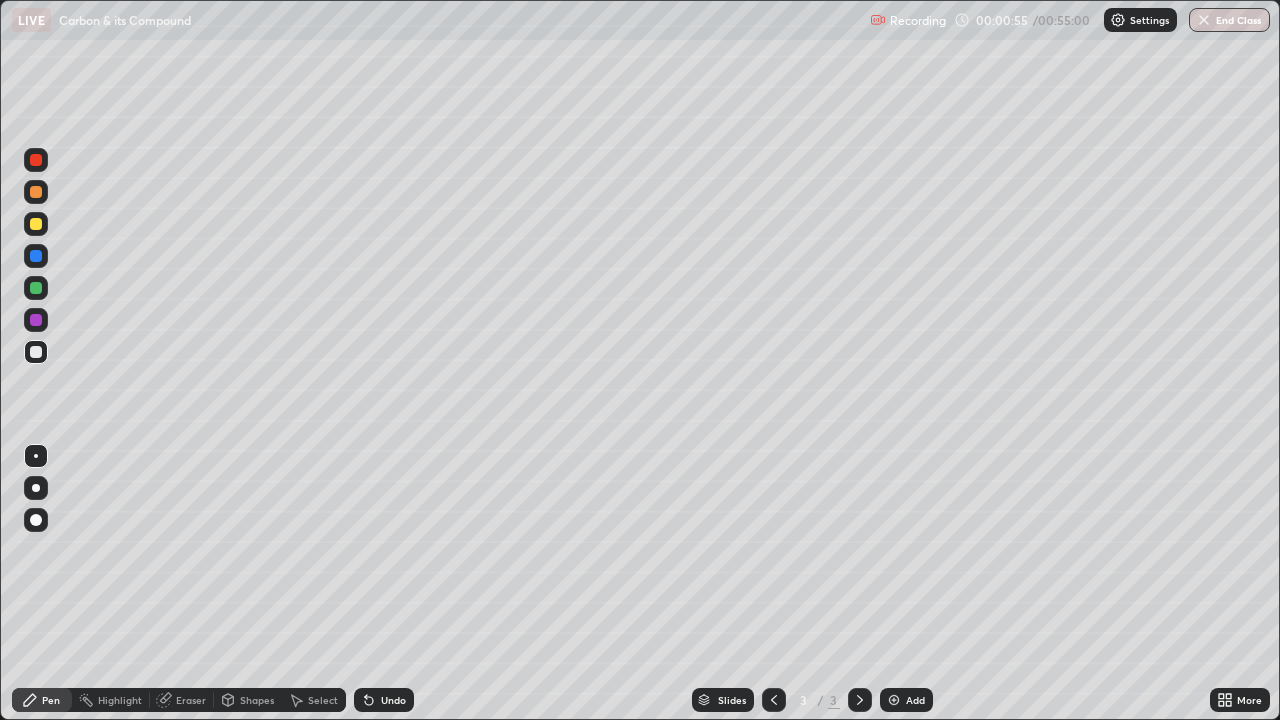 click at bounding box center (36, 288) 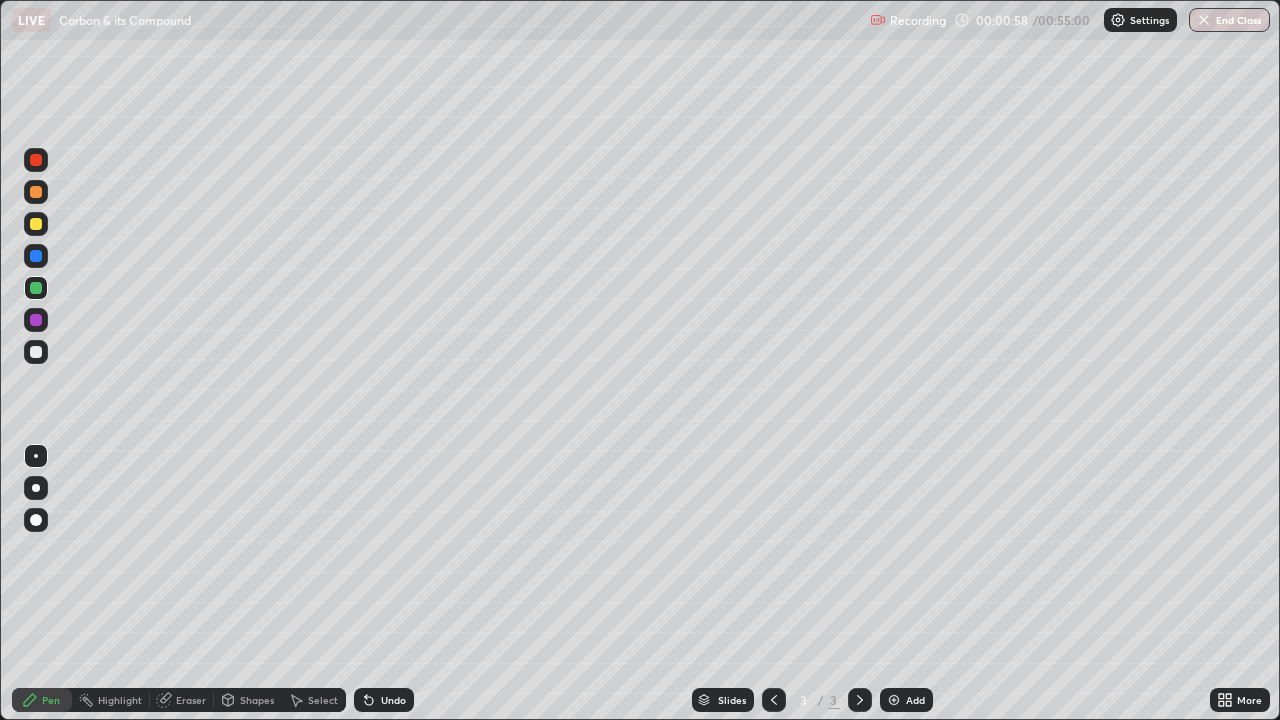 click at bounding box center (36, 488) 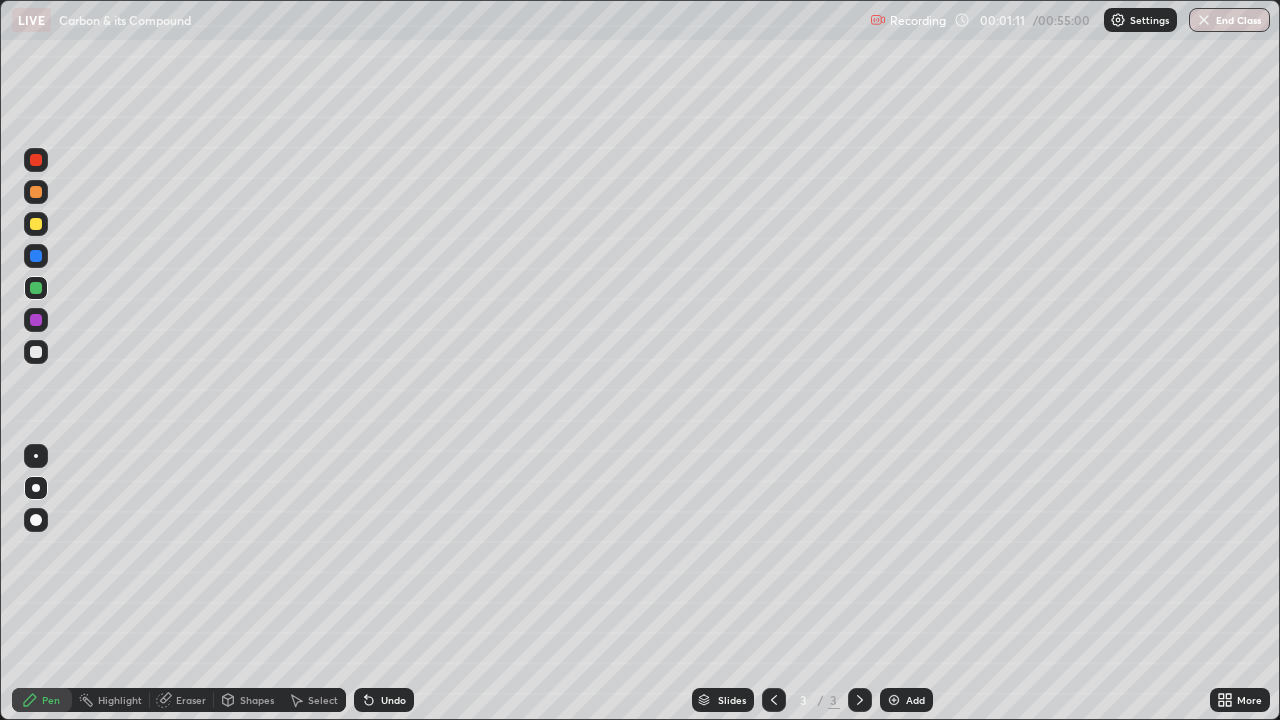 click on "Shapes" at bounding box center [248, 700] 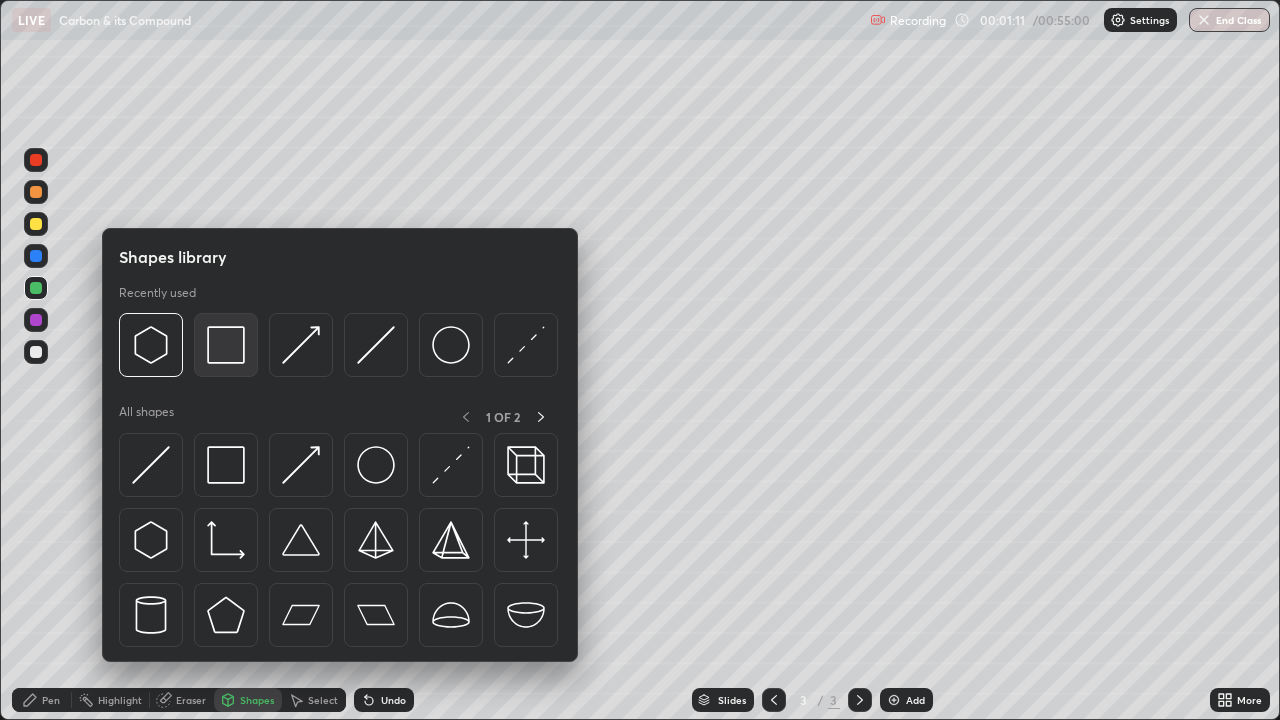 click at bounding box center [226, 345] 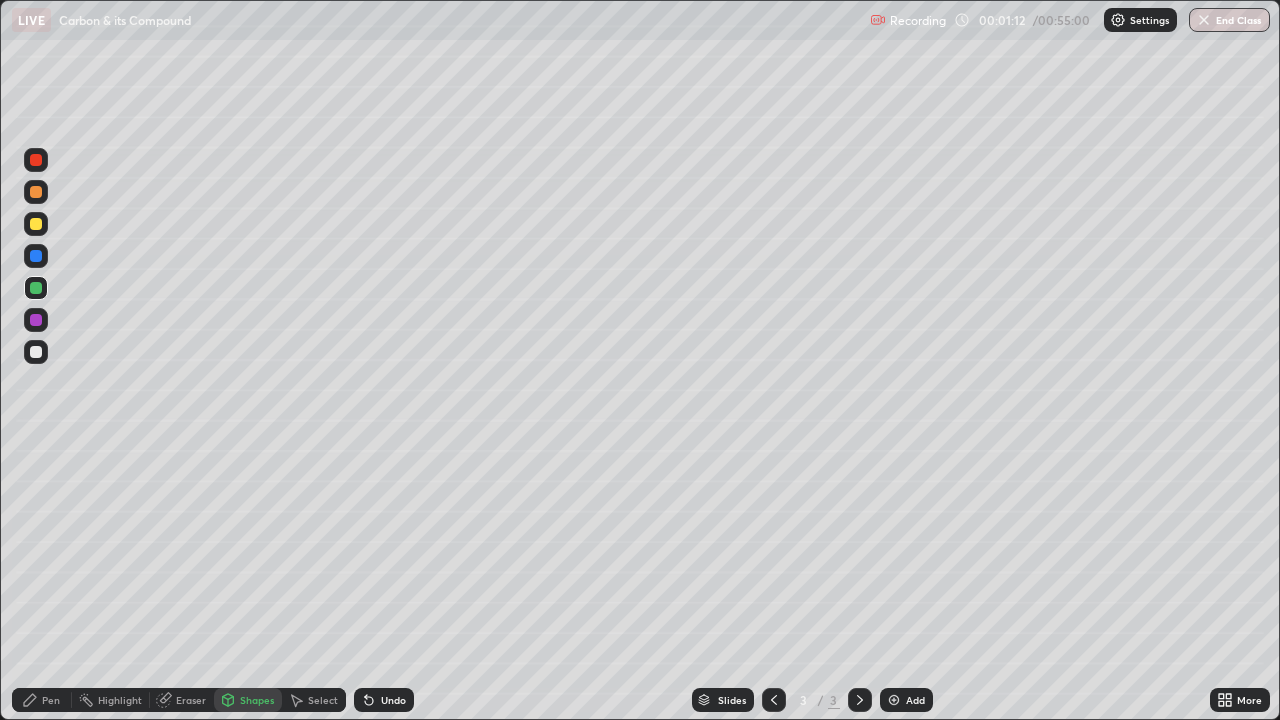 click at bounding box center [36, 256] 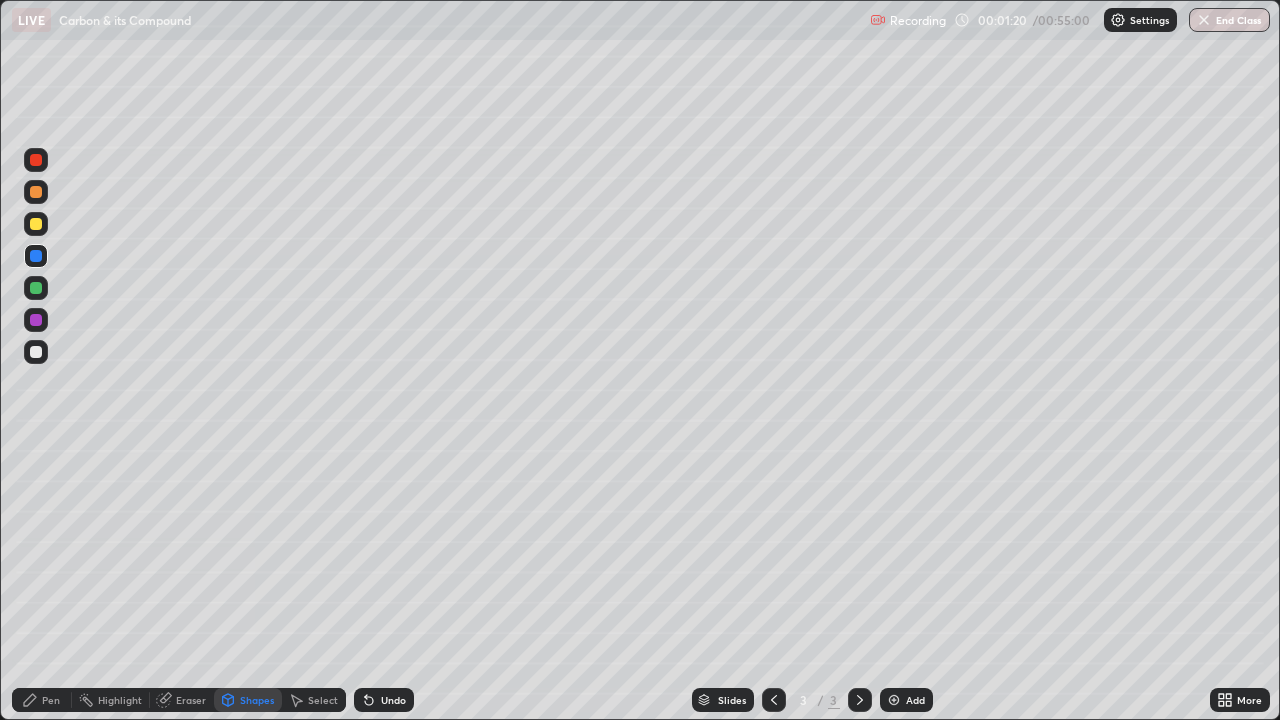 click at bounding box center [36, 320] 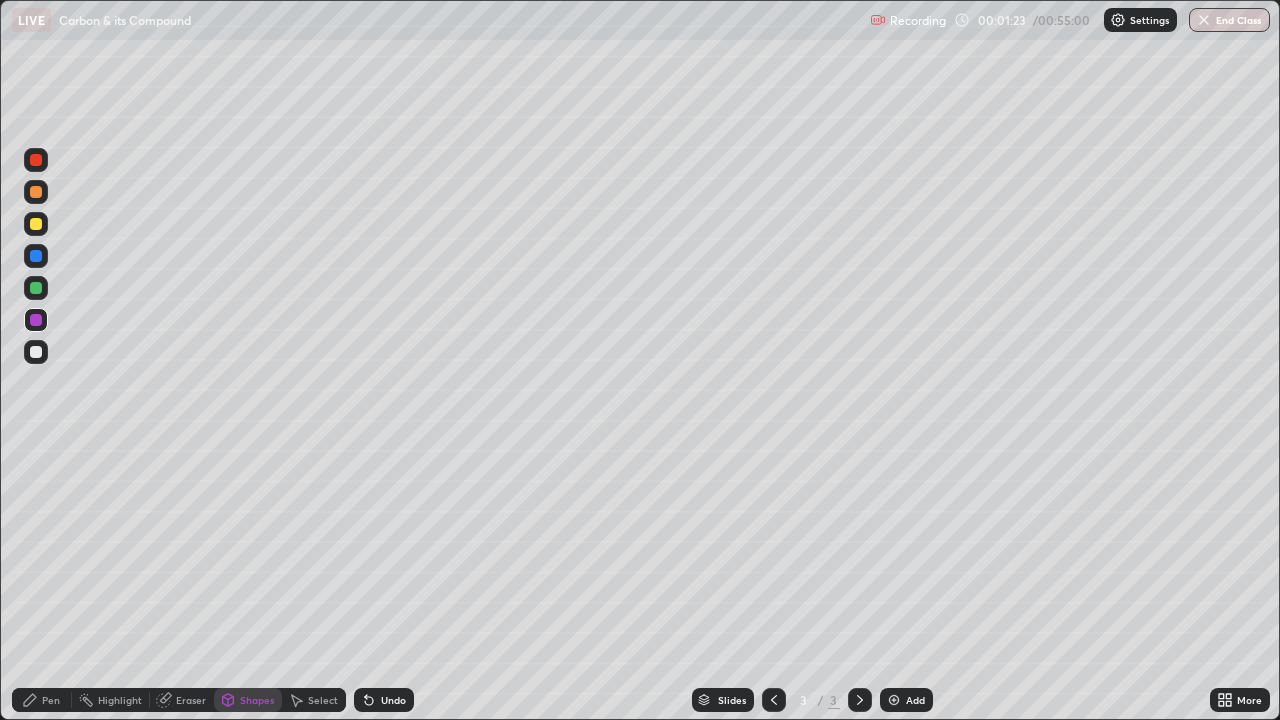 click on "Pen" at bounding box center [42, 700] 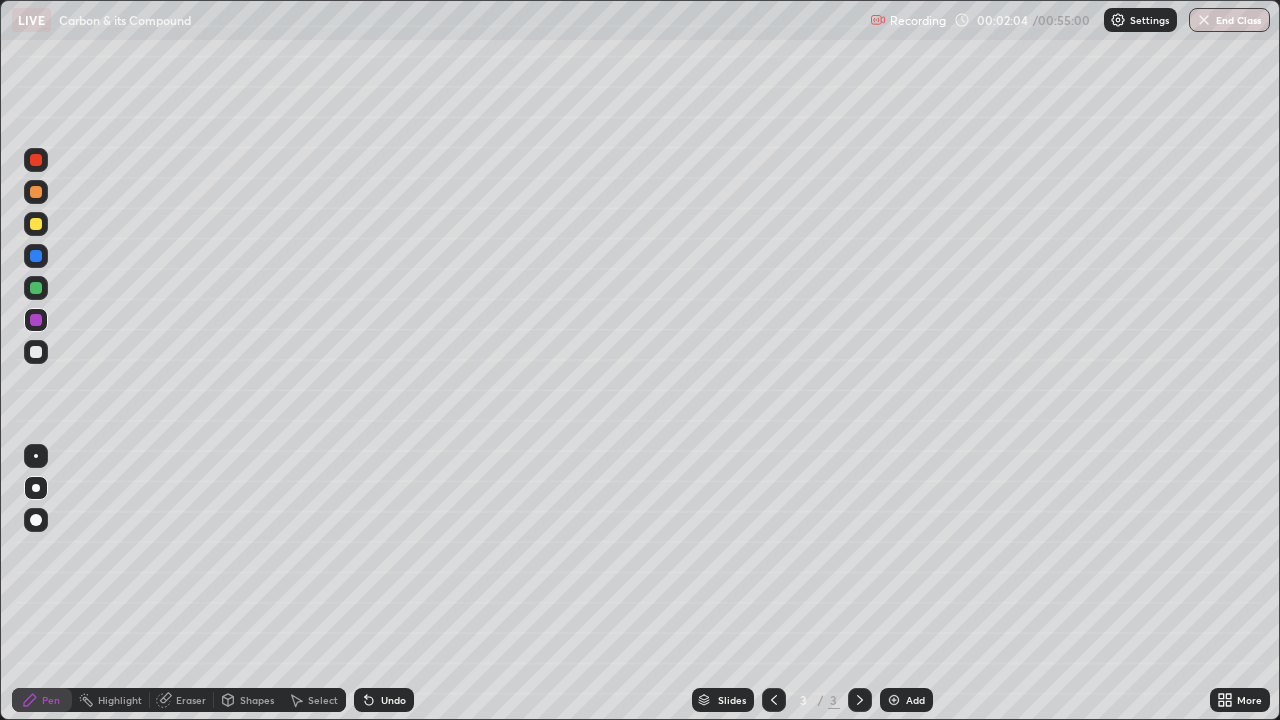 click at bounding box center [36, 160] 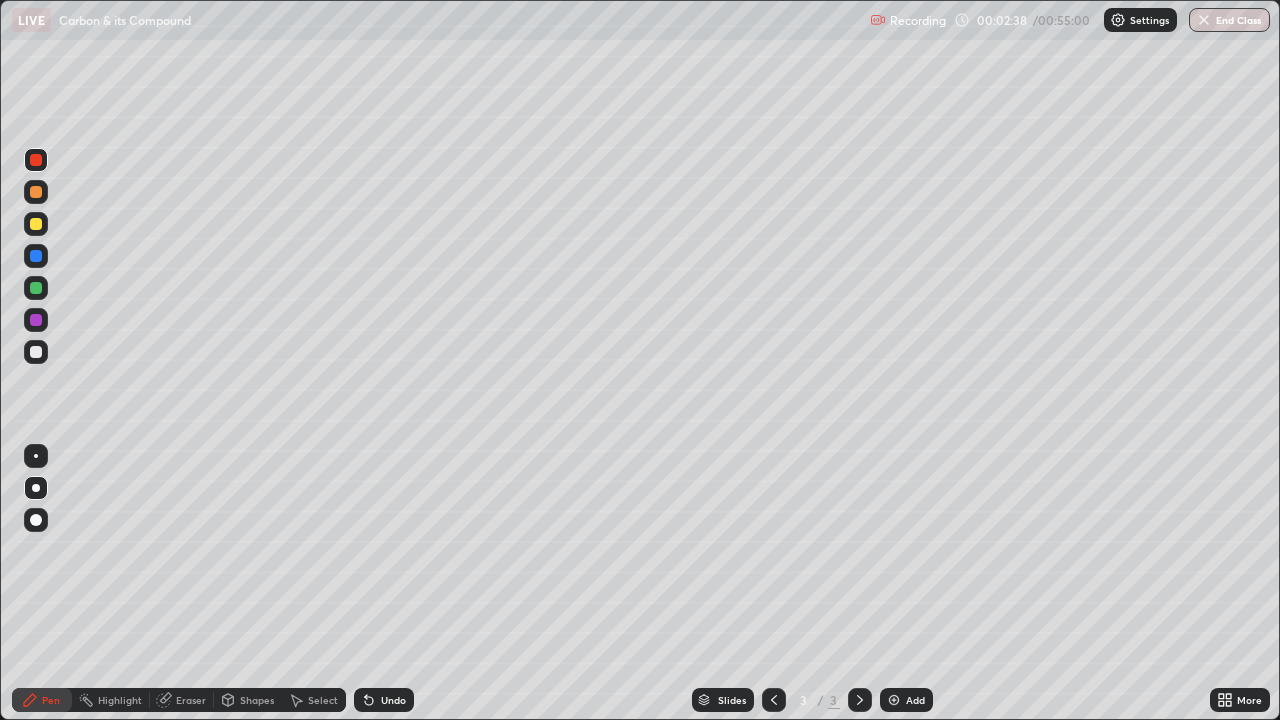 click at bounding box center (36, 320) 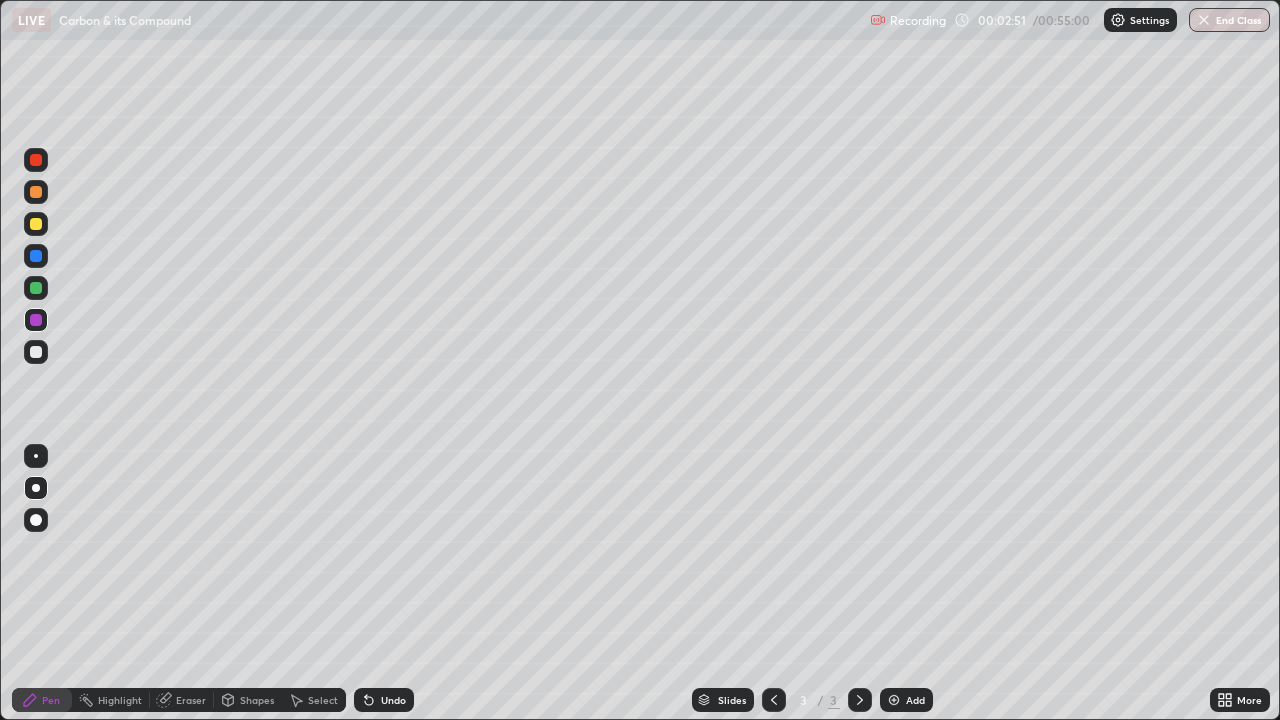 click at bounding box center [36, 224] 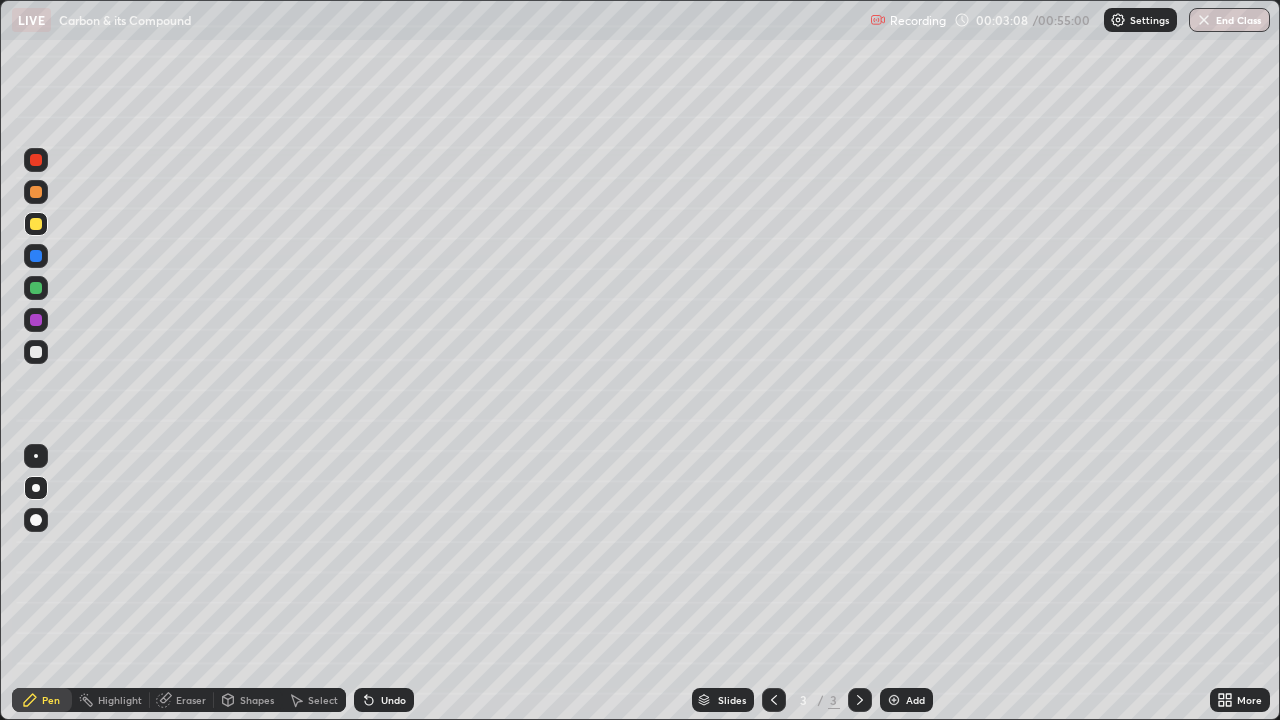 click at bounding box center (36, 352) 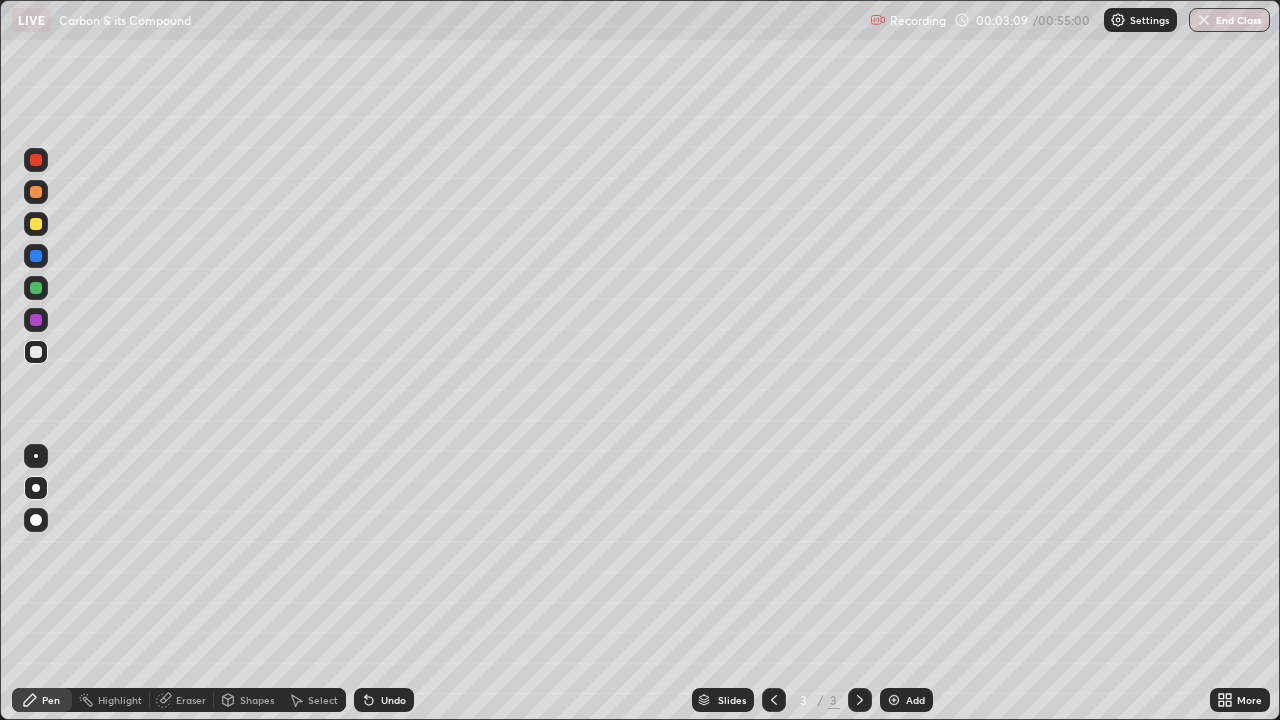 click on "Shapes" at bounding box center [257, 700] 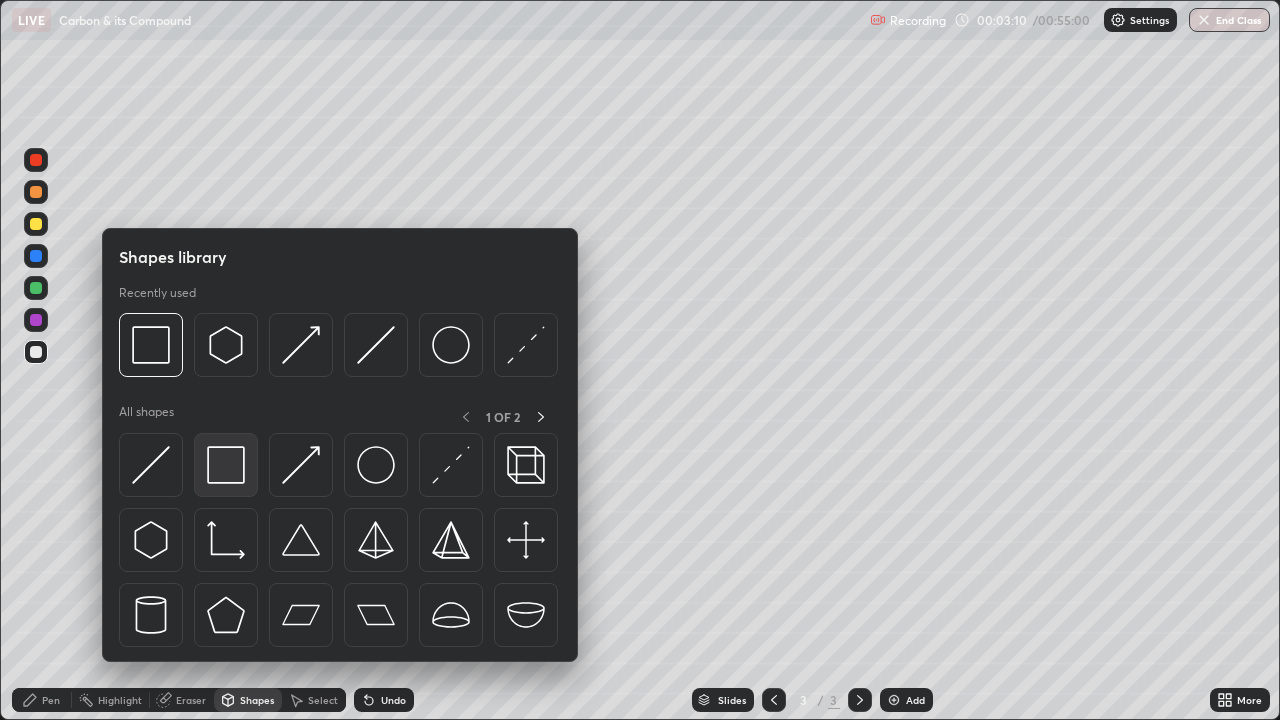 click at bounding box center (226, 465) 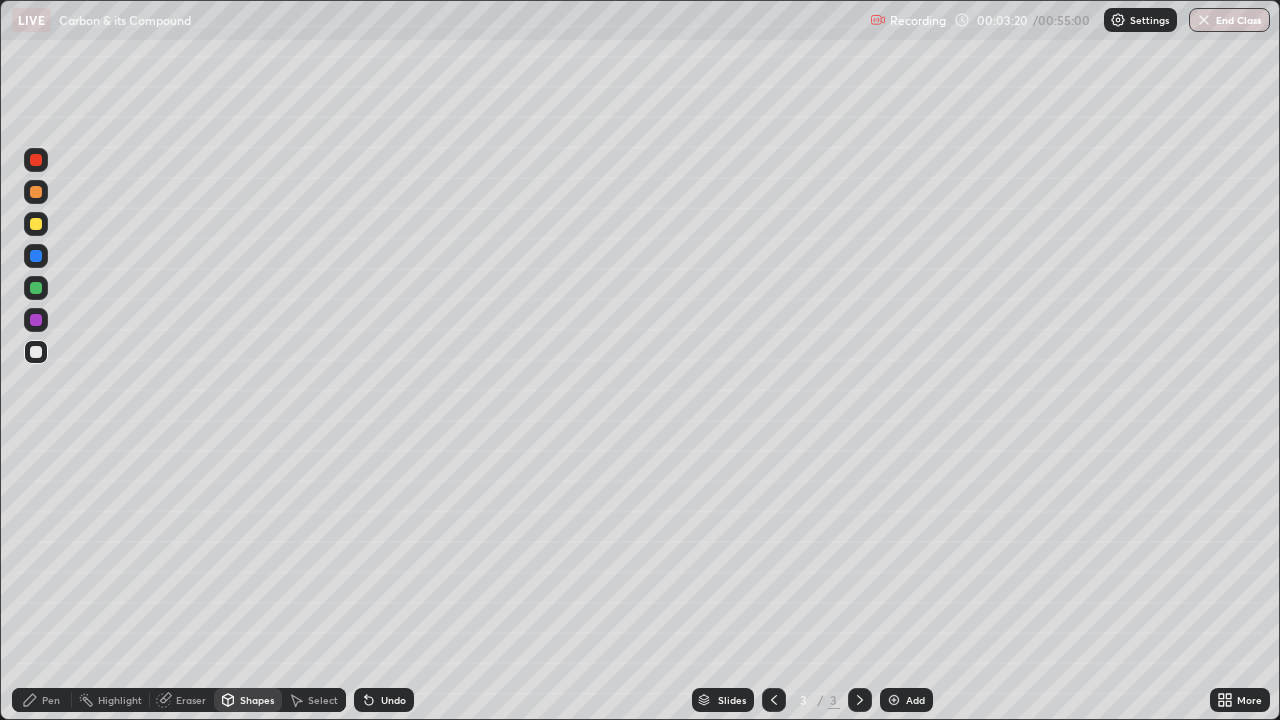 click on "Pen" at bounding box center (51, 700) 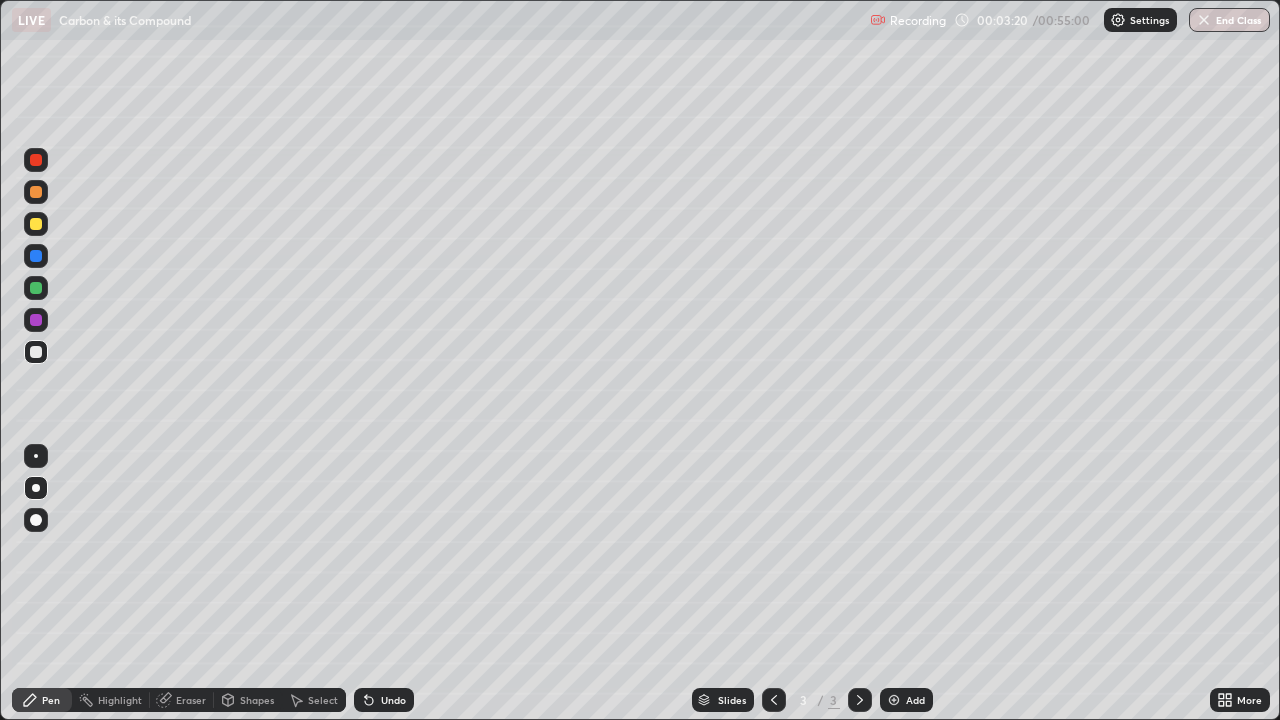 click at bounding box center [36, 320] 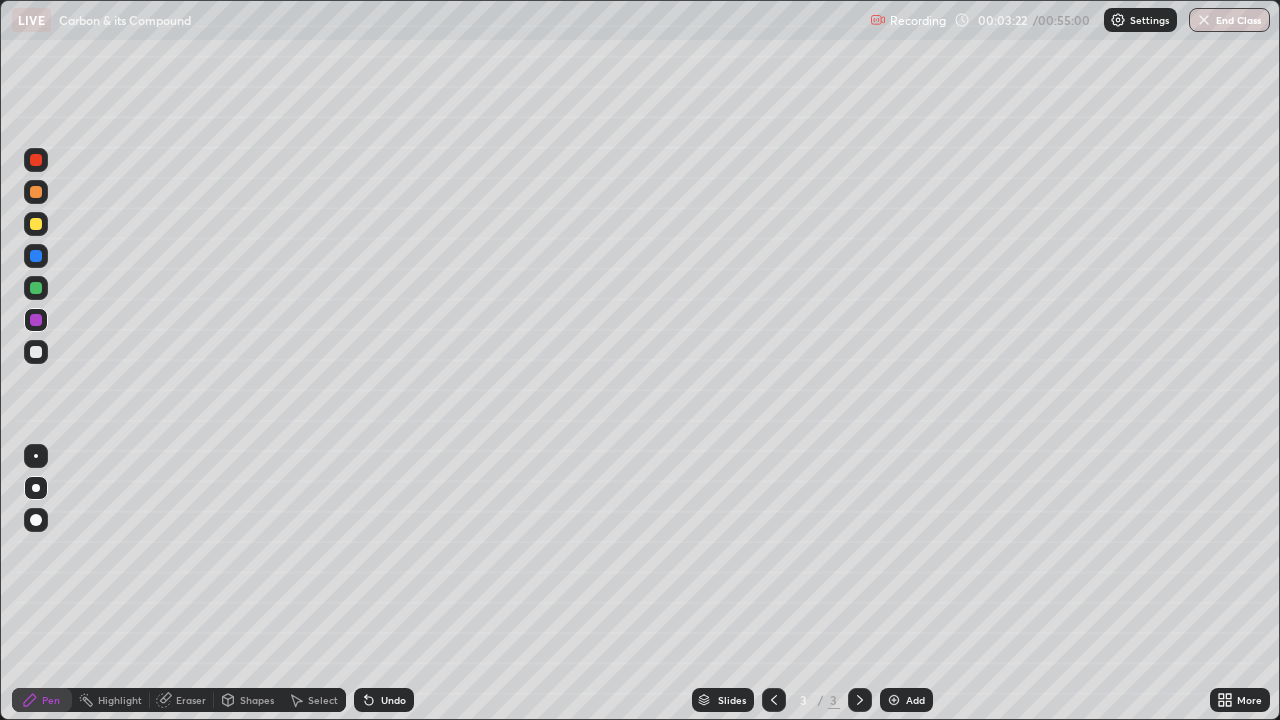 click at bounding box center [36, 224] 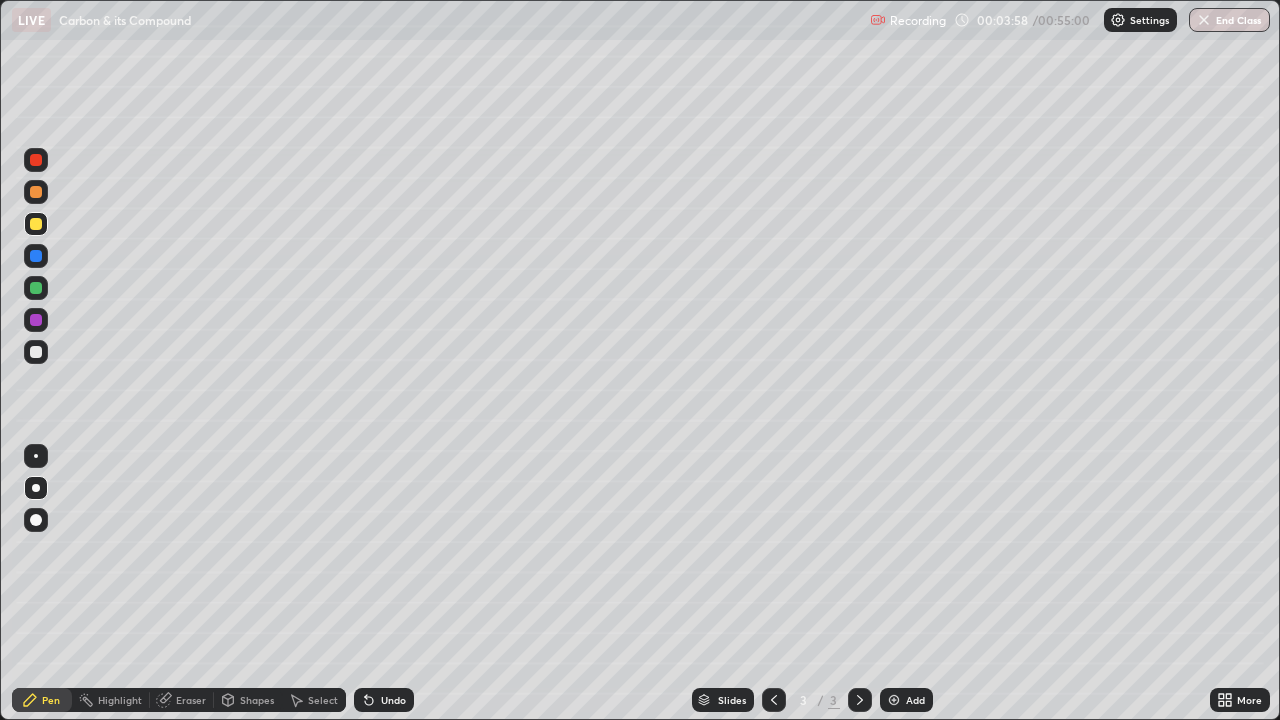 click at bounding box center [36, 192] 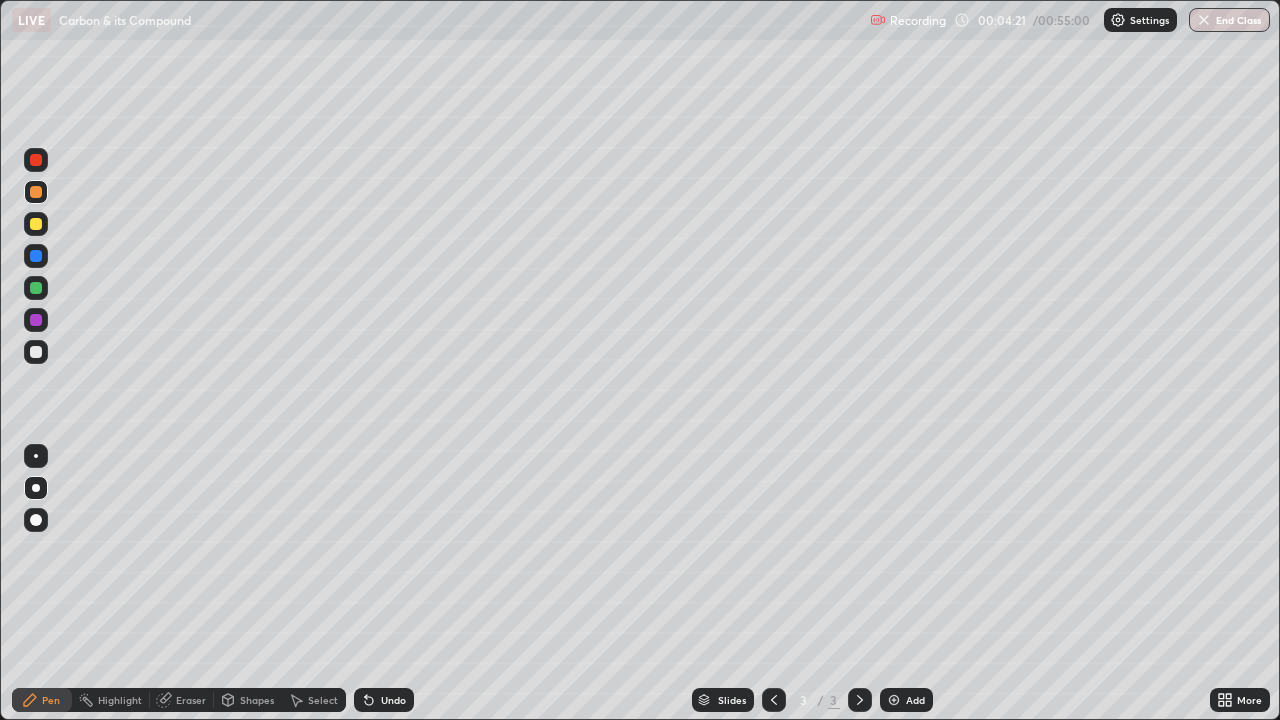 click at bounding box center (36, 224) 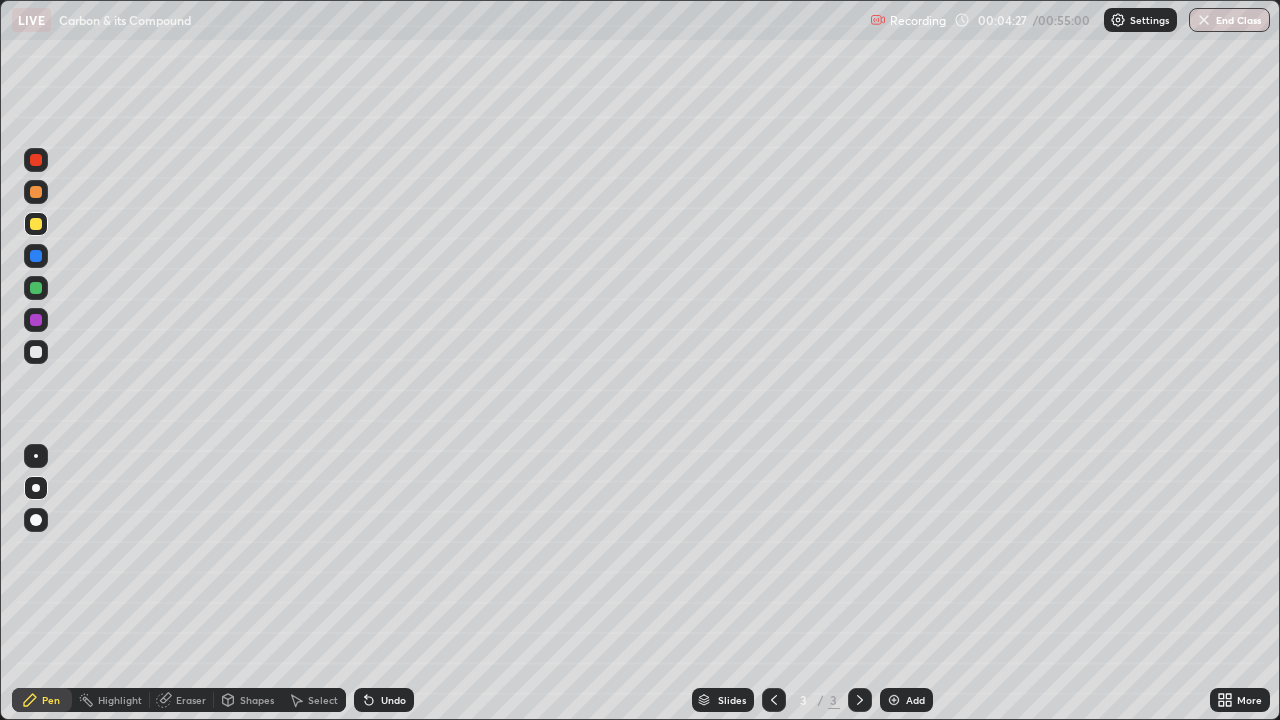 click at bounding box center [36, 256] 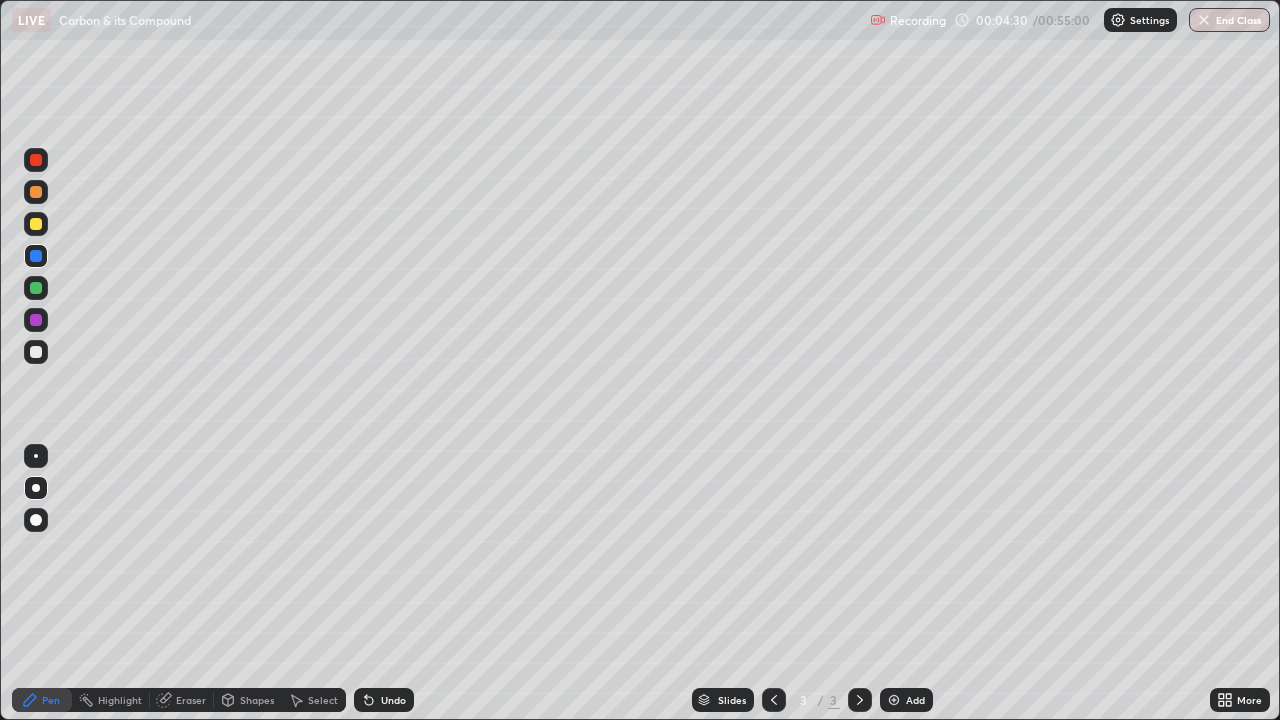 click on "Undo" at bounding box center [384, 700] 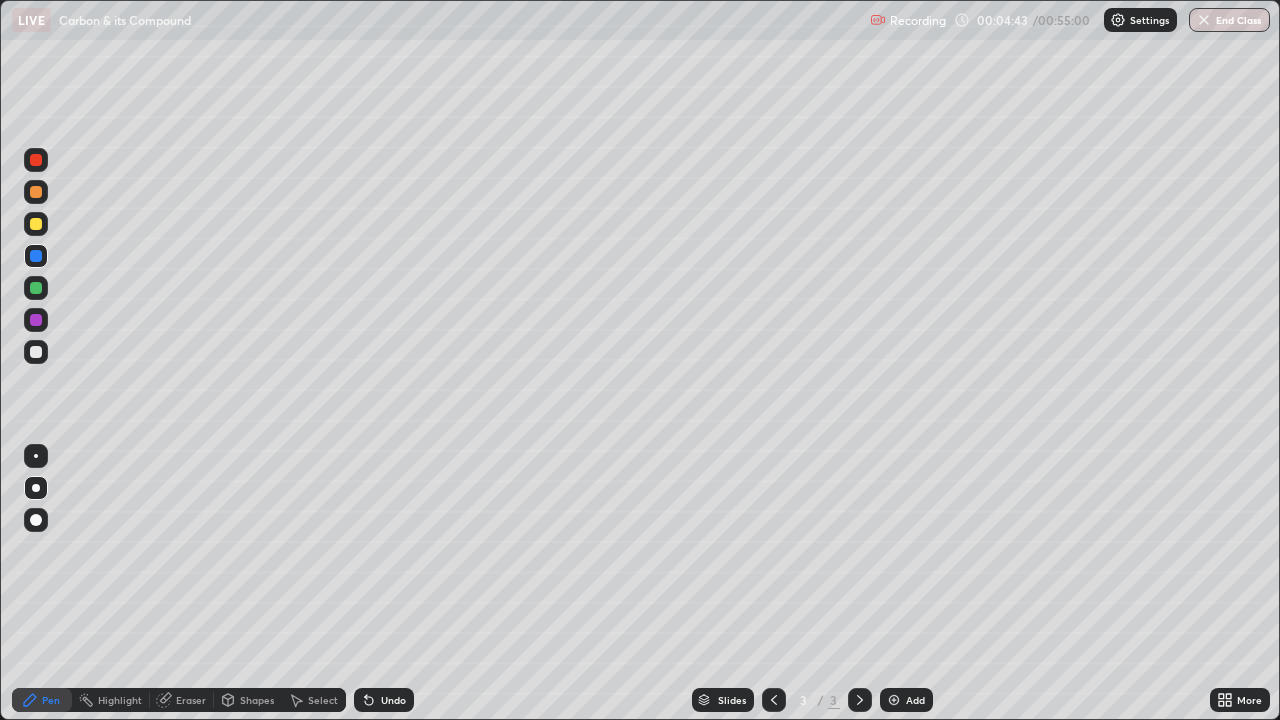 click at bounding box center (36, 192) 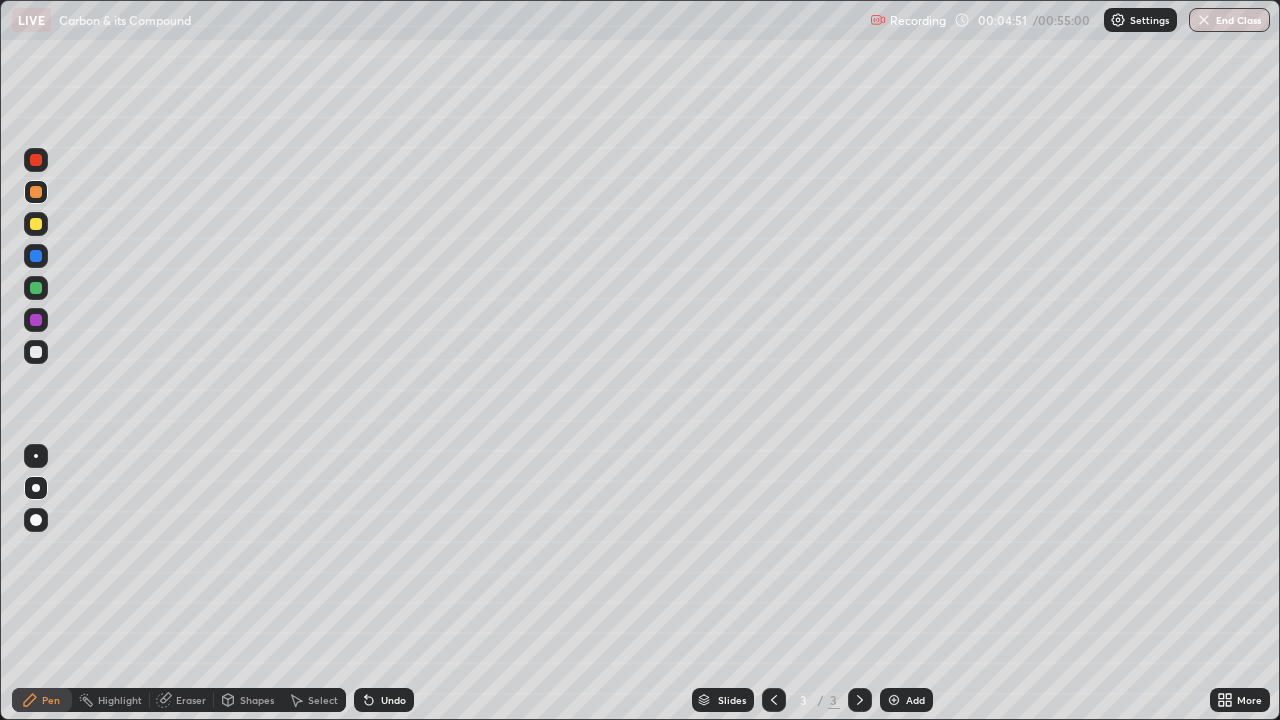 click on "Eraser" at bounding box center [191, 700] 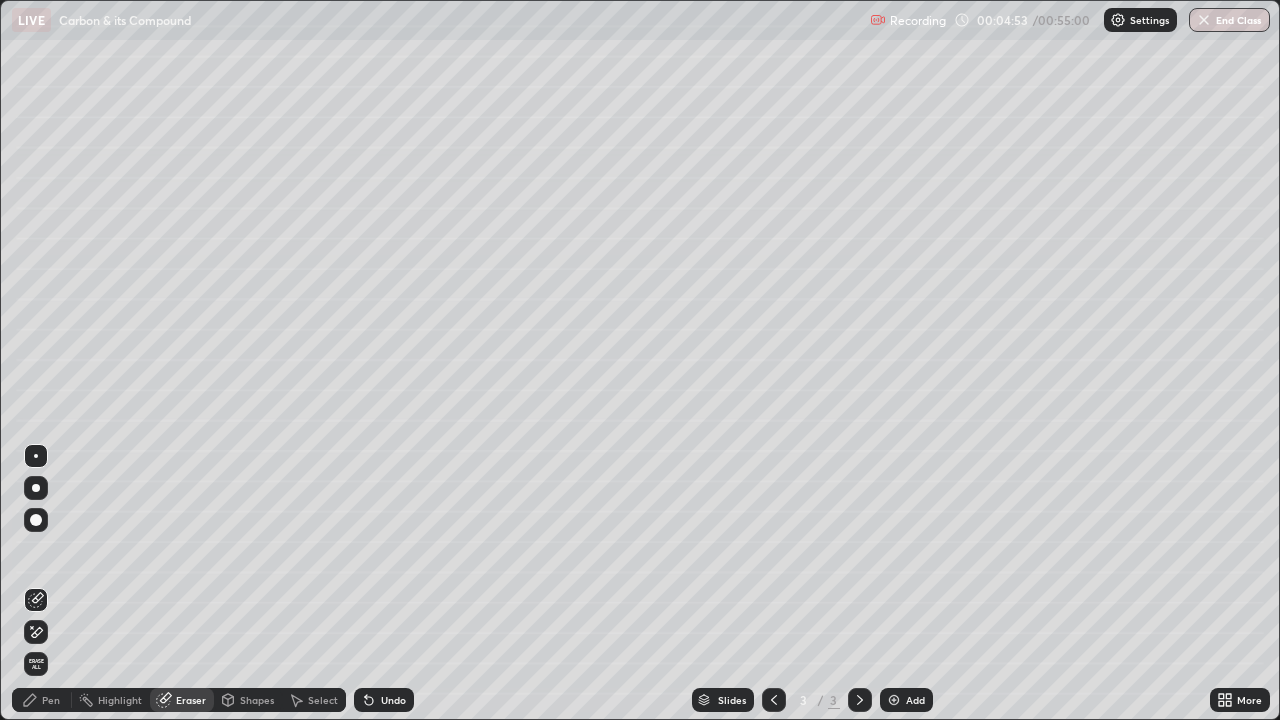 click on "Pen" at bounding box center [42, 700] 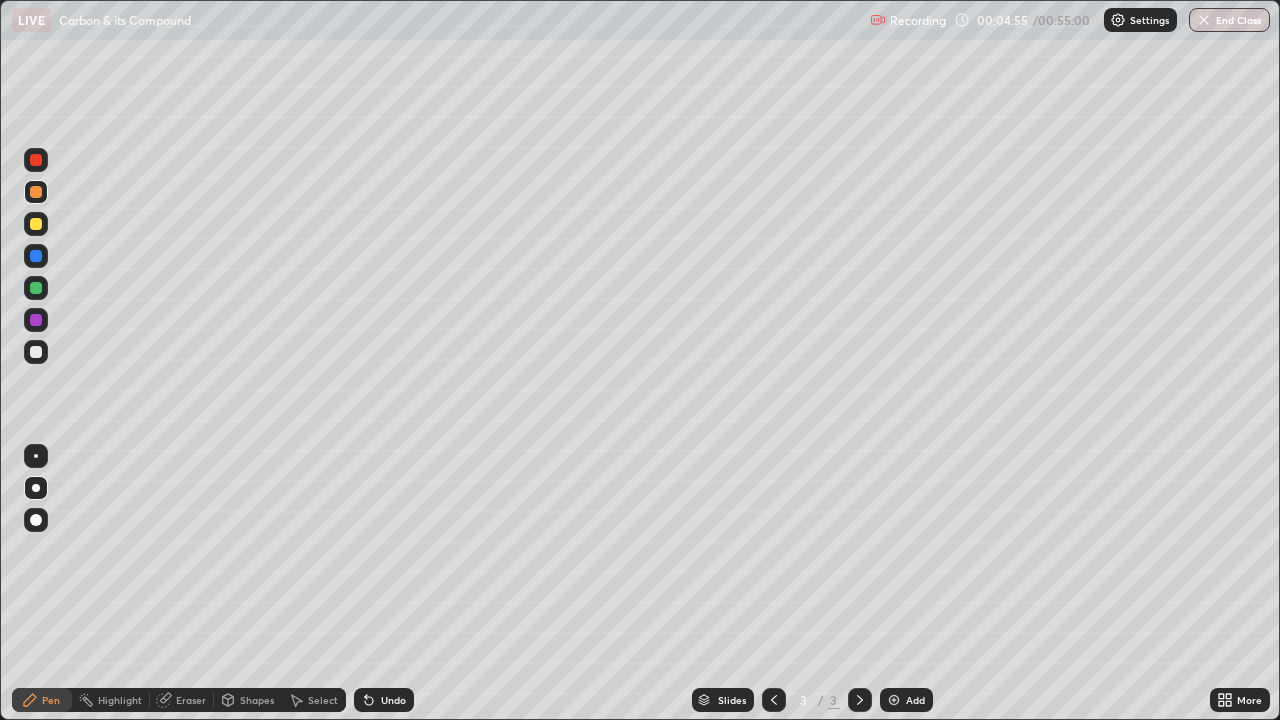 click at bounding box center [36, 224] 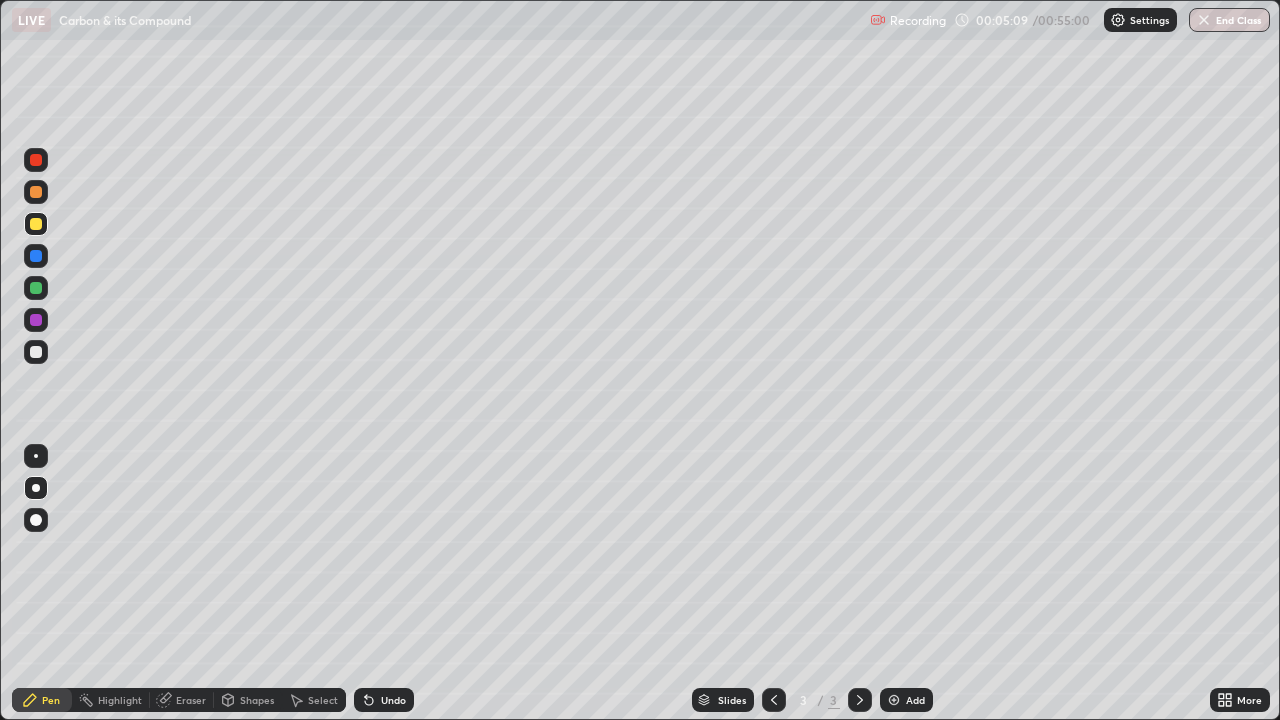 click on "Undo" at bounding box center (393, 700) 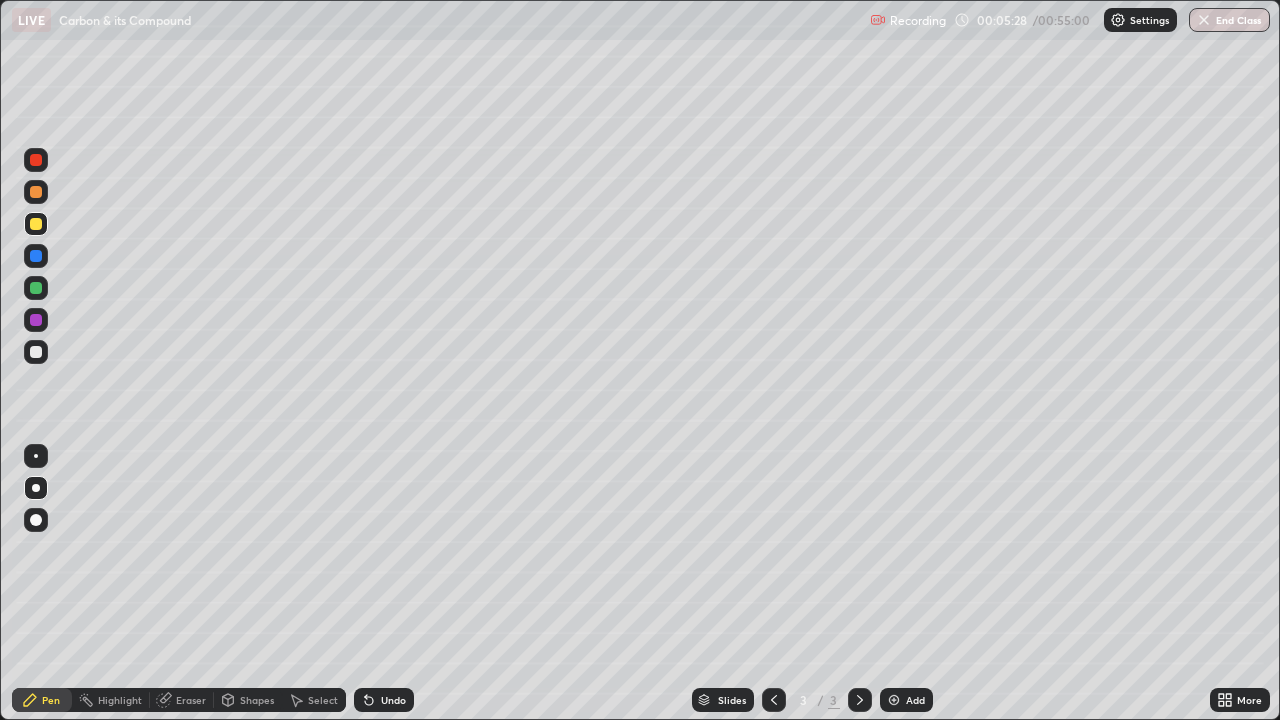 click on "Shapes" at bounding box center [257, 700] 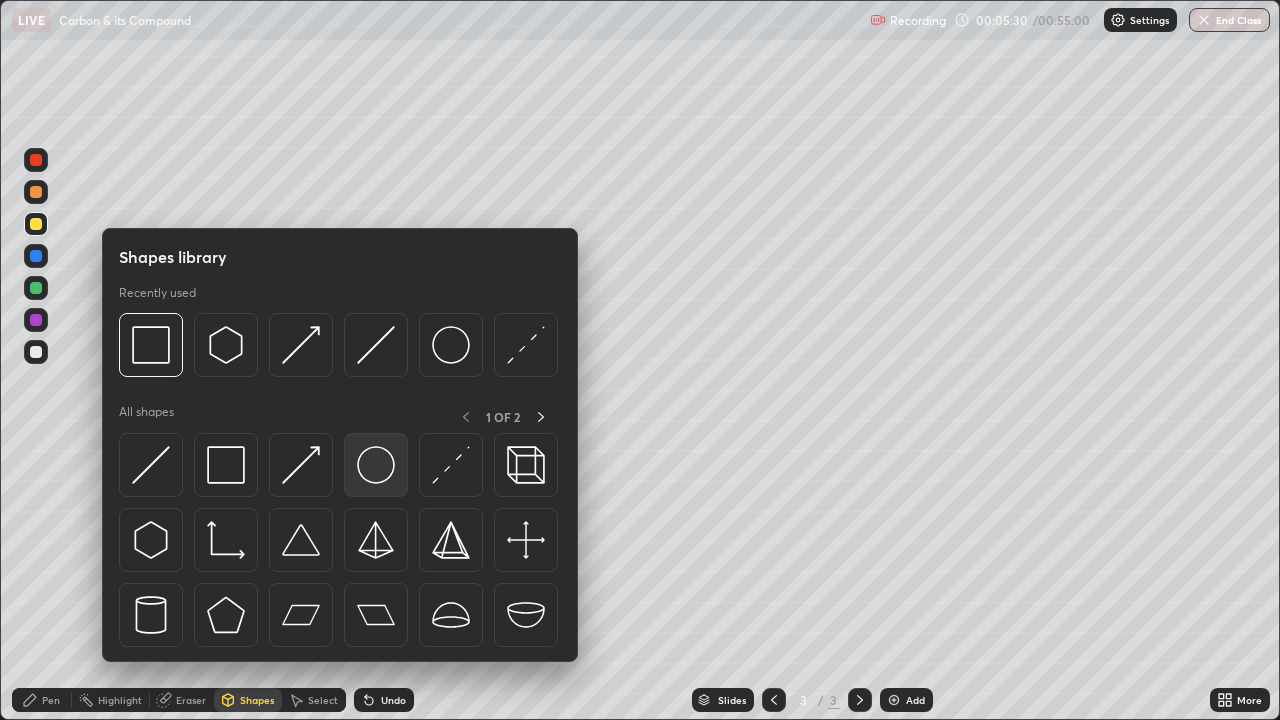 click at bounding box center (376, 465) 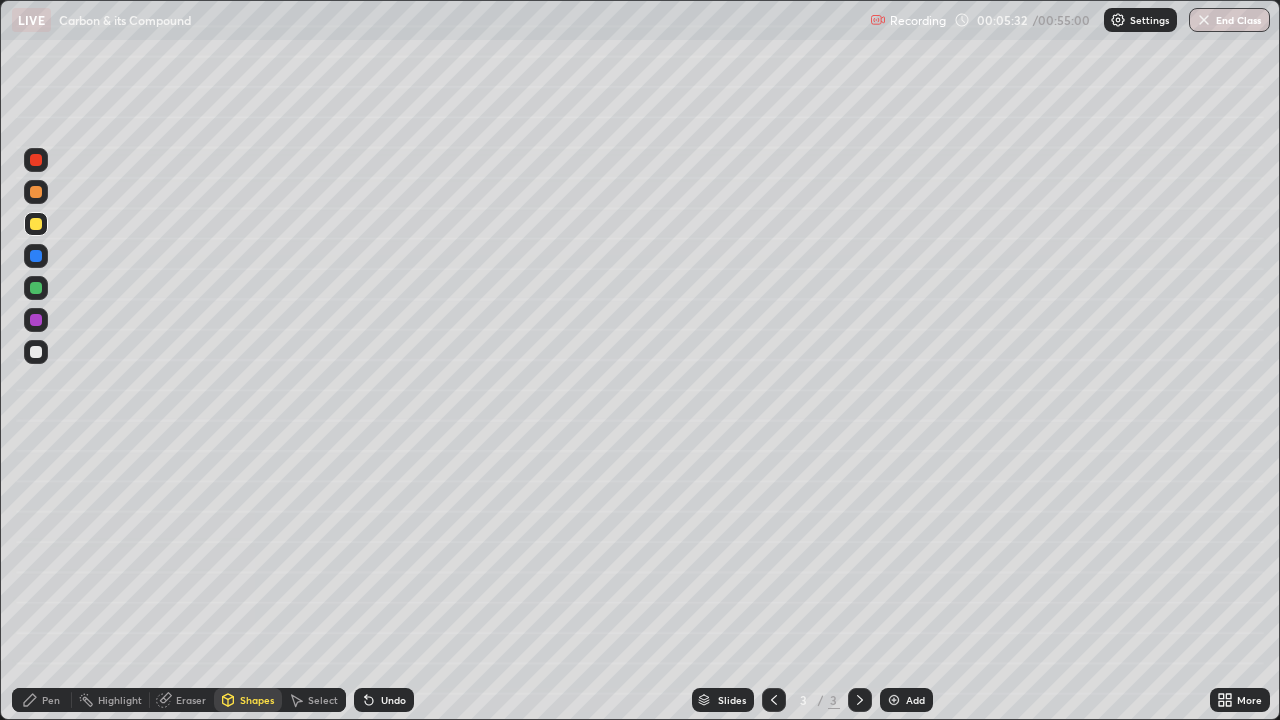 click on "Pen" at bounding box center [51, 700] 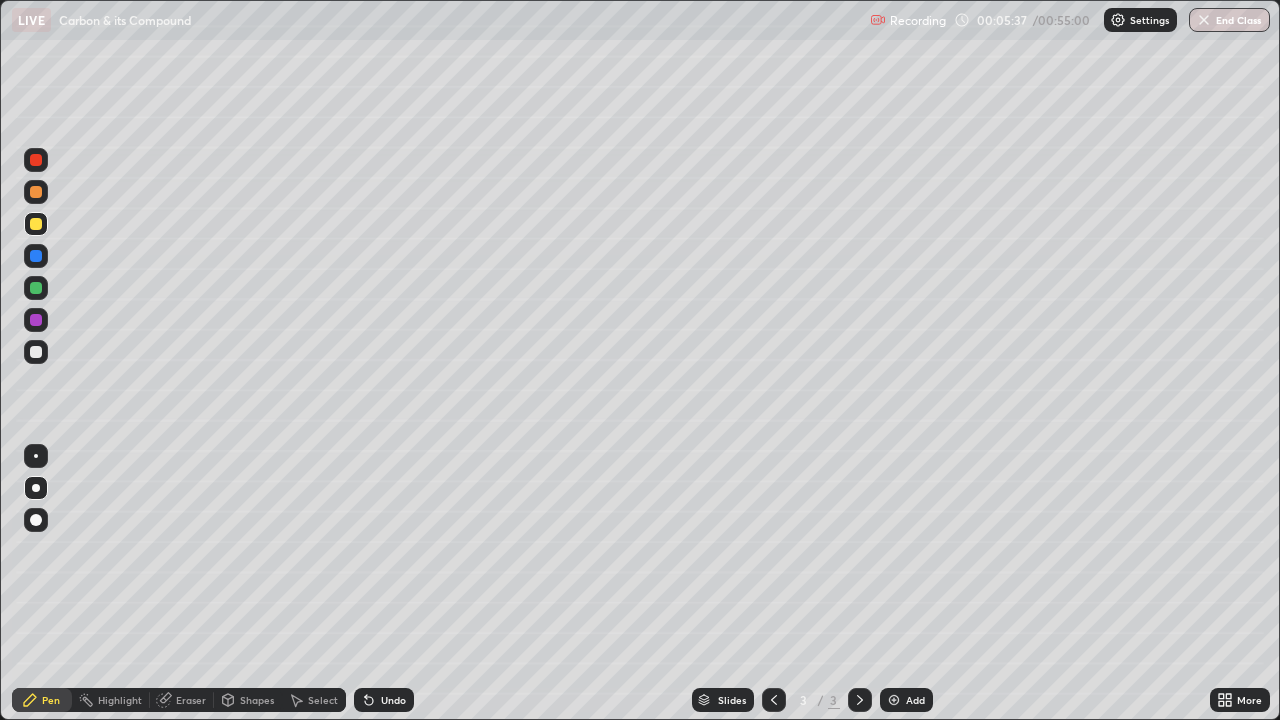 click on "Shapes" at bounding box center (248, 700) 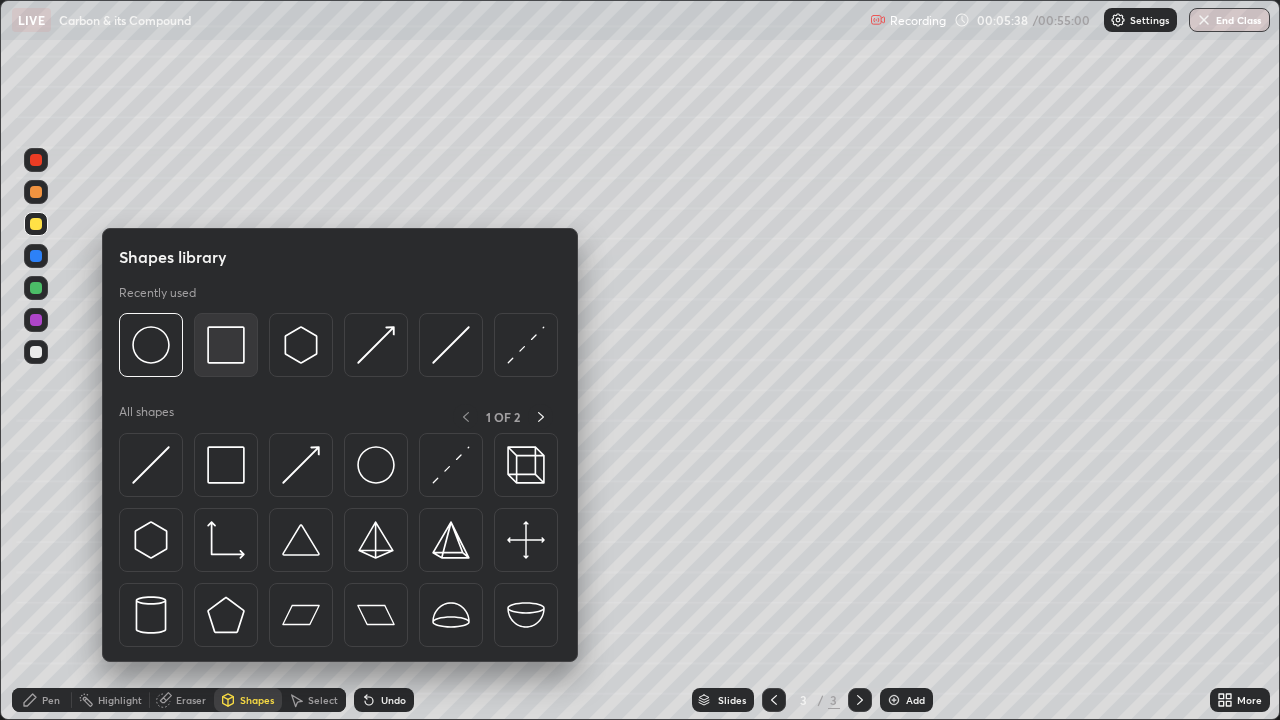 click at bounding box center (226, 345) 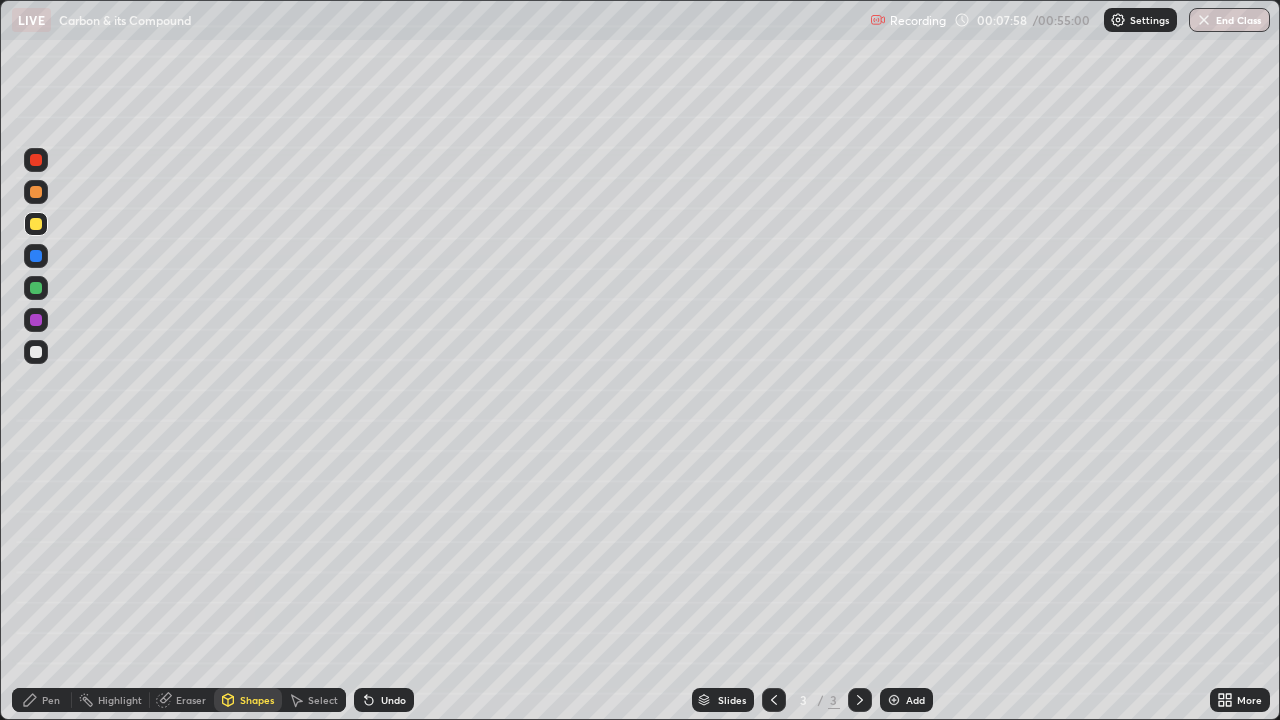 click at bounding box center (894, 700) 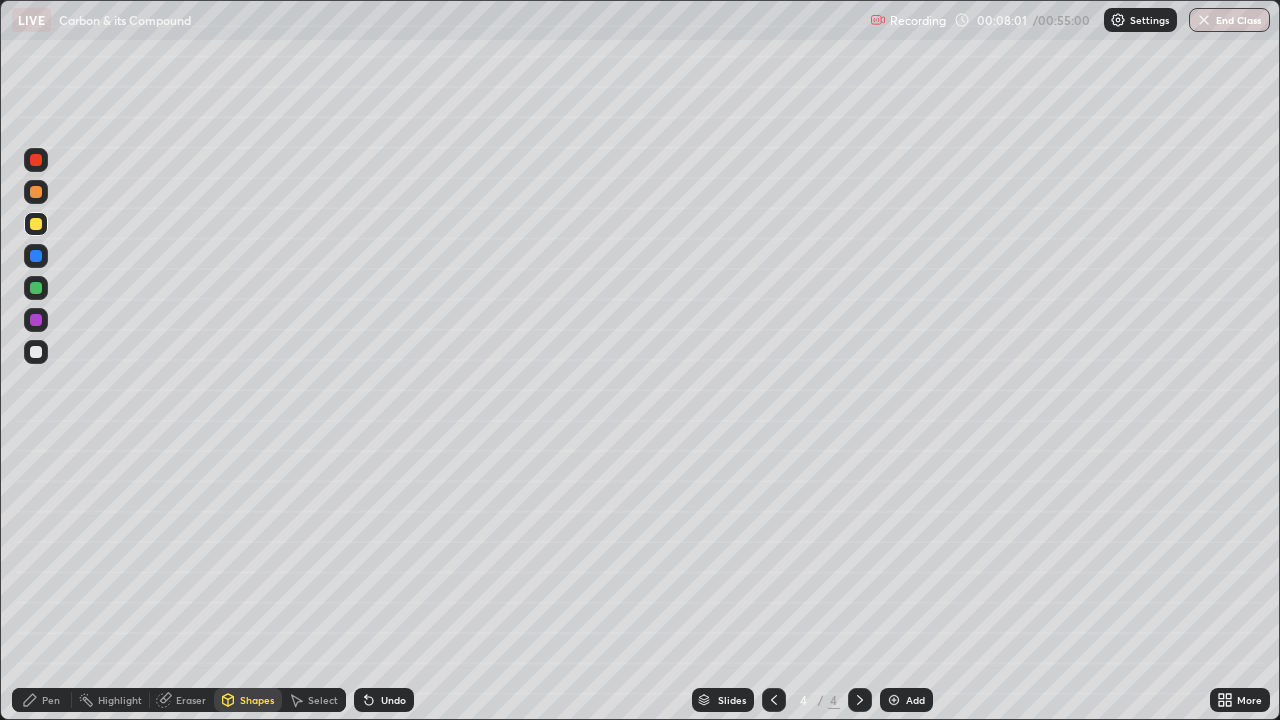 click at bounding box center [36, 320] 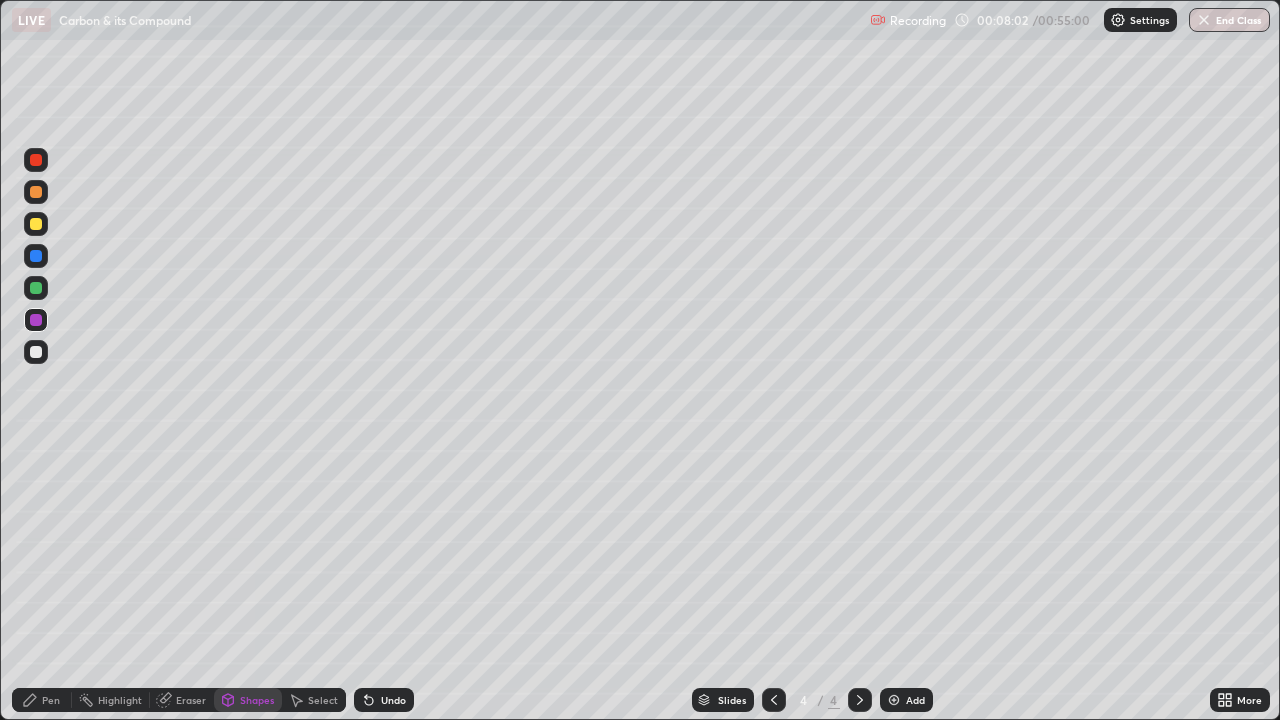 click on "Pen" at bounding box center [42, 700] 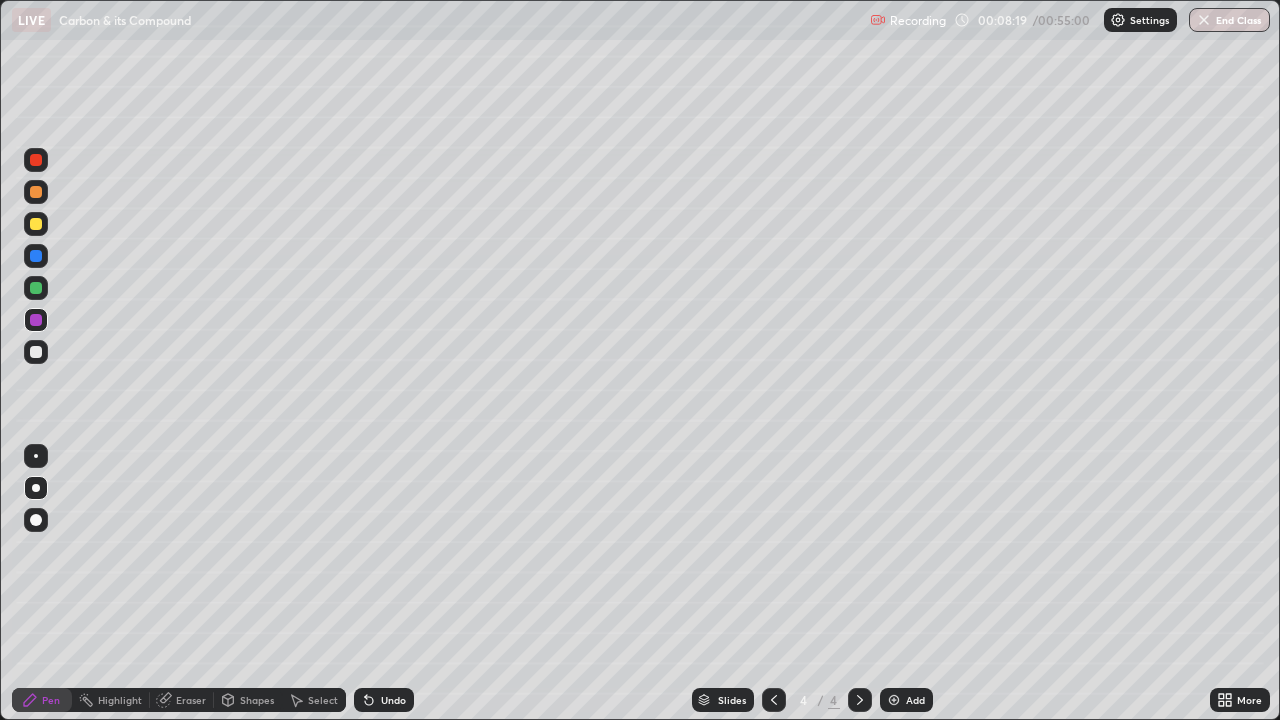 click on "Shapes" at bounding box center [257, 700] 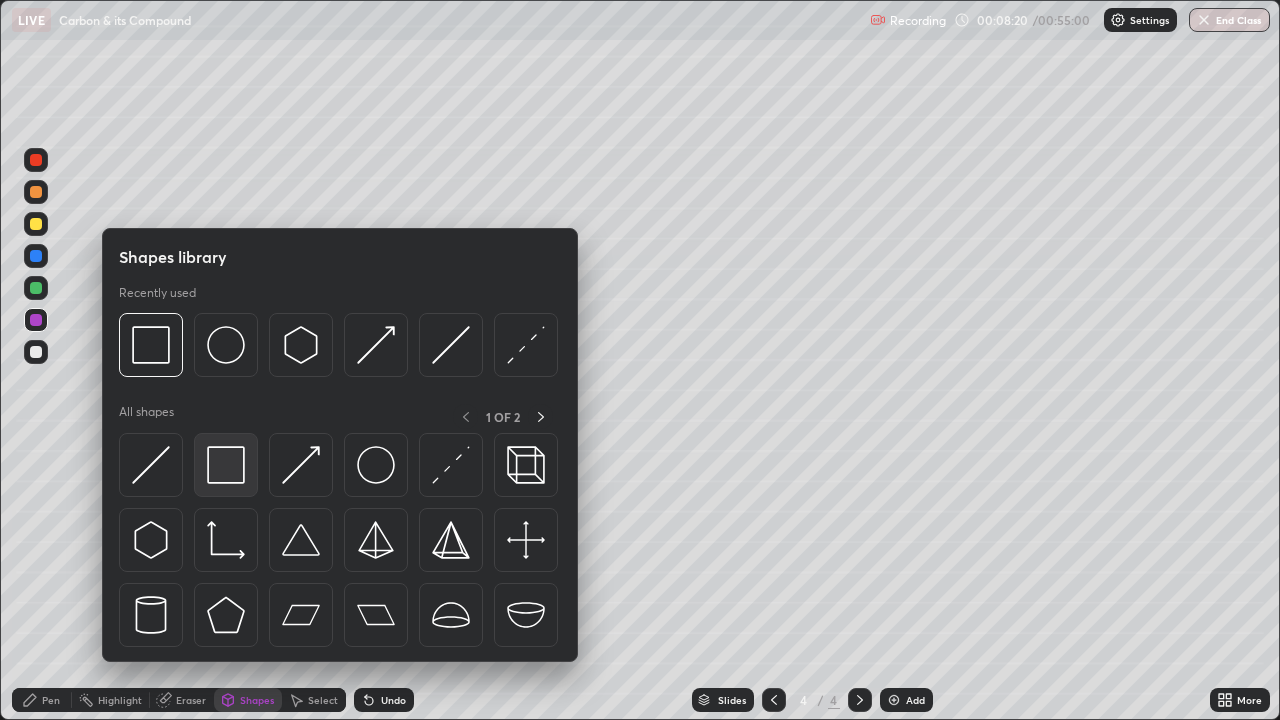 click at bounding box center [226, 465] 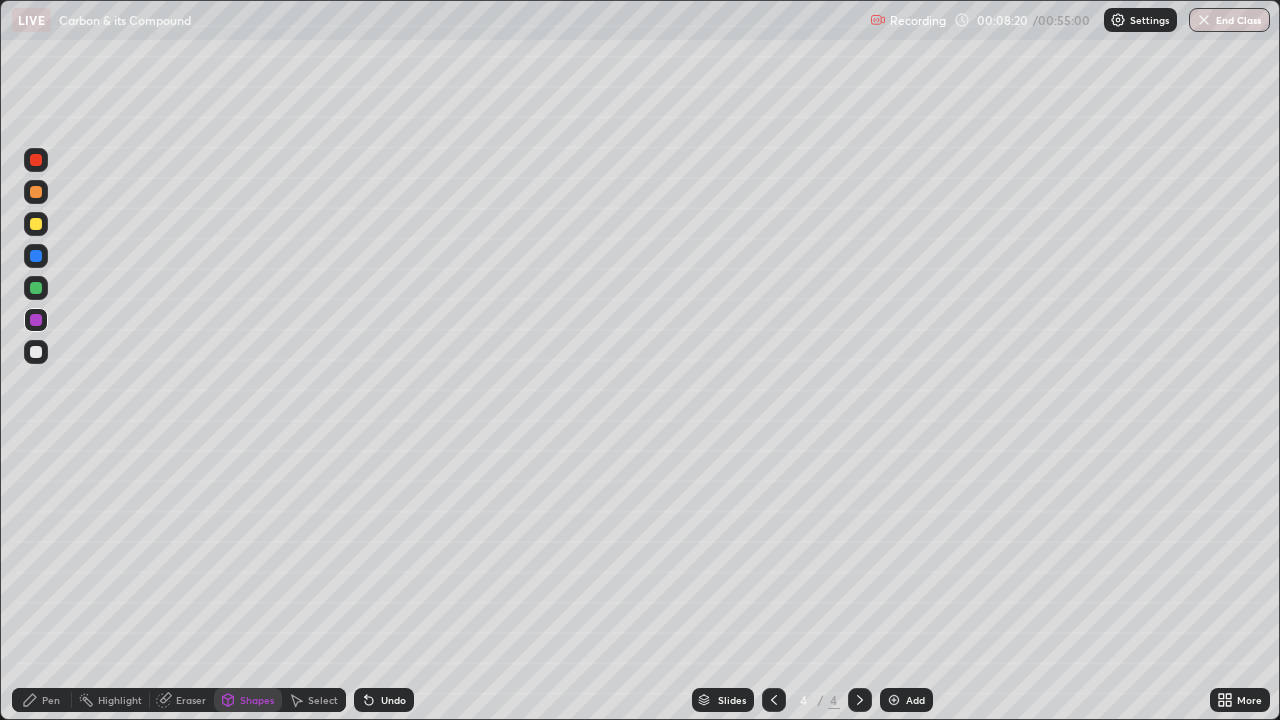 click at bounding box center (36, 288) 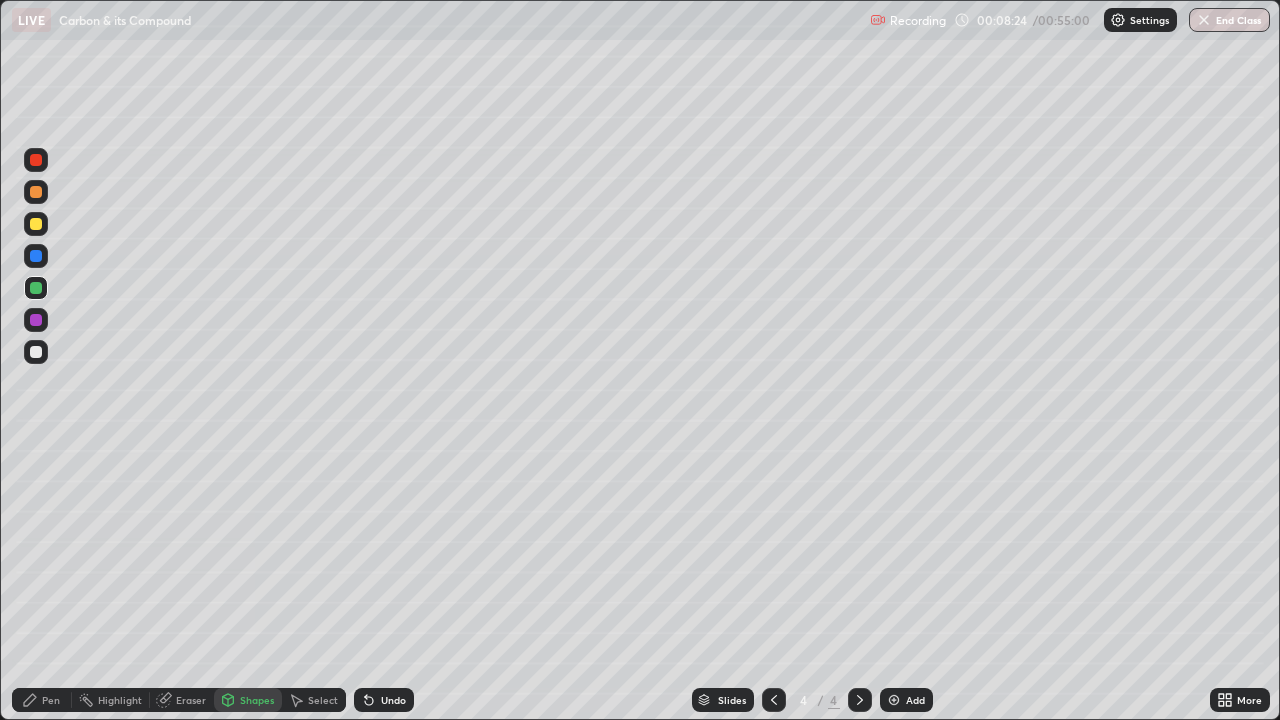 click 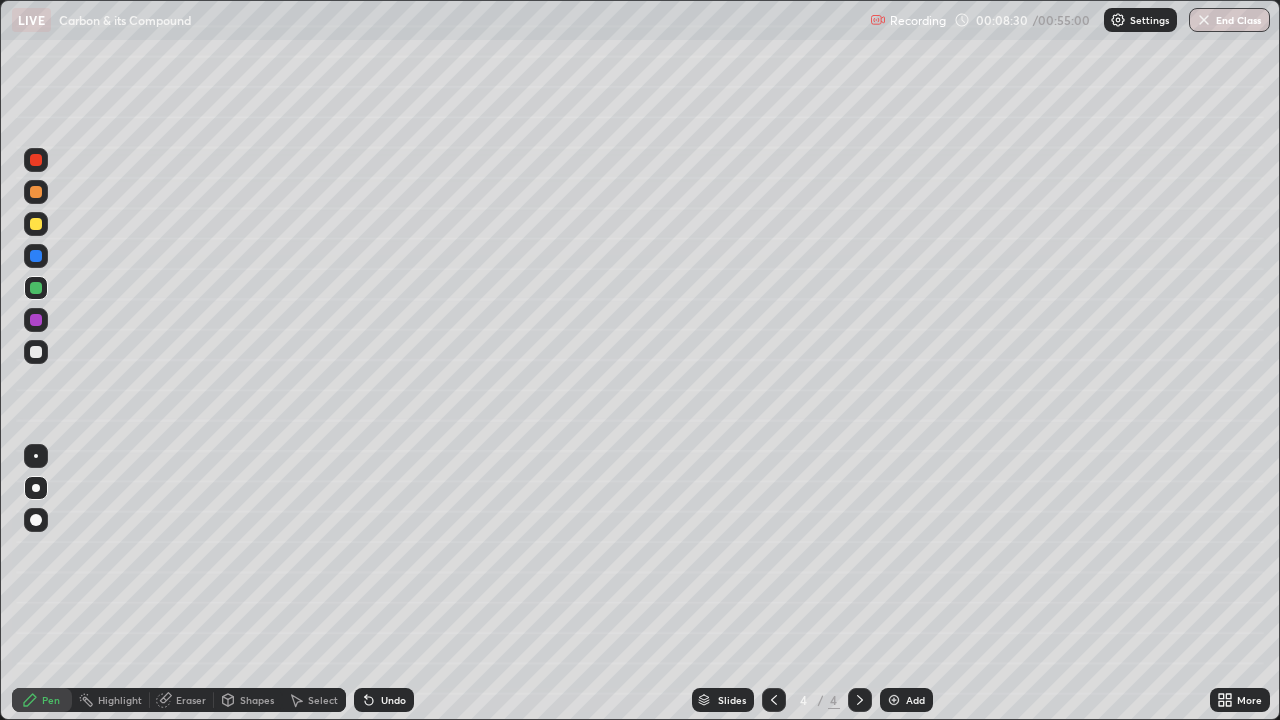 click at bounding box center (36, 352) 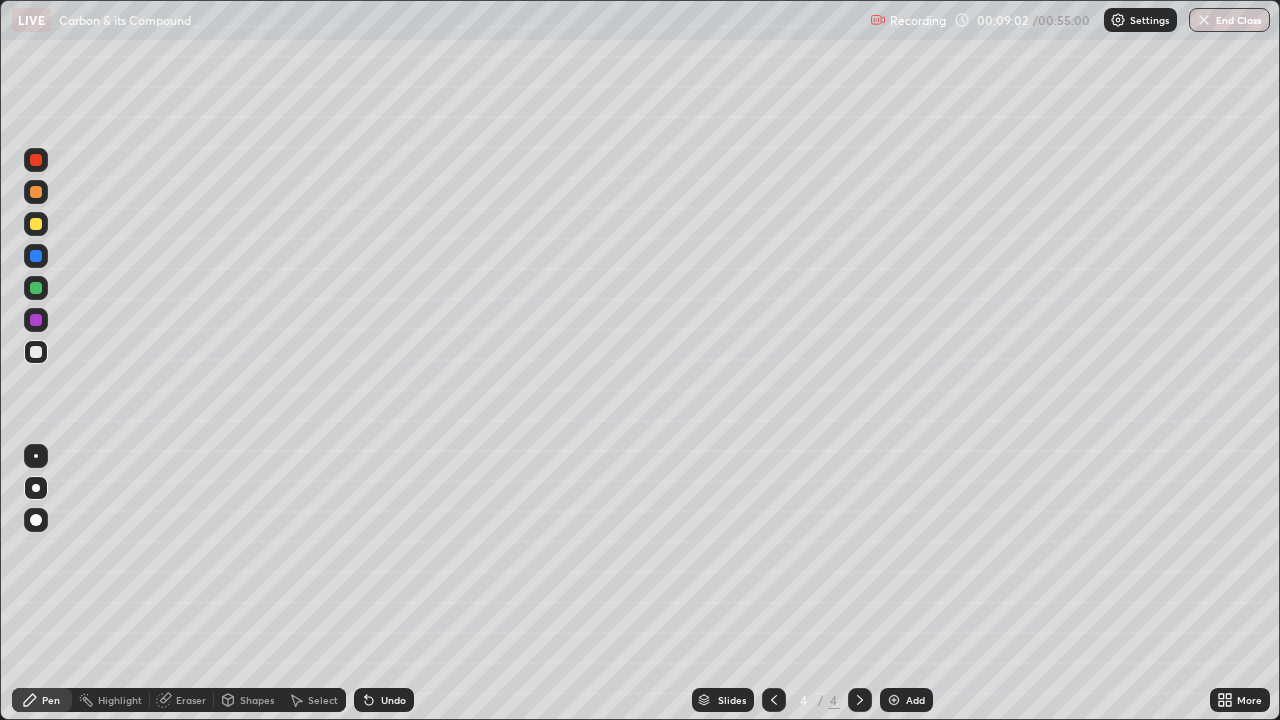 click on "Shapes" at bounding box center [257, 700] 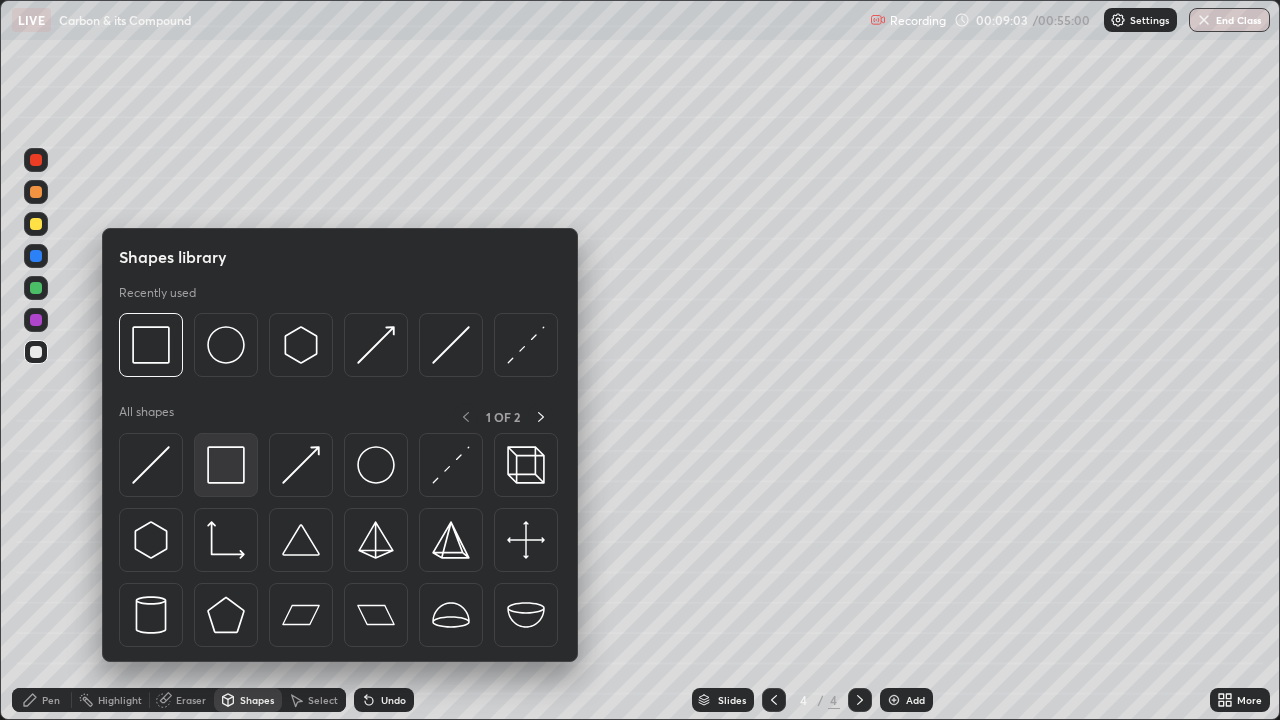 click at bounding box center (226, 465) 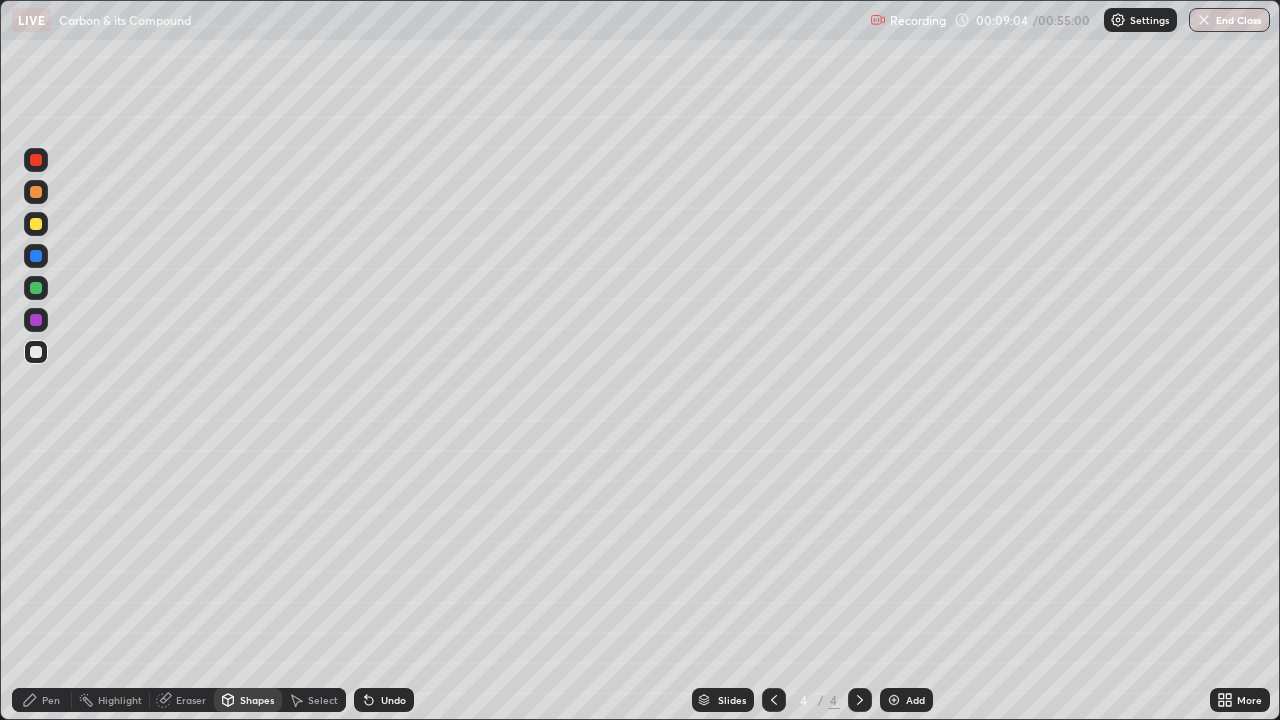 click at bounding box center (36, 288) 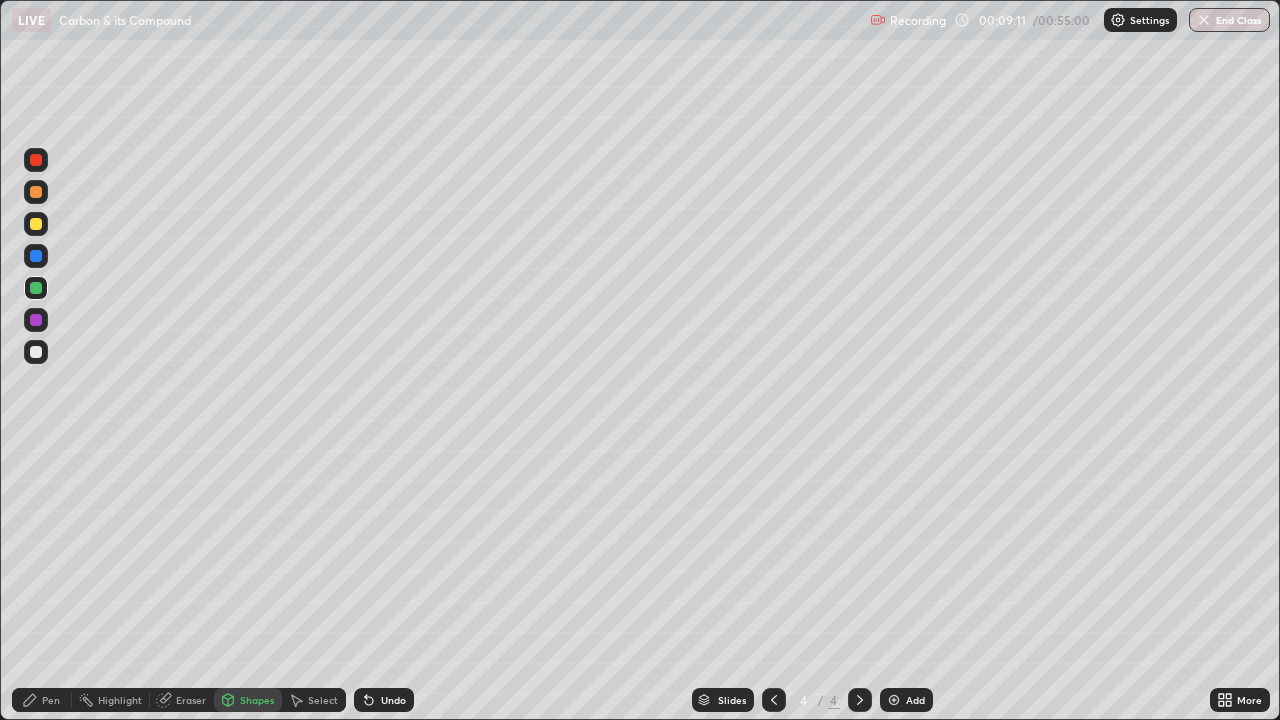 click at bounding box center (36, 224) 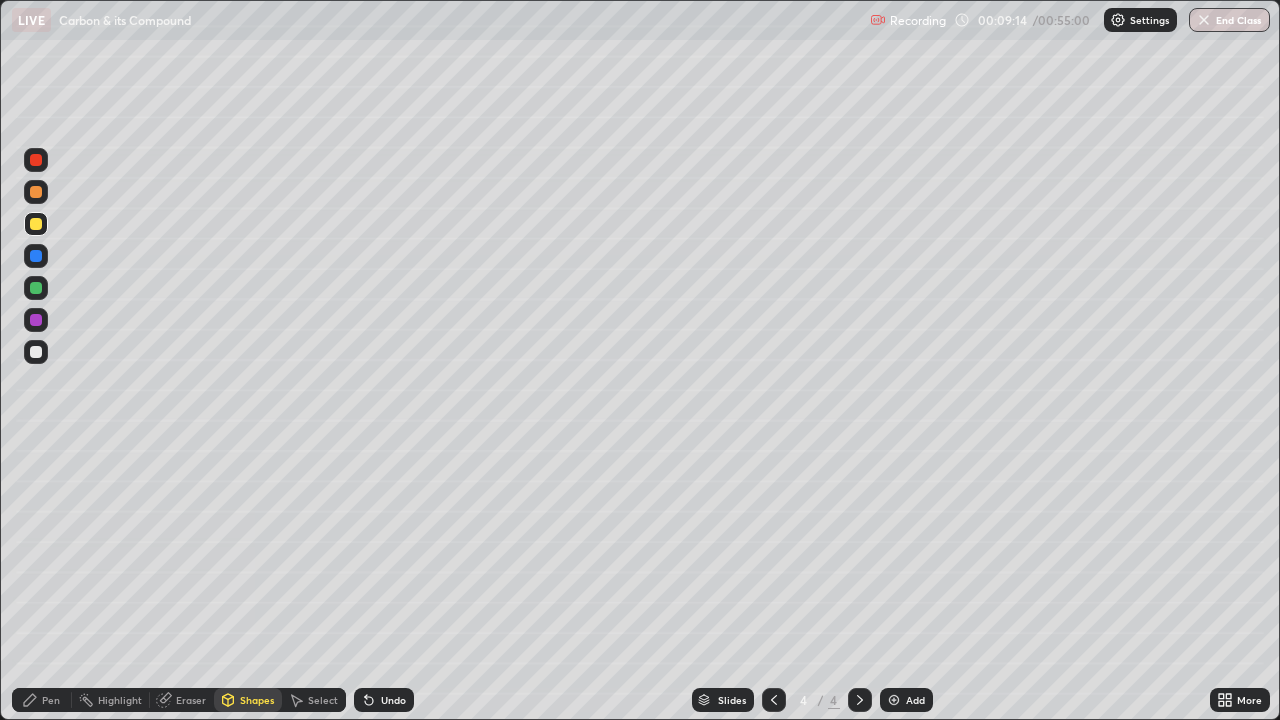 click 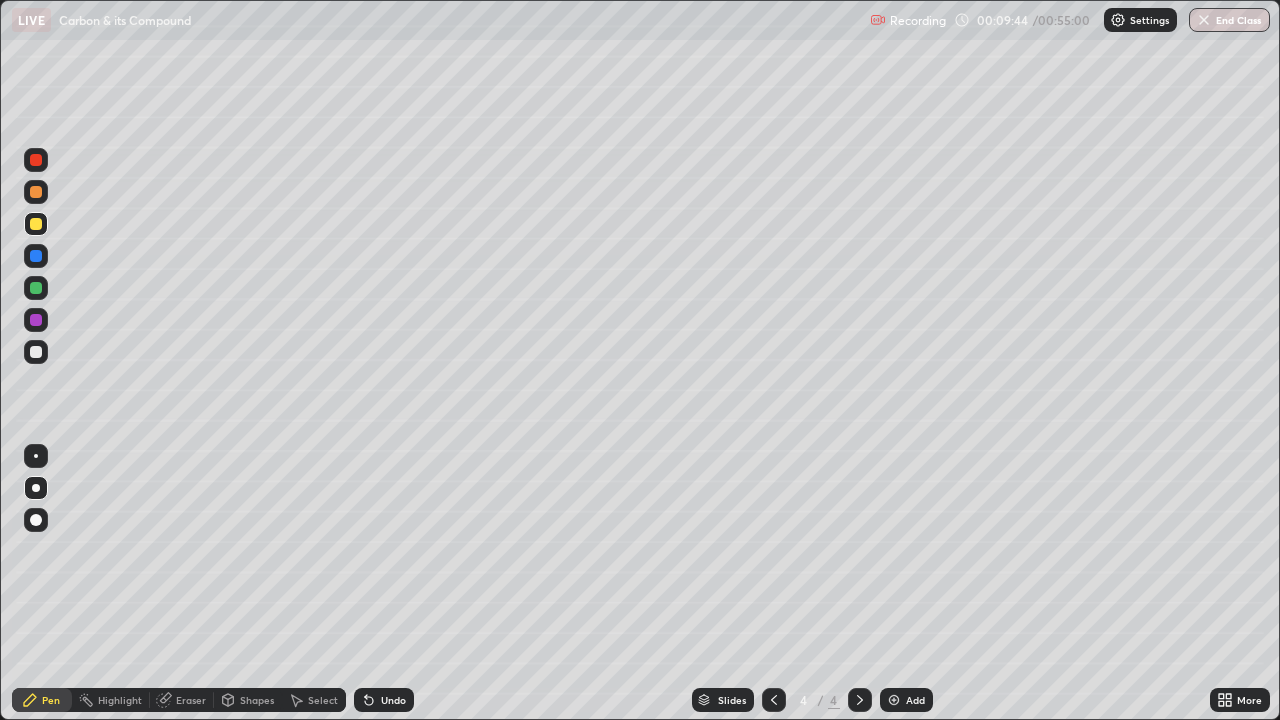 click at bounding box center [36, 192] 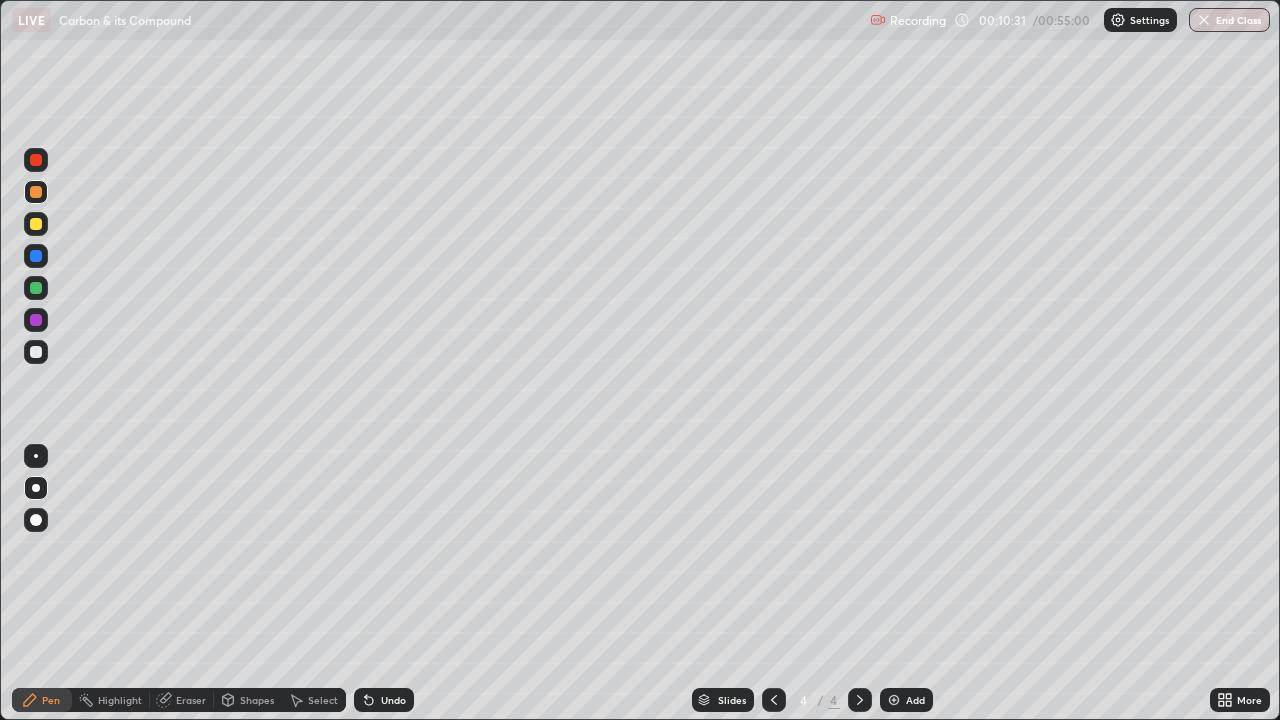 click at bounding box center (36, 224) 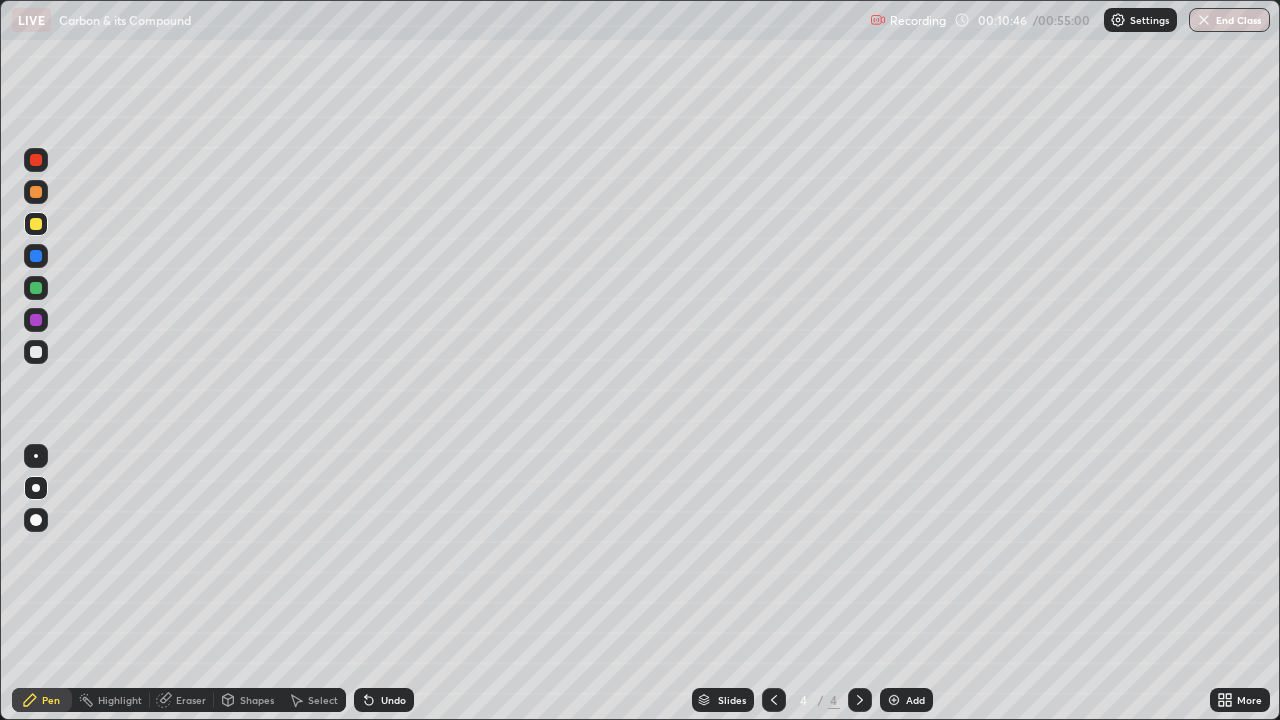 click at bounding box center [36, 192] 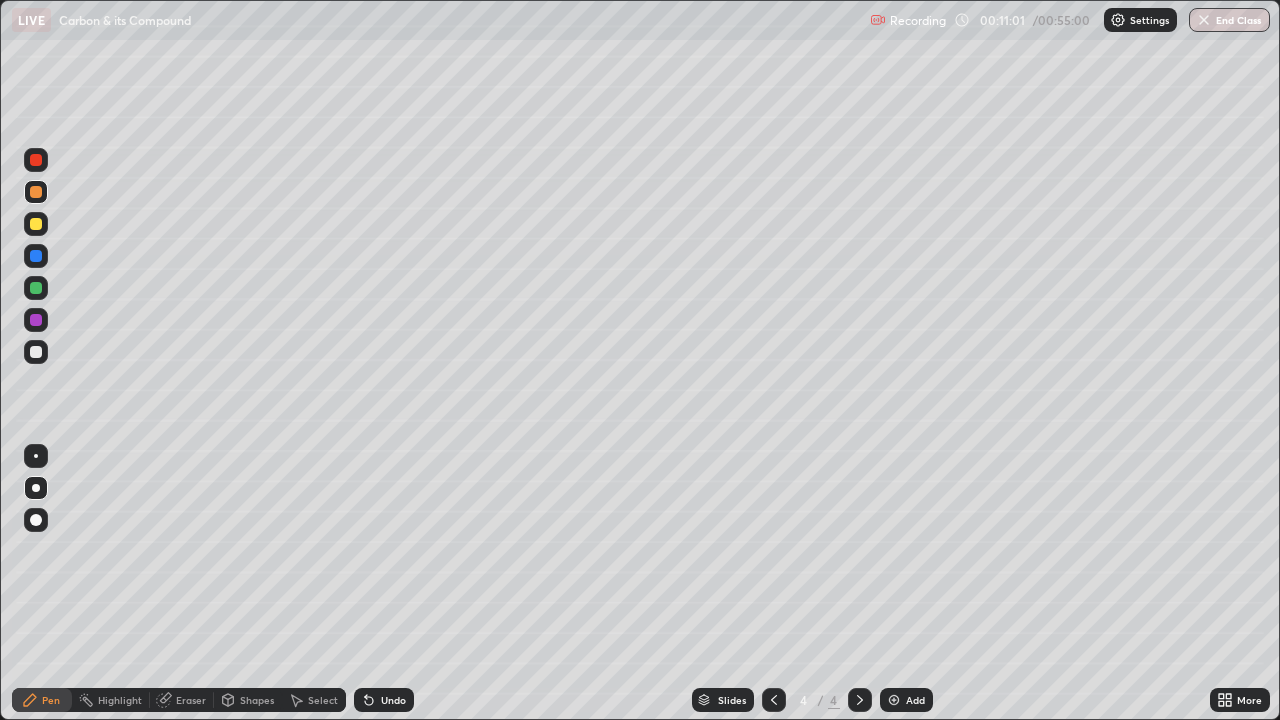 click at bounding box center [36, 320] 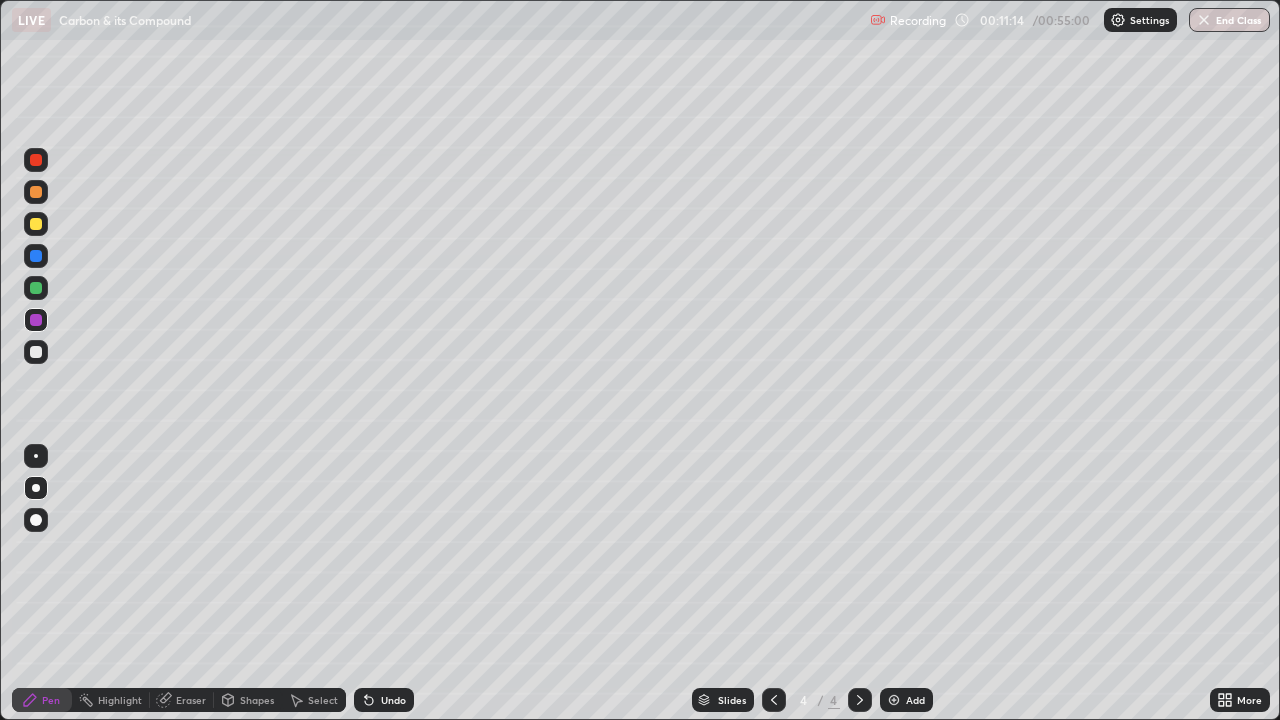click at bounding box center (36, 224) 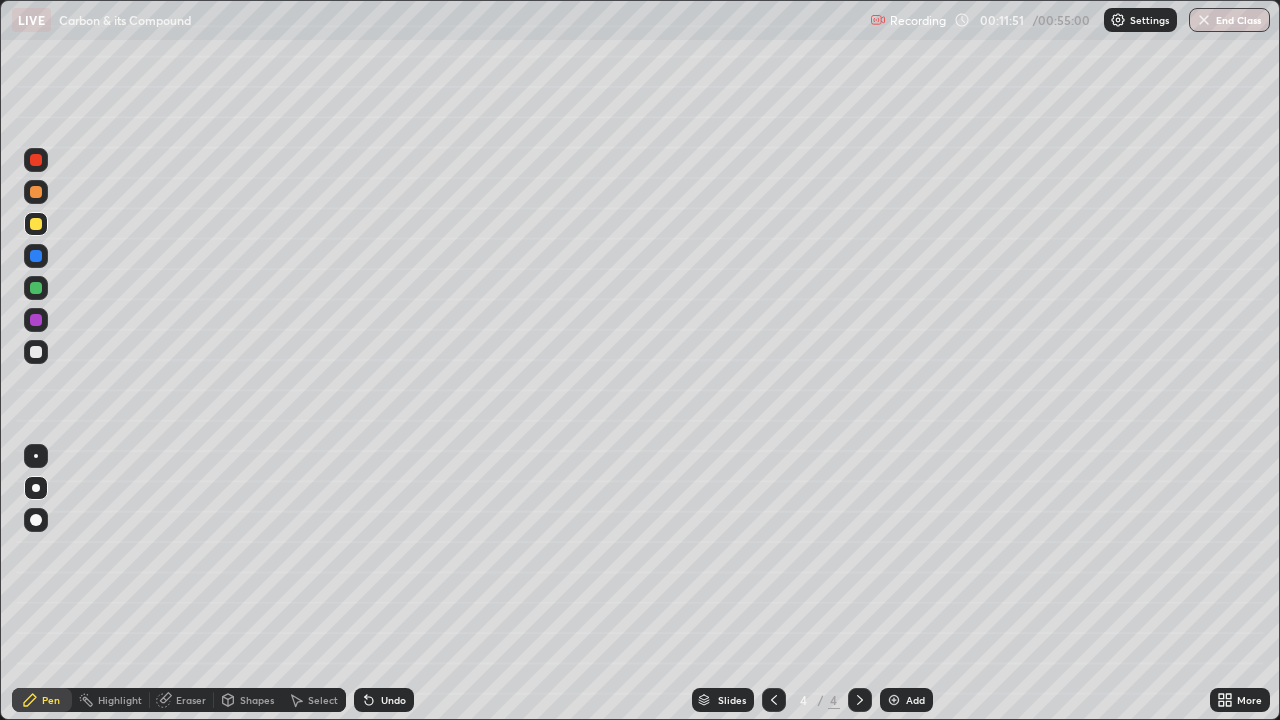 click at bounding box center [36, 288] 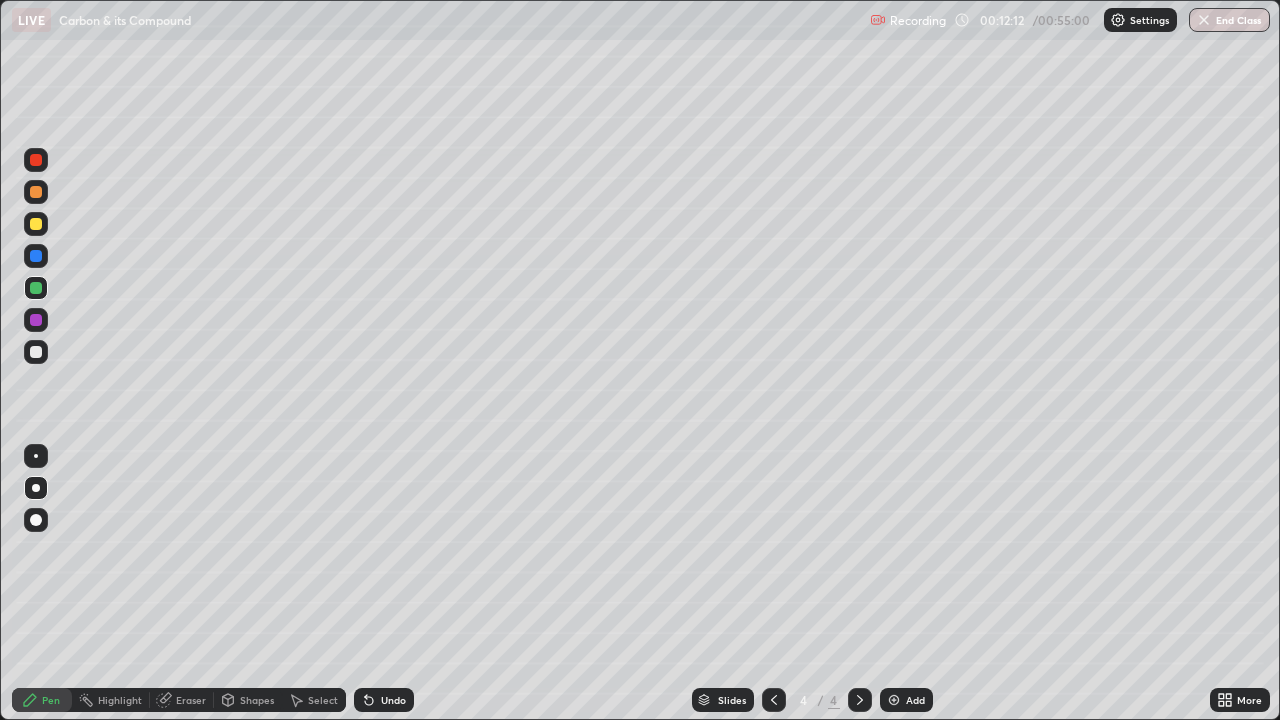click at bounding box center (36, 352) 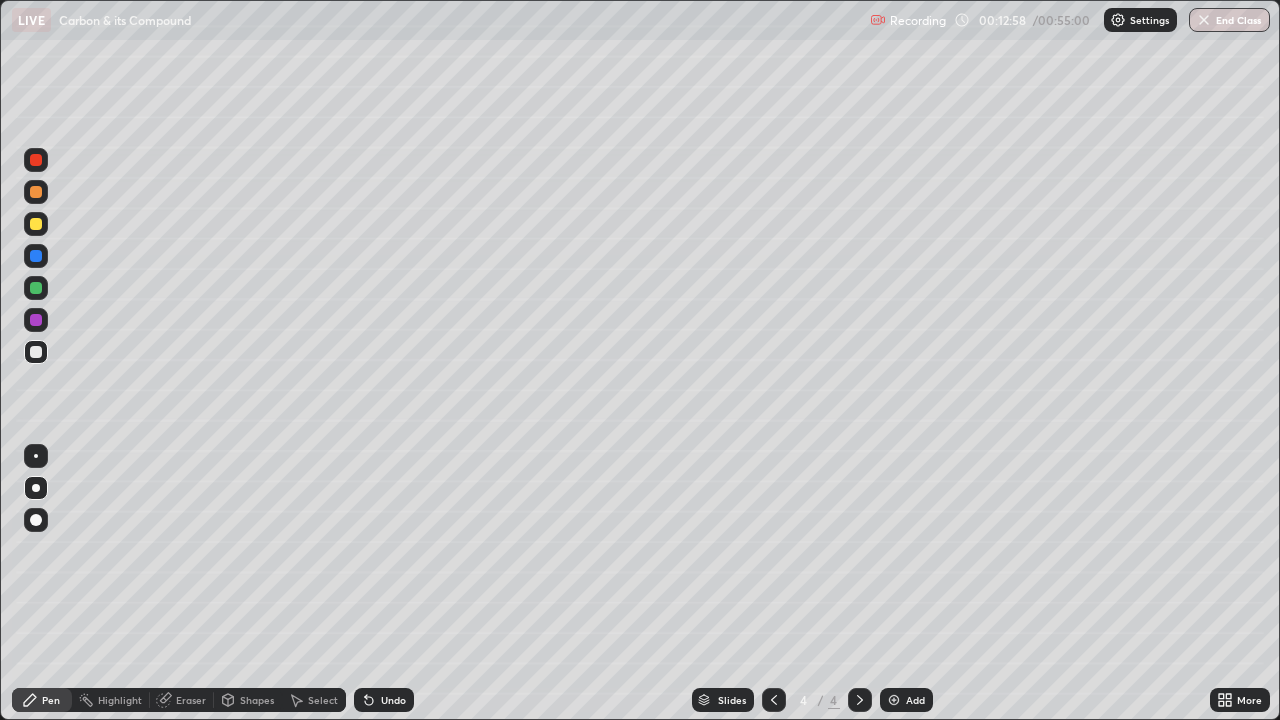 click on "Shapes" at bounding box center [257, 700] 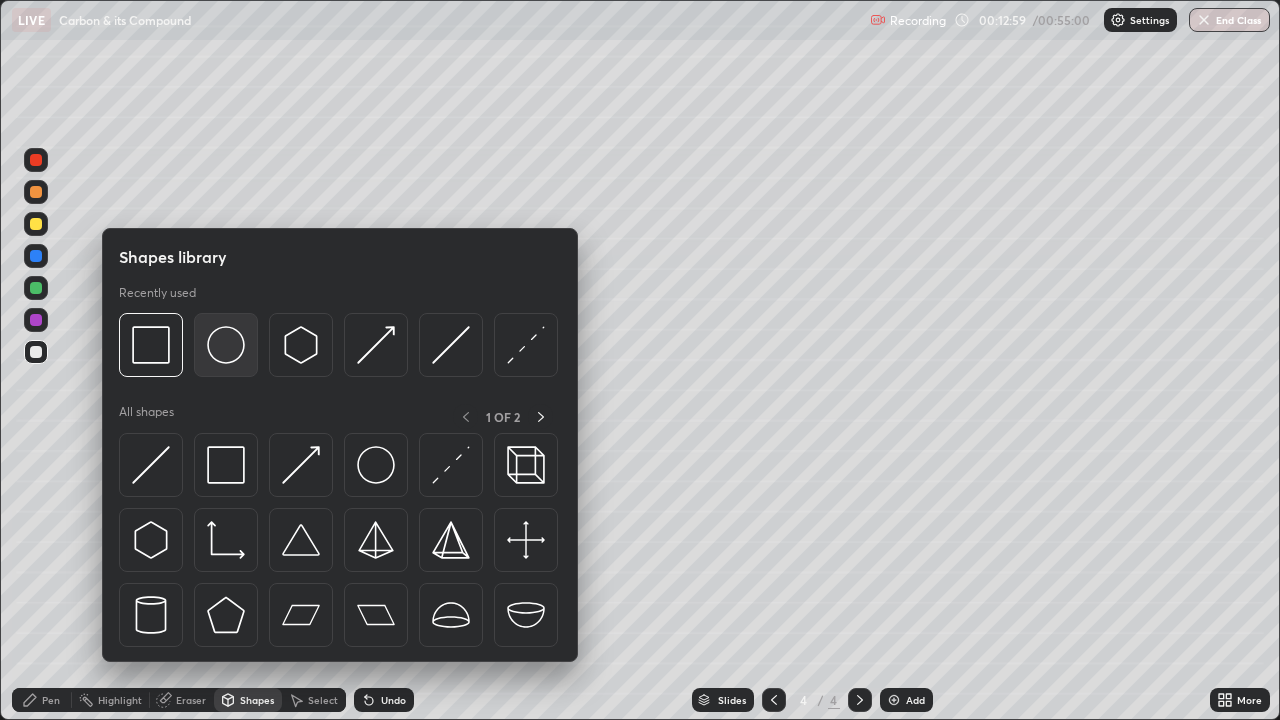 click at bounding box center [226, 345] 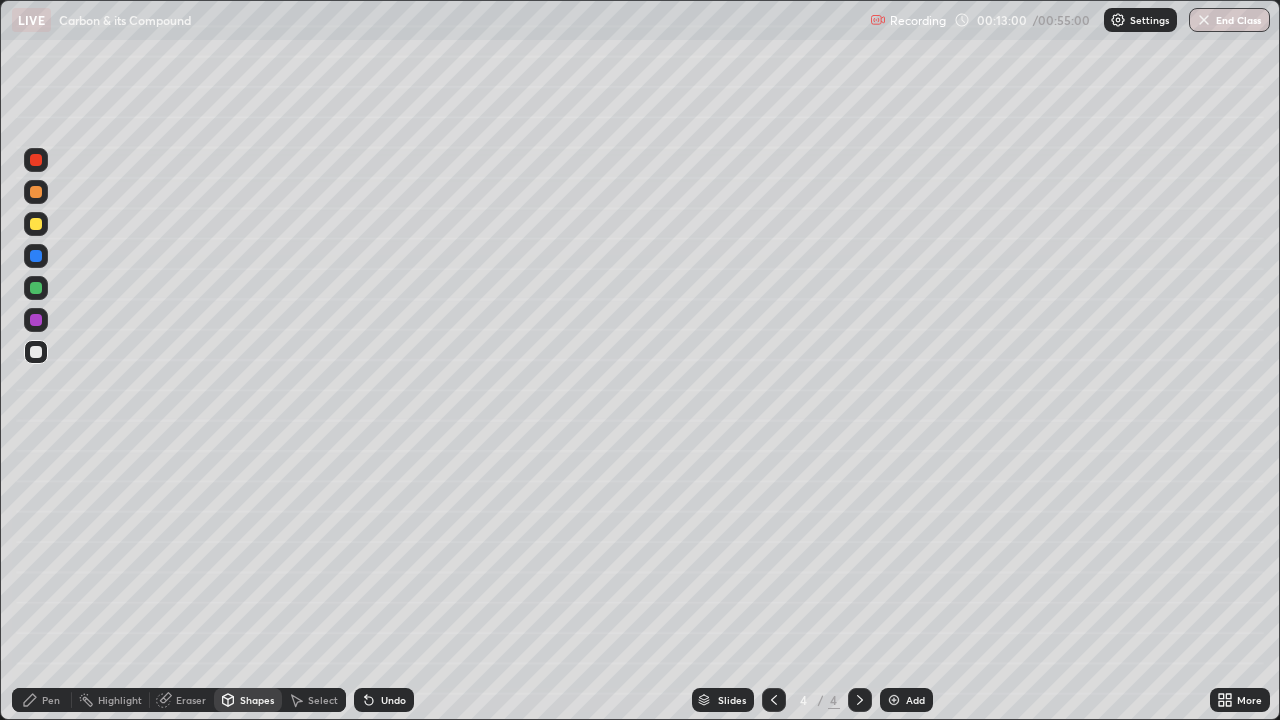 click at bounding box center [36, 352] 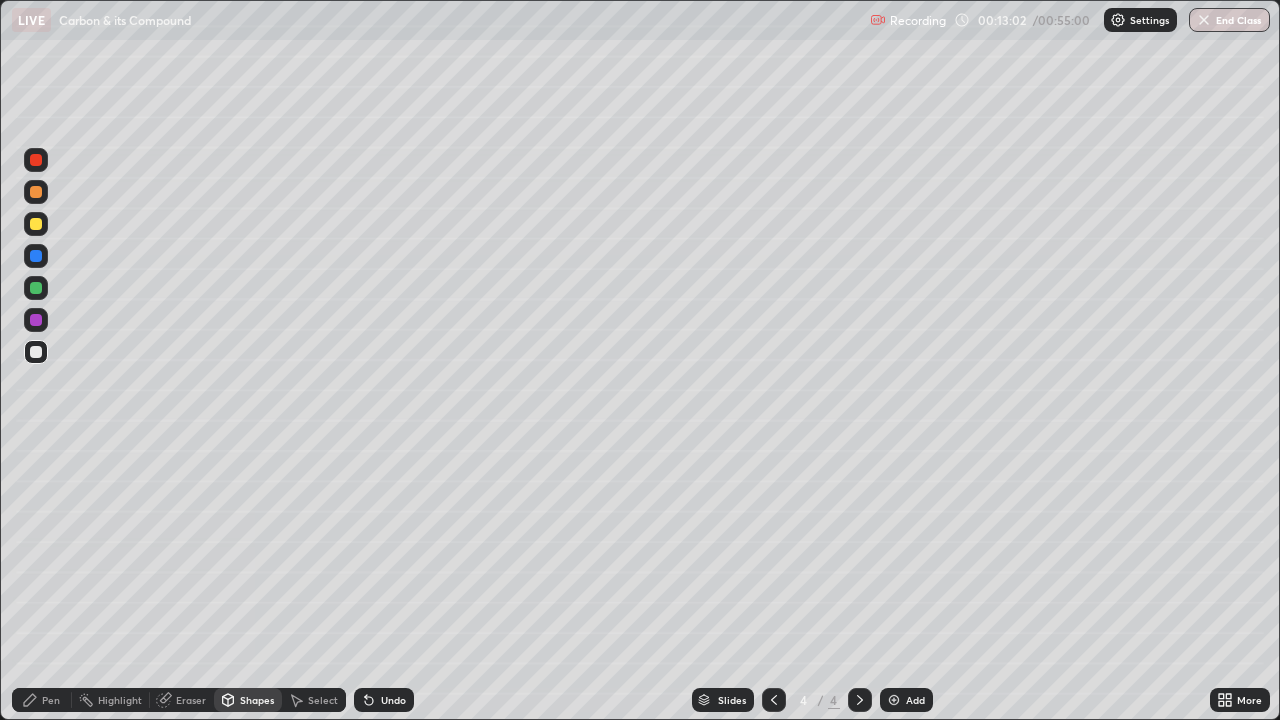click at bounding box center (36, 288) 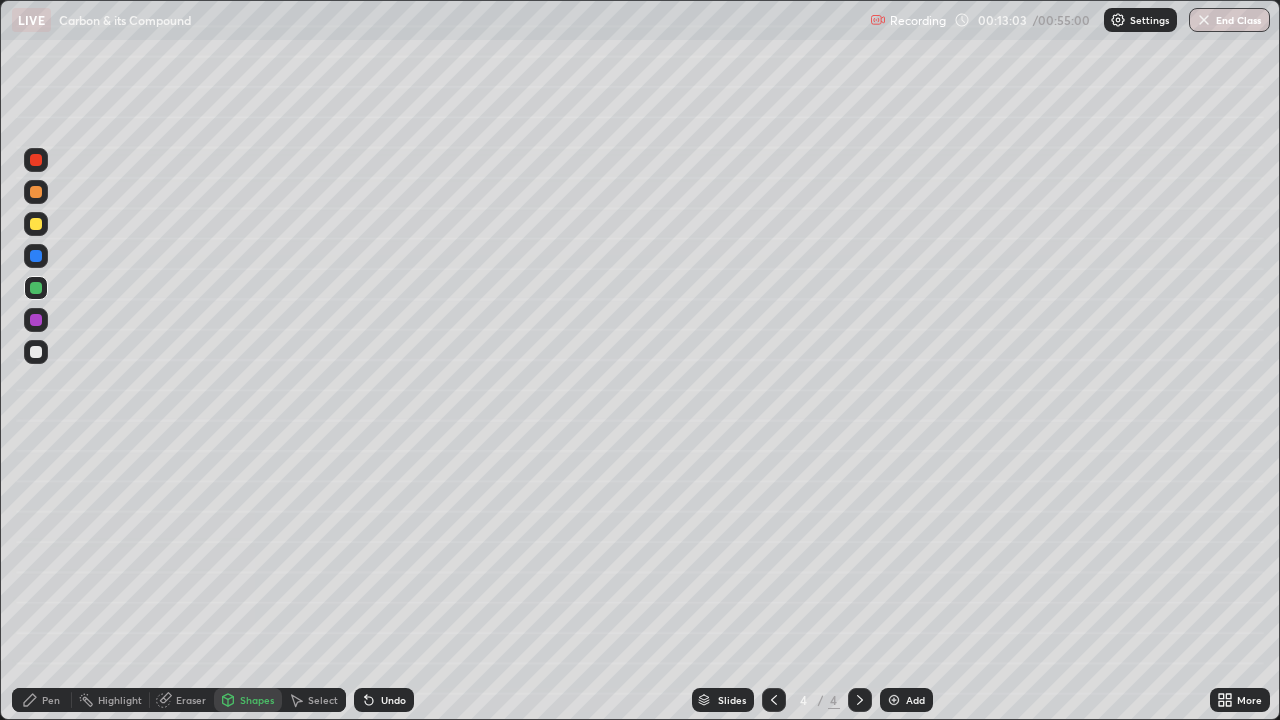 click at bounding box center (36, 160) 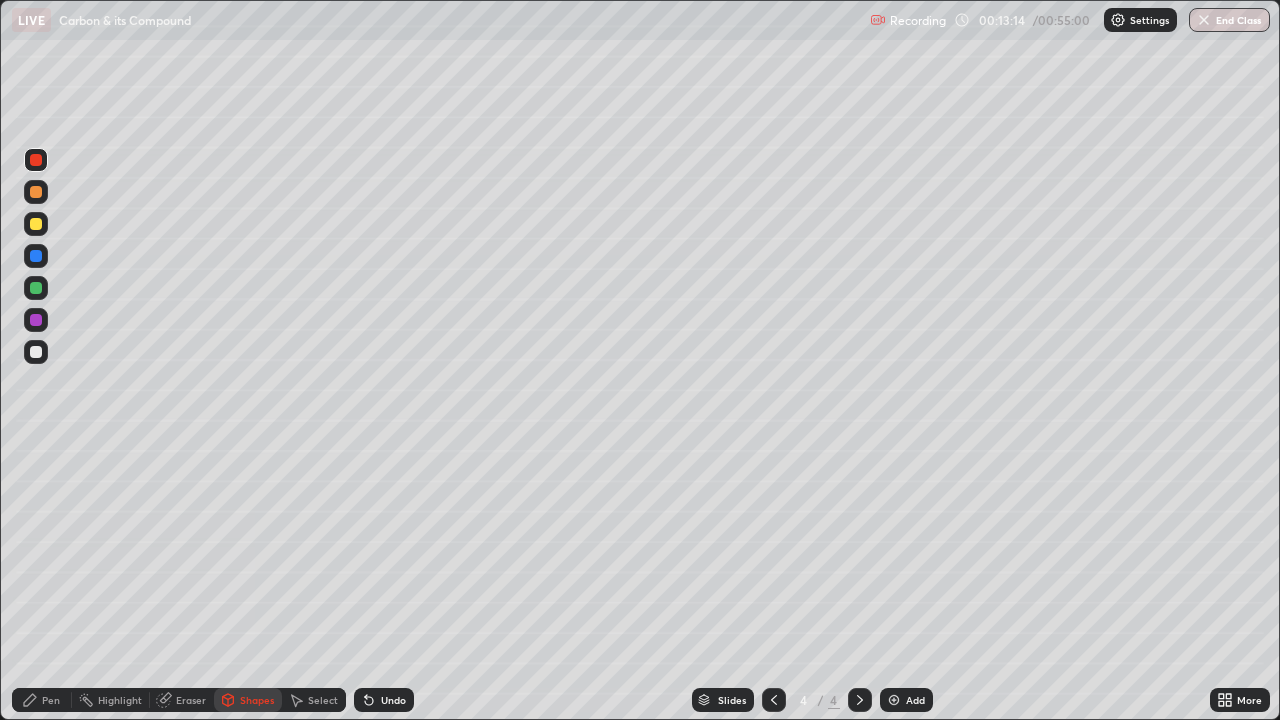 click 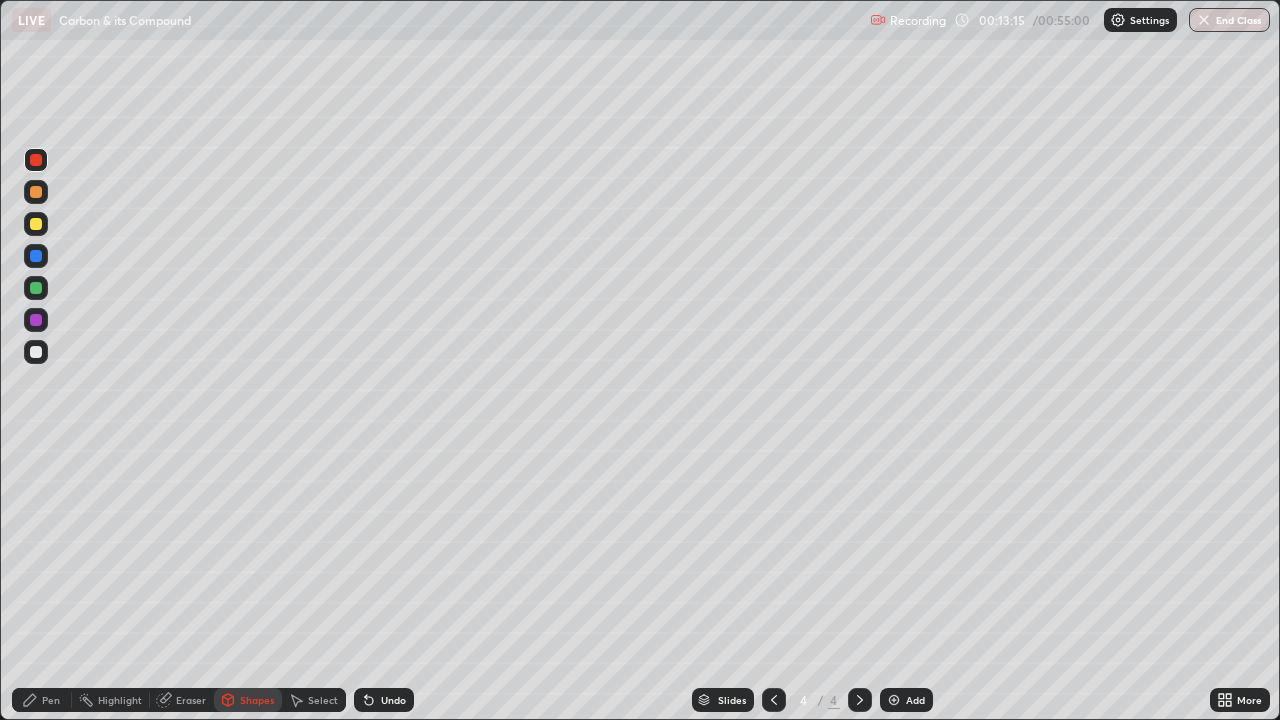 click on "Shapes" at bounding box center (257, 700) 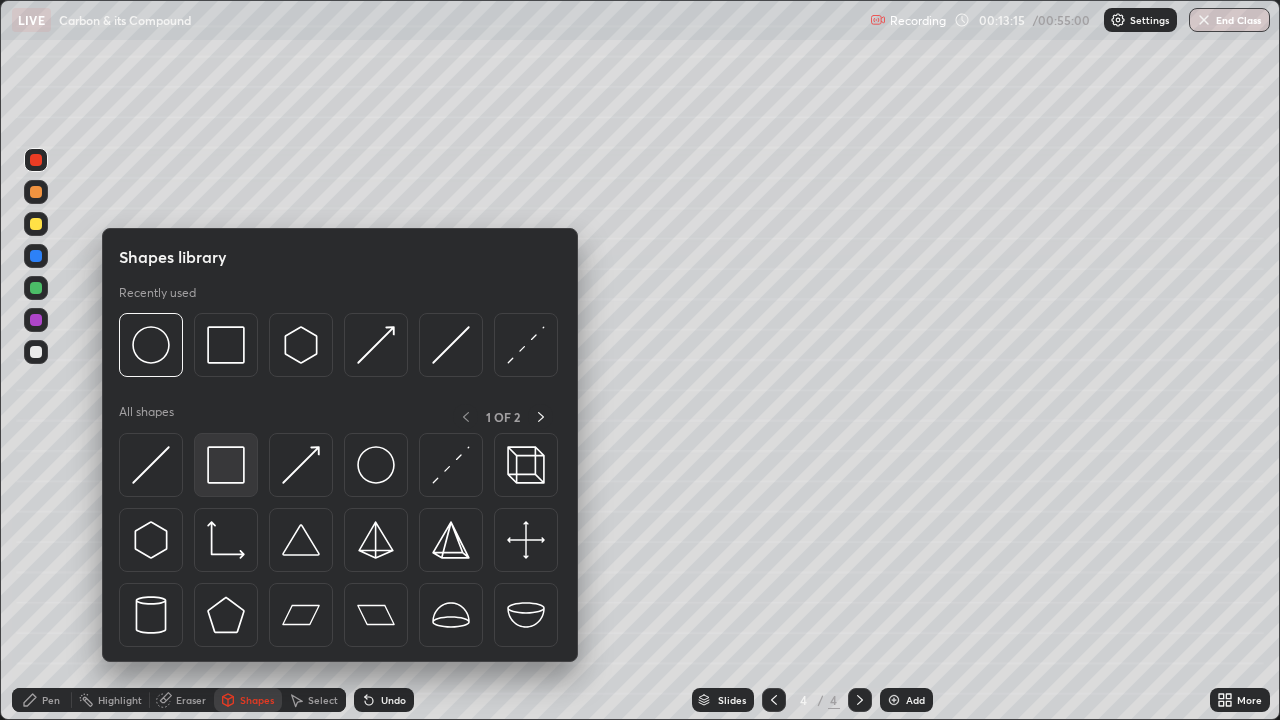 click at bounding box center (226, 465) 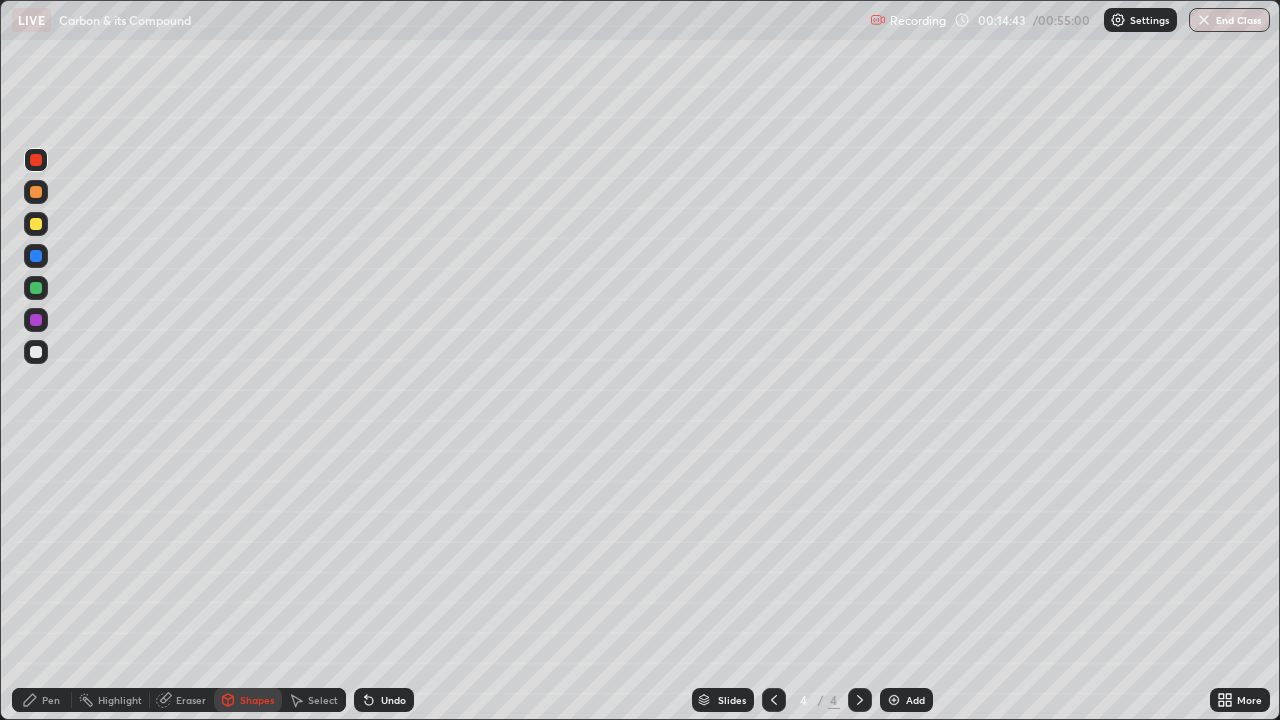 click on "Undo" at bounding box center (393, 700) 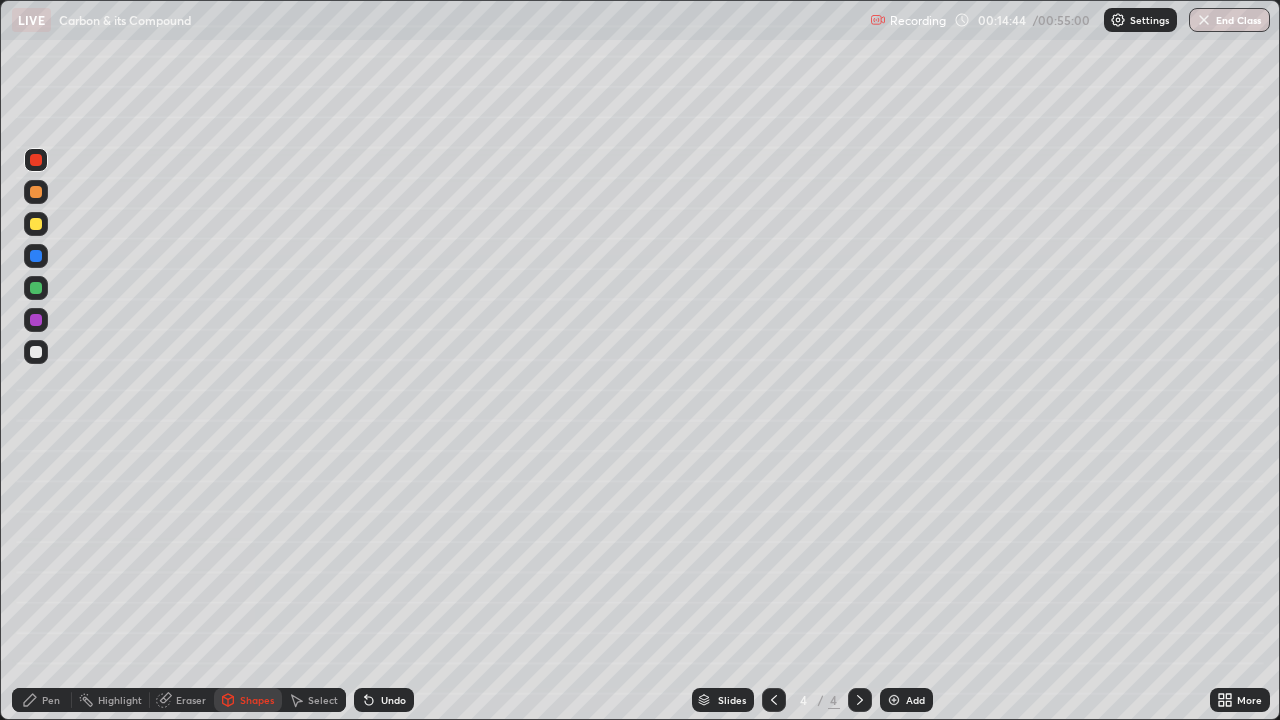 click on "Undo" at bounding box center (393, 700) 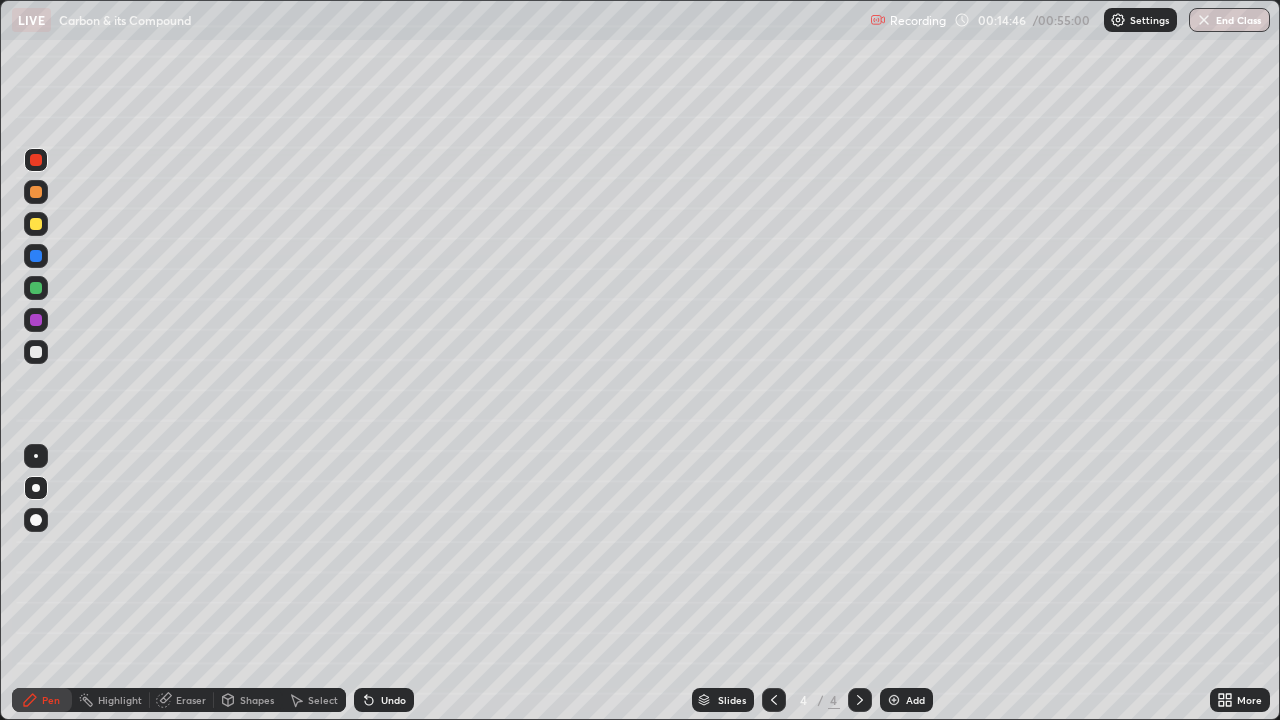 click 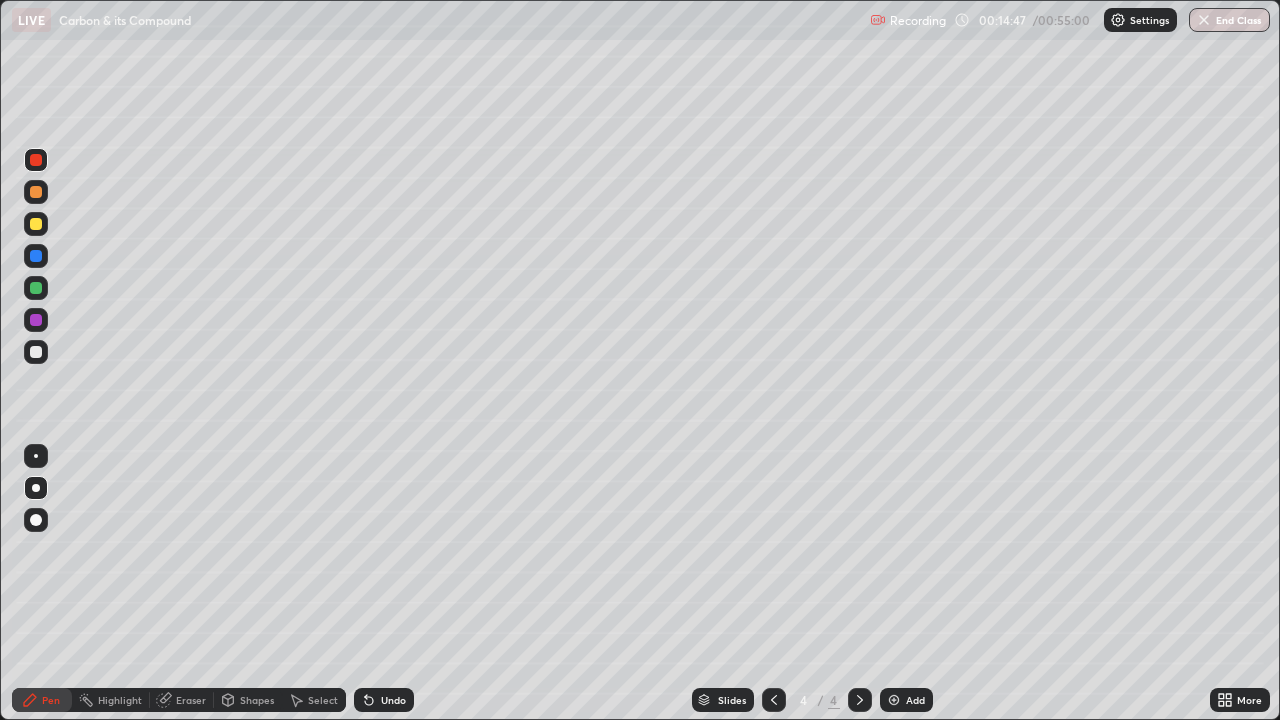 click at bounding box center [36, 320] 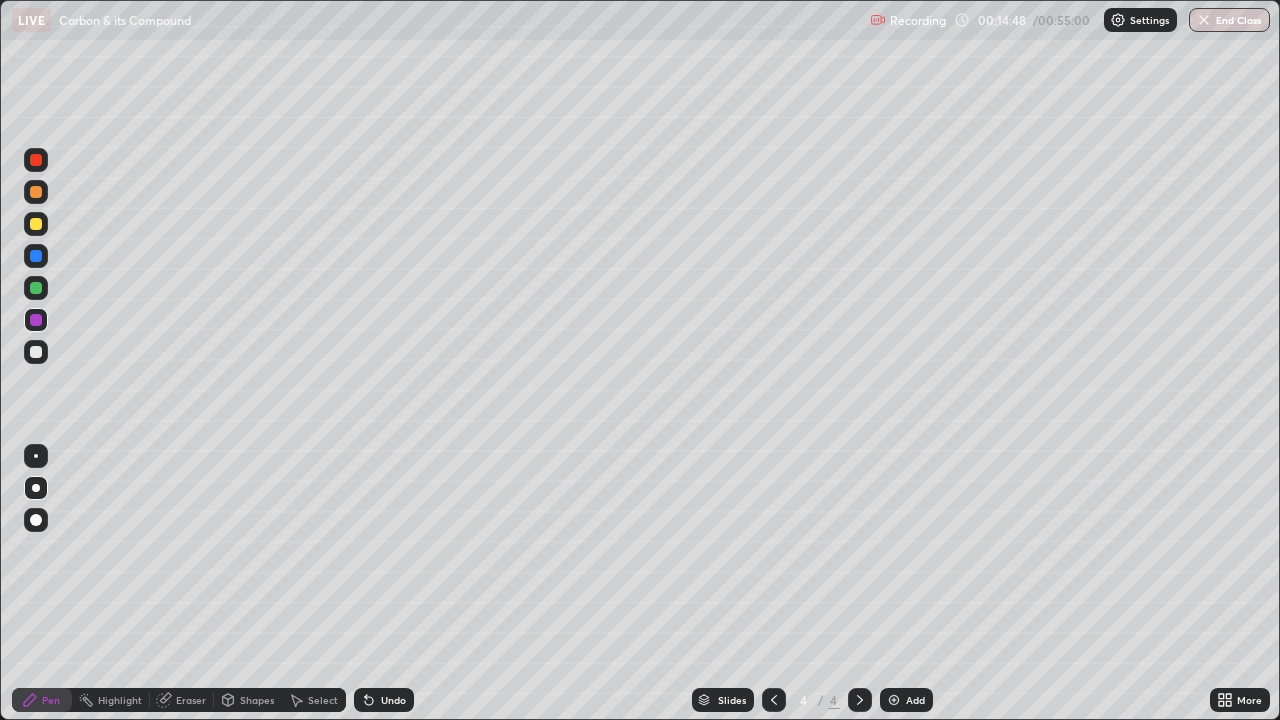 click at bounding box center [36, 192] 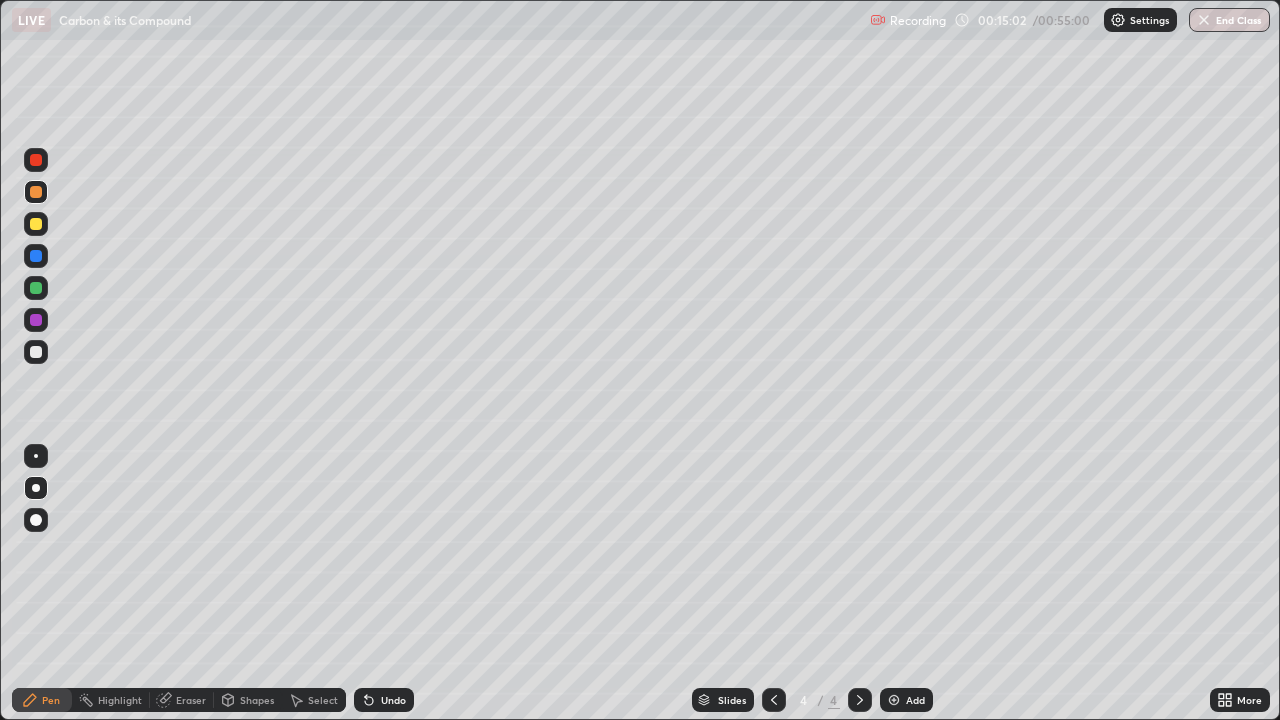 click 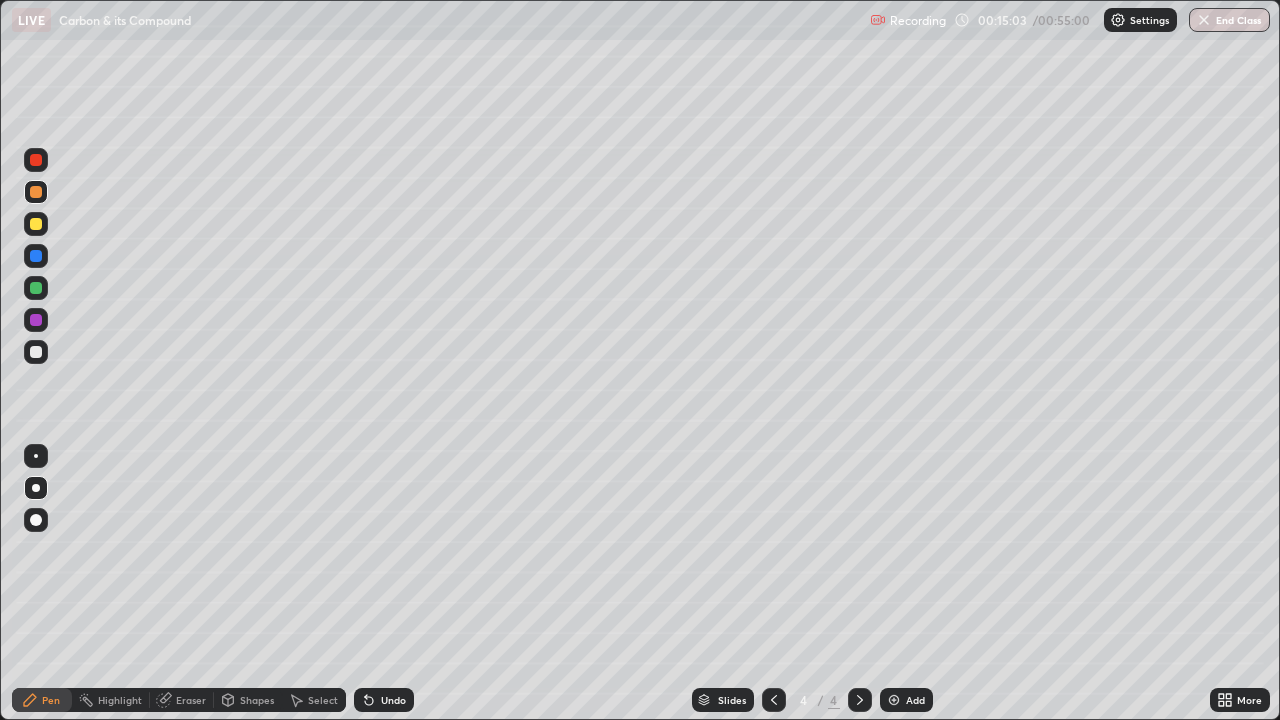 click 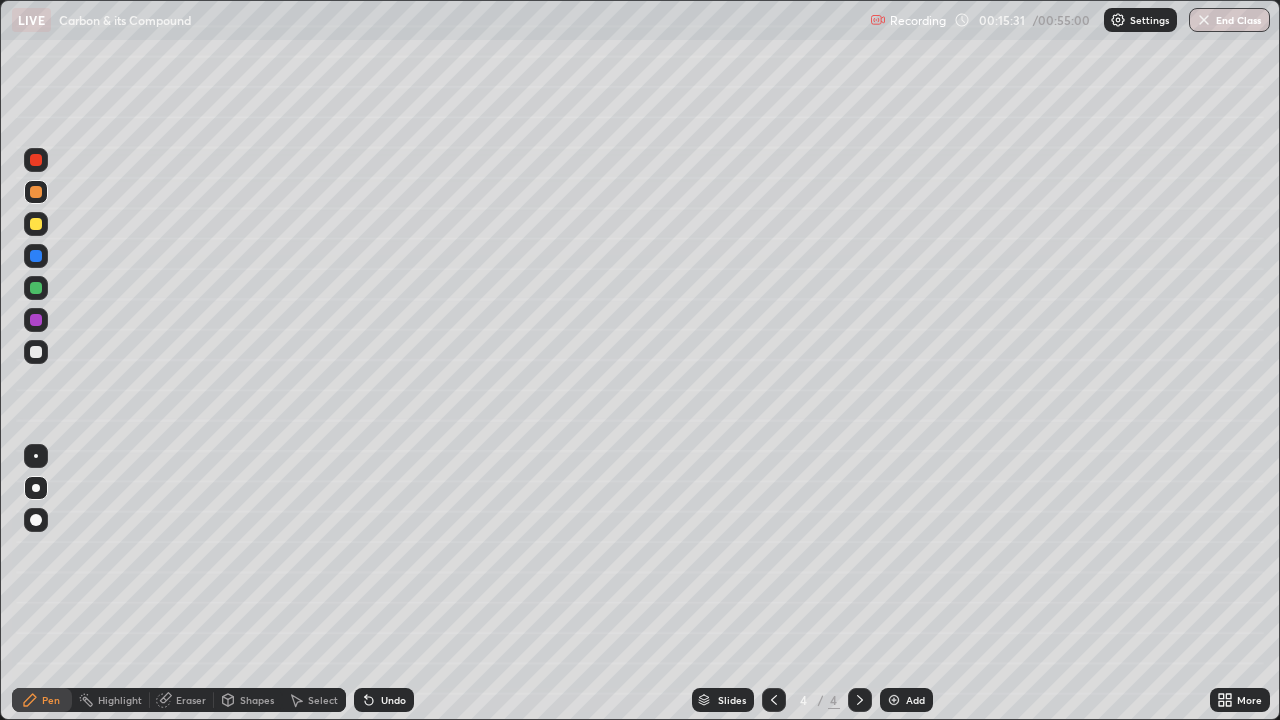 click 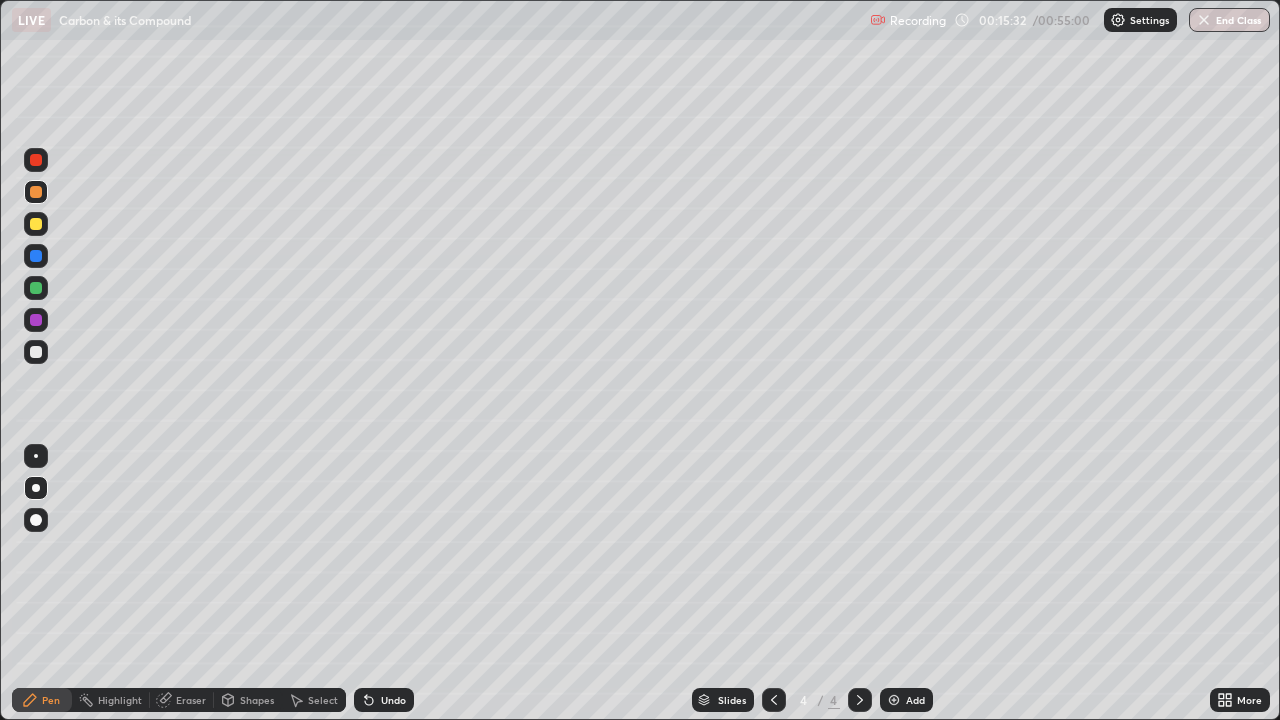 click on "Undo" at bounding box center (393, 700) 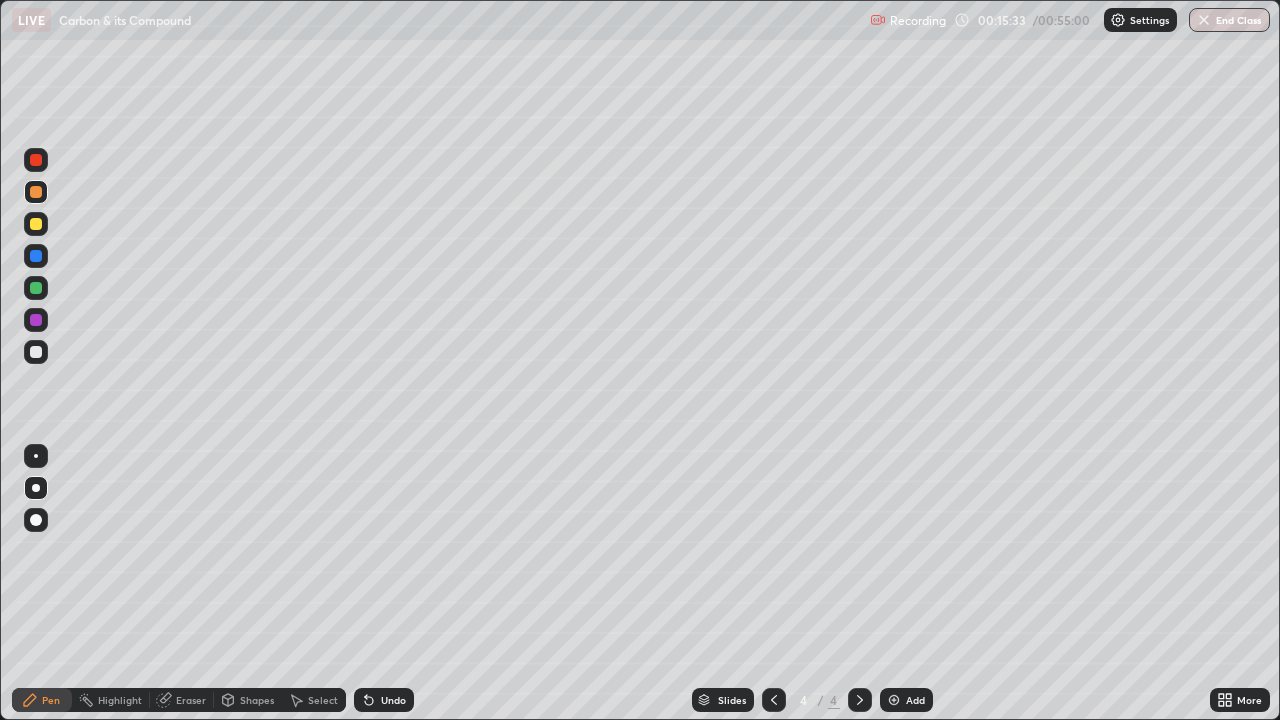 click on "Undo" at bounding box center [384, 700] 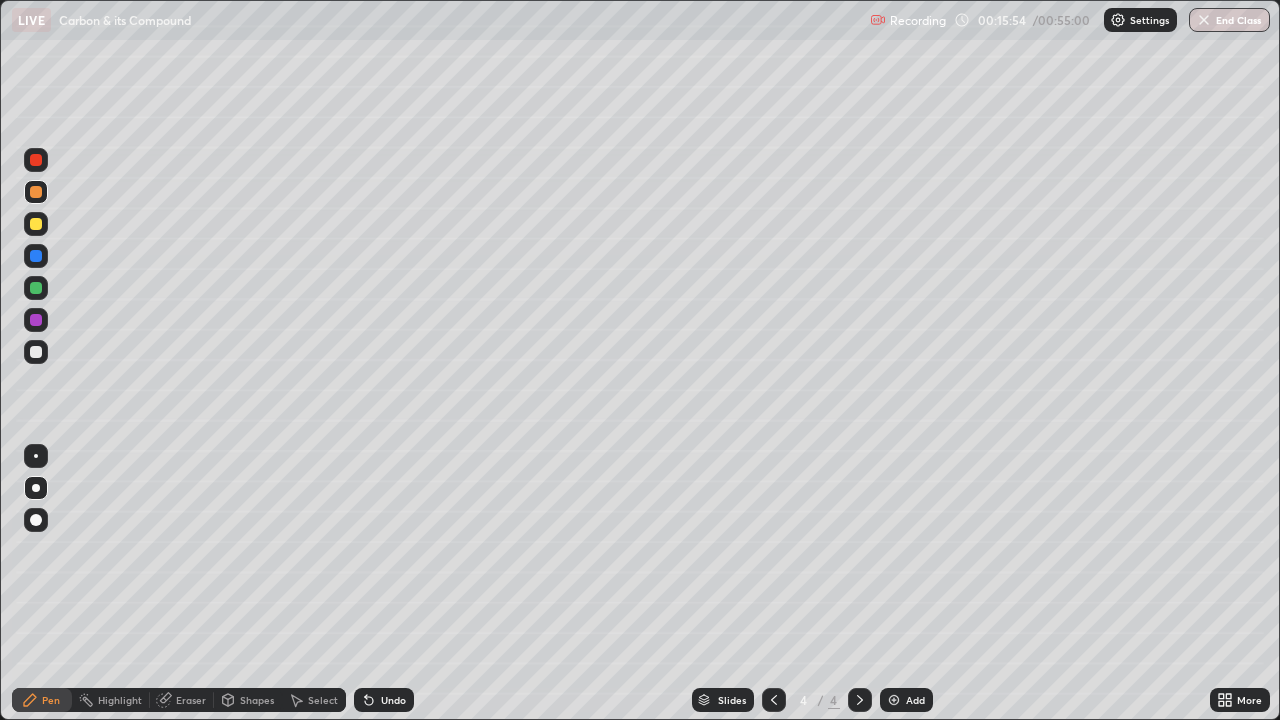 click on "Undo" at bounding box center (384, 700) 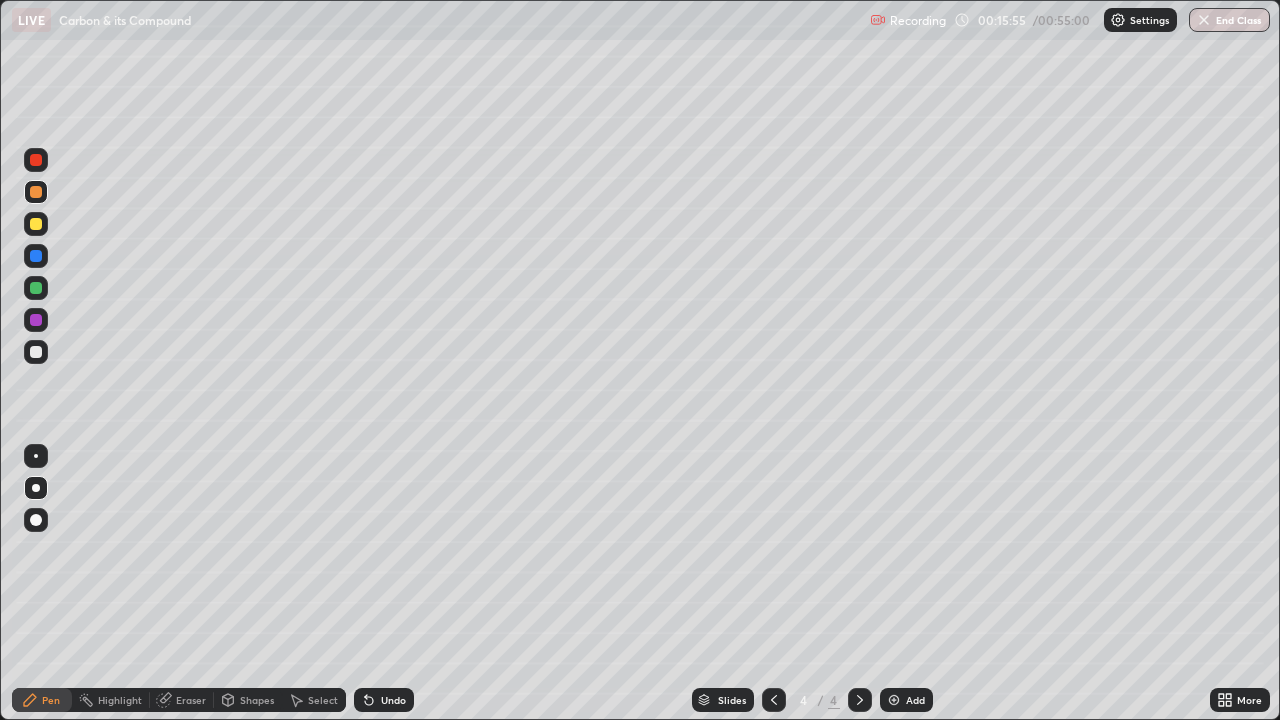 click on "Undo" at bounding box center (384, 700) 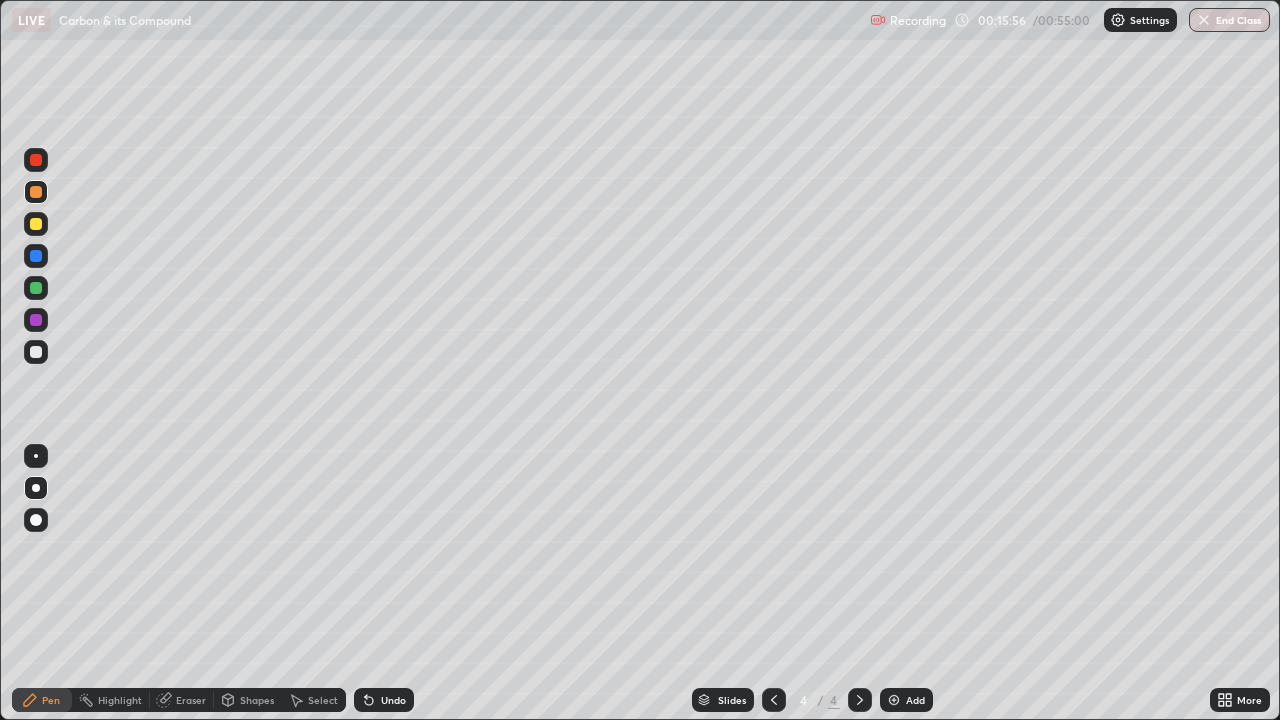 click on "Undo" at bounding box center (384, 700) 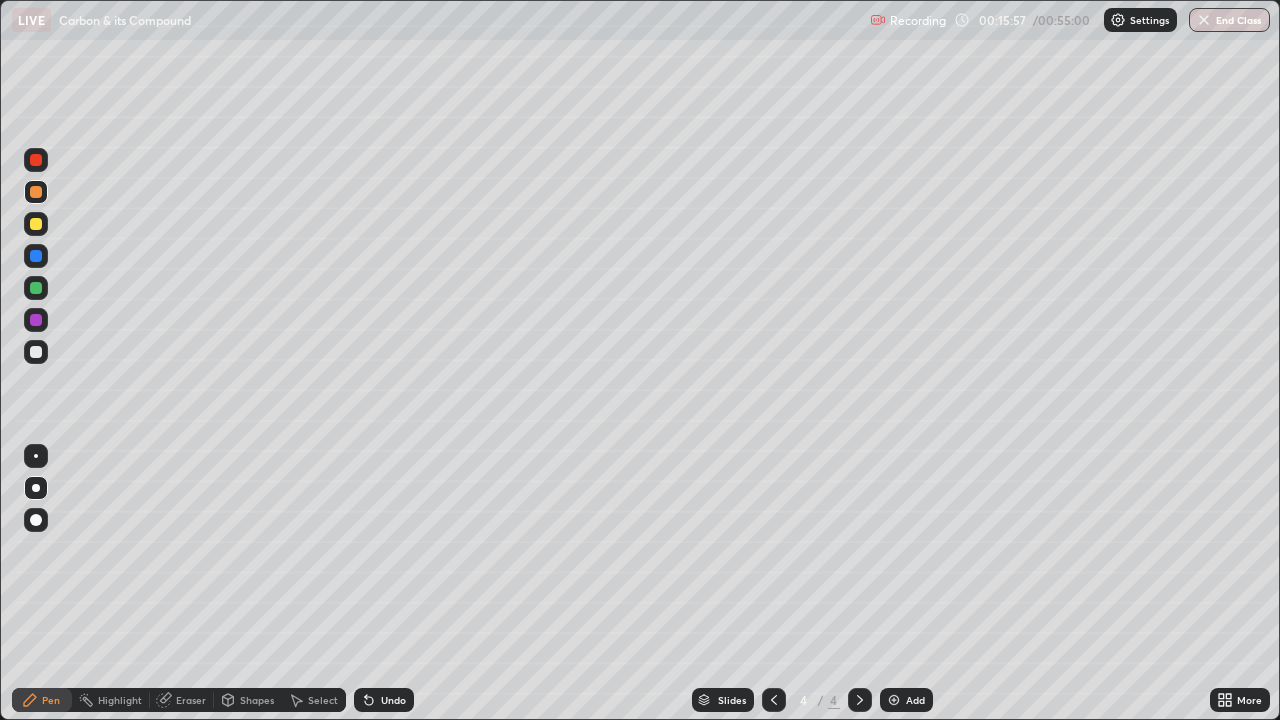click on "Undo" at bounding box center [384, 700] 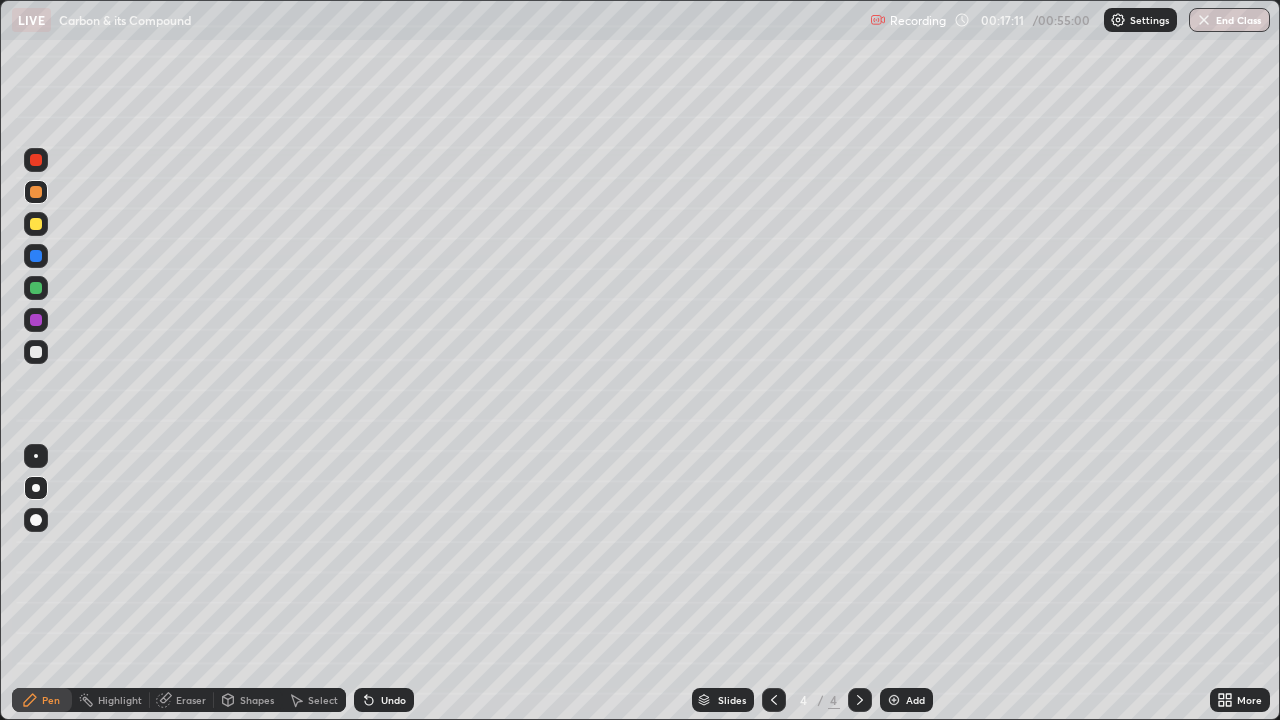 click on "Add" at bounding box center [915, 700] 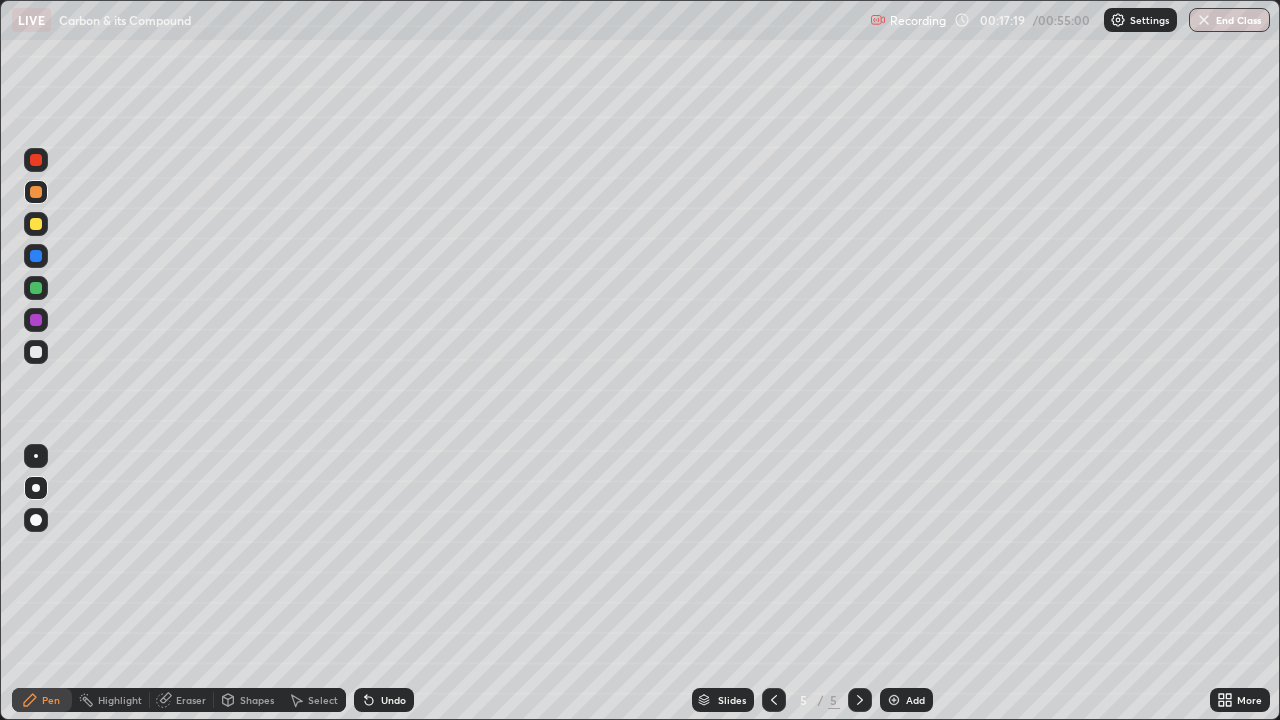 click on "Undo" at bounding box center [384, 700] 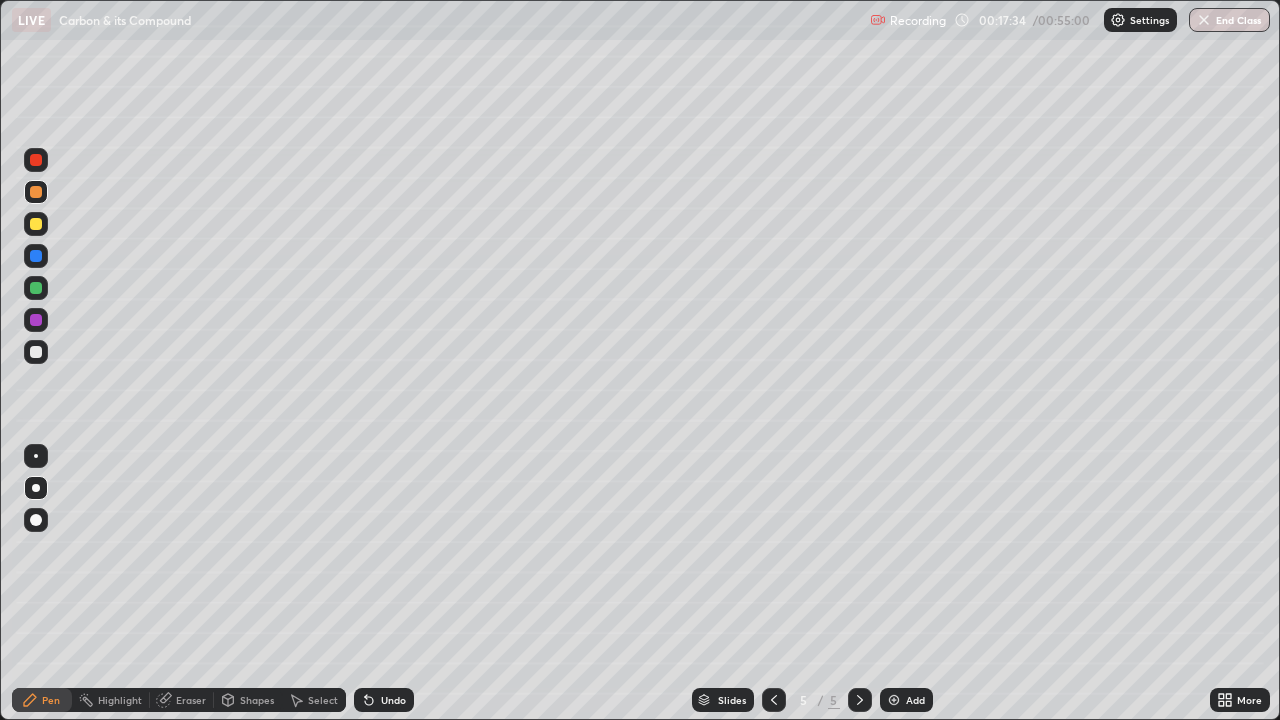 click at bounding box center (36, 320) 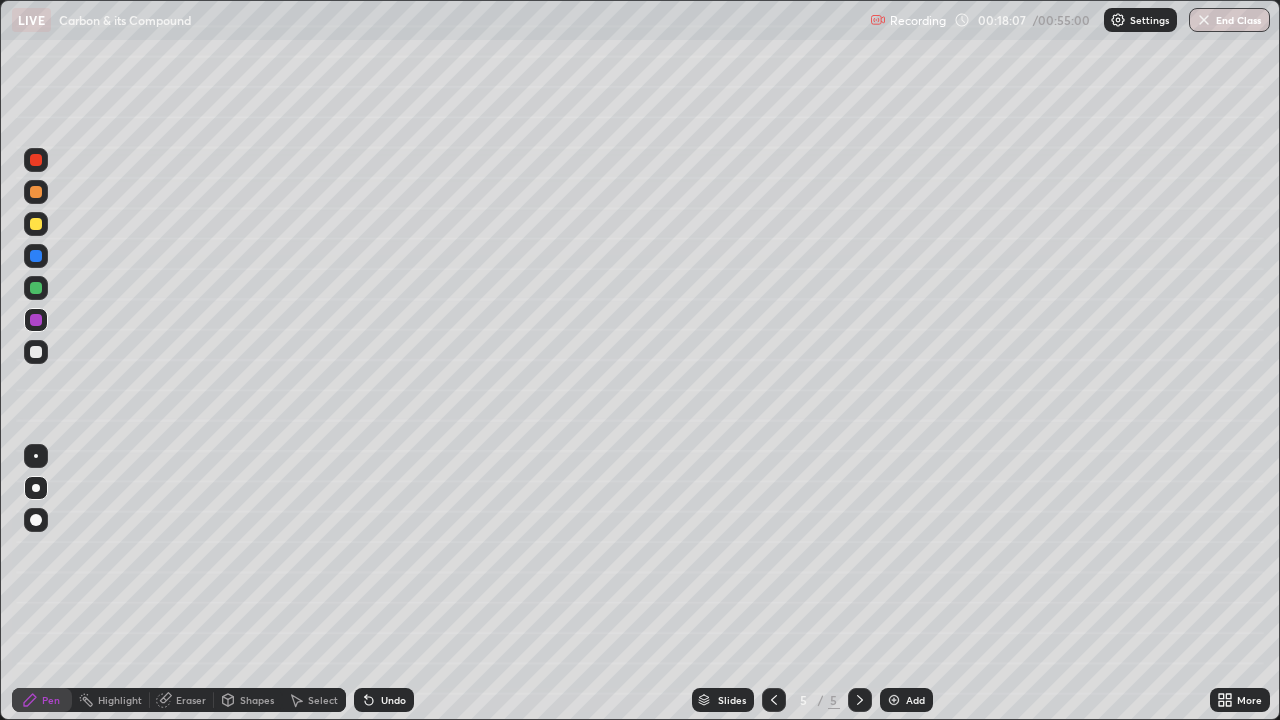 click at bounding box center (36, 352) 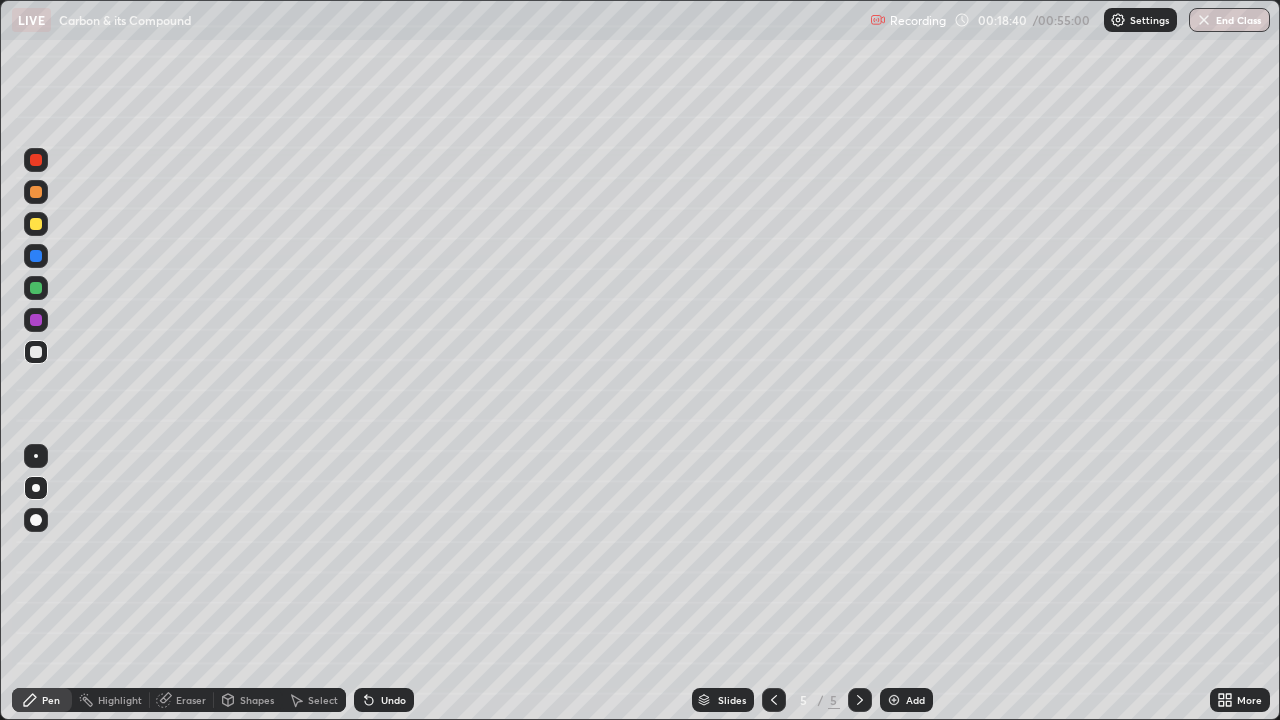 click on "Eraser" at bounding box center (191, 700) 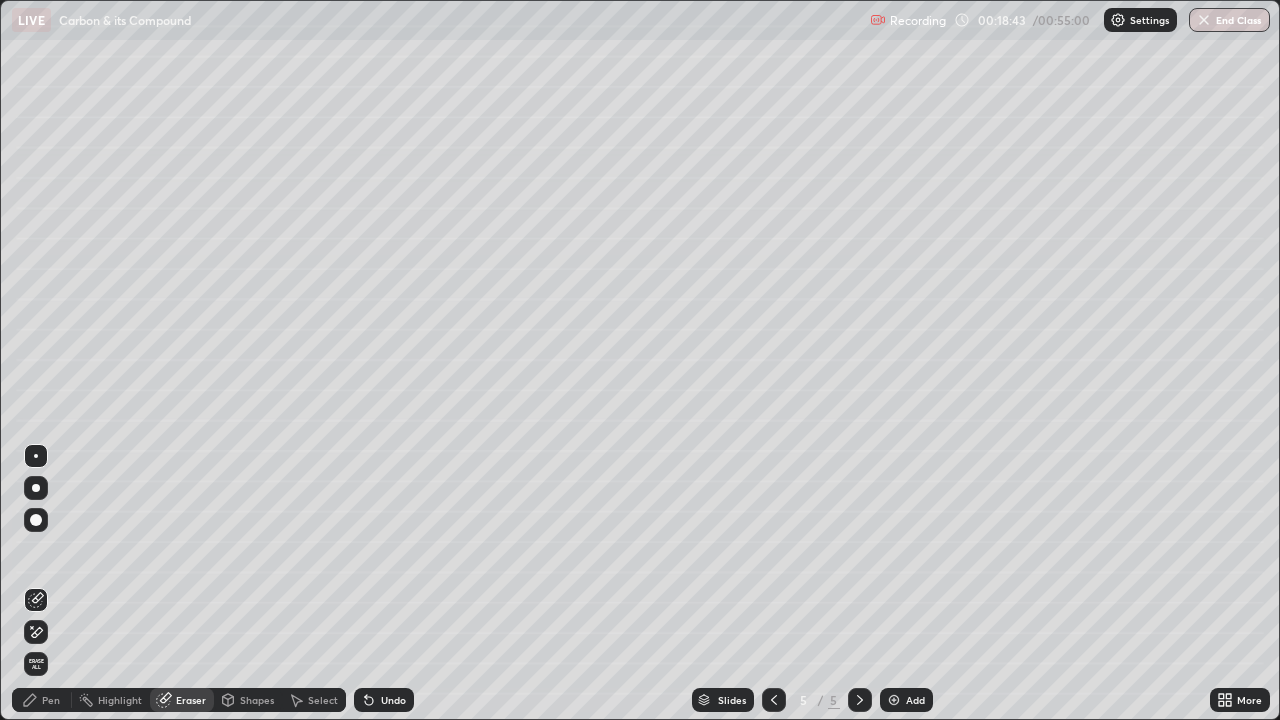 click on "Pen" at bounding box center (51, 700) 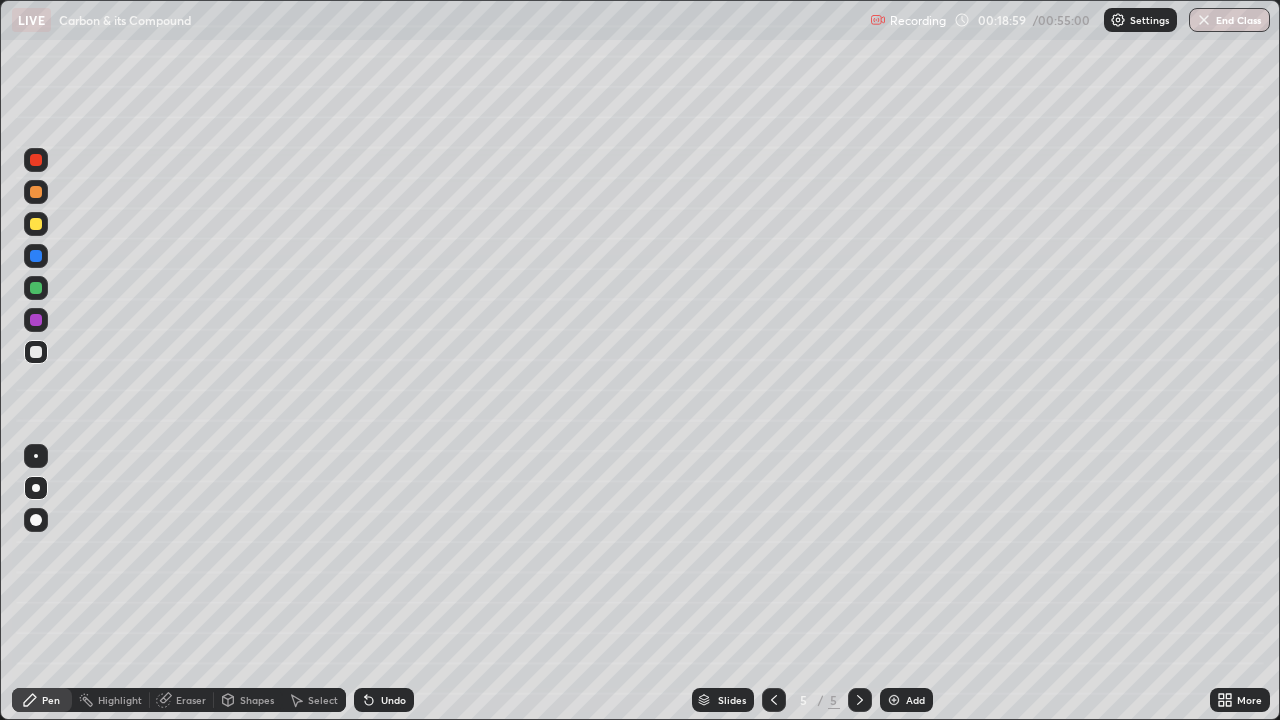 click at bounding box center (36, 320) 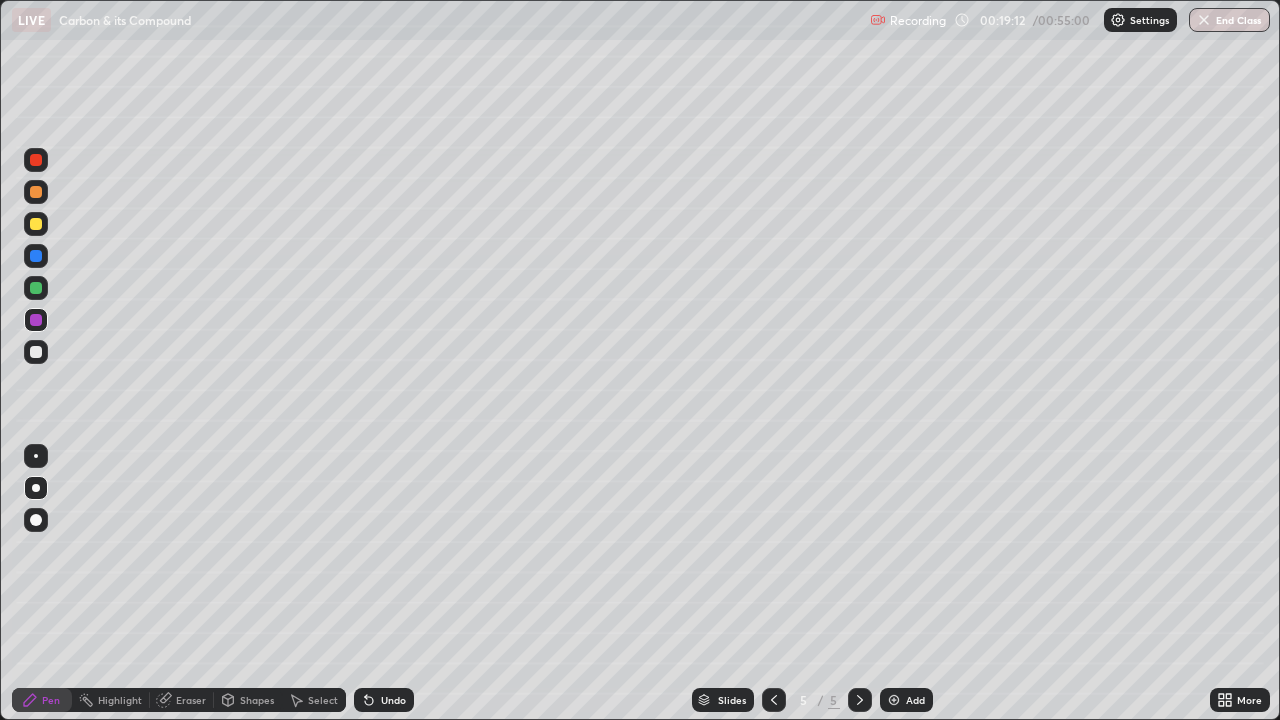 click at bounding box center (36, 224) 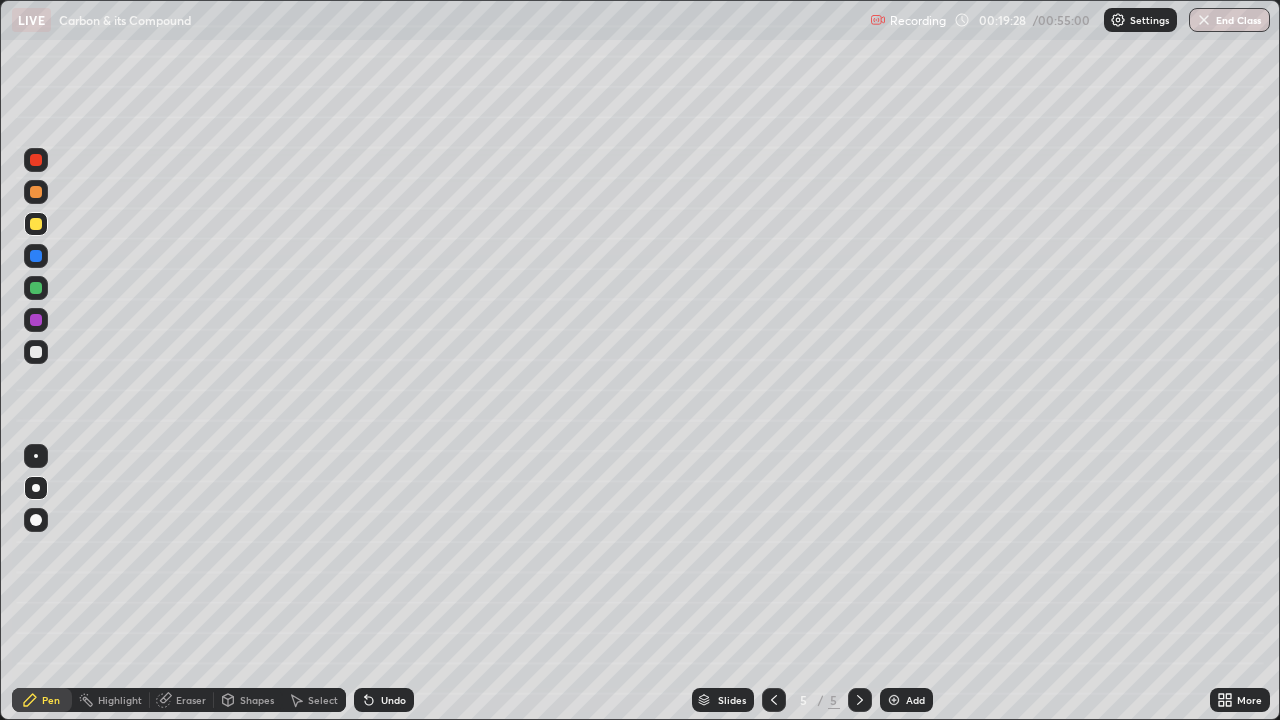 click at bounding box center [36, 192] 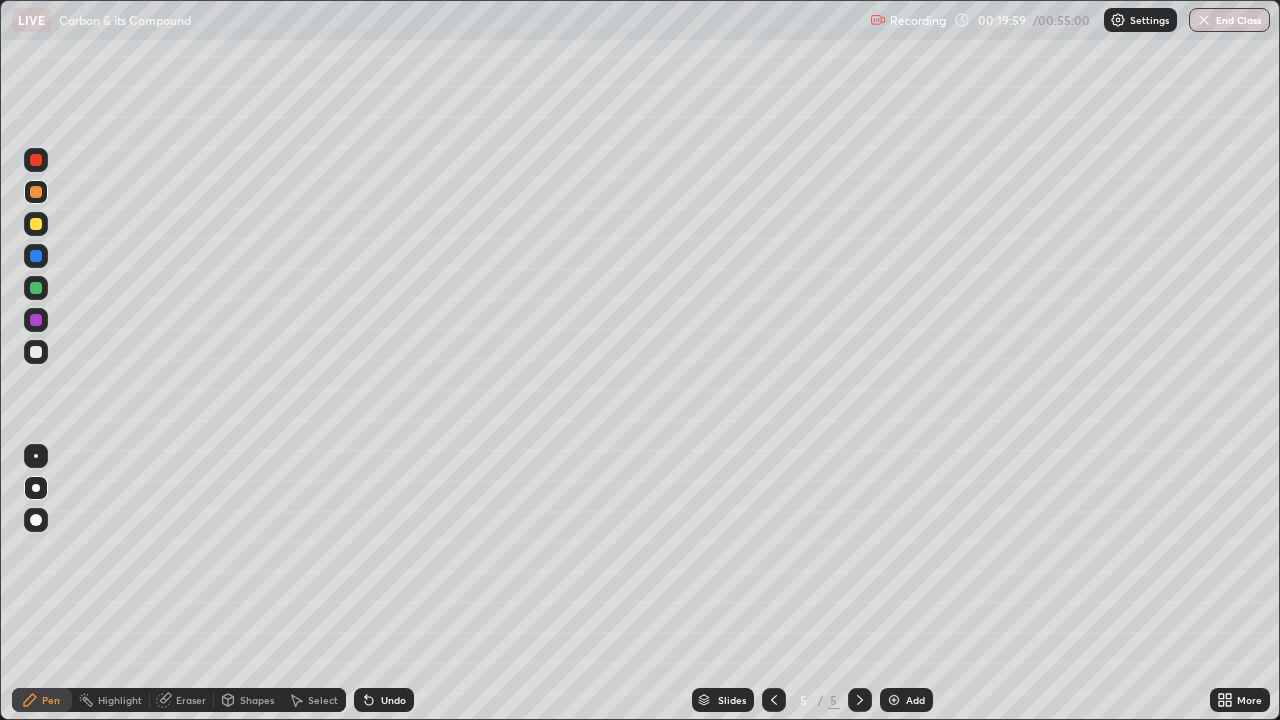 click at bounding box center (36, 288) 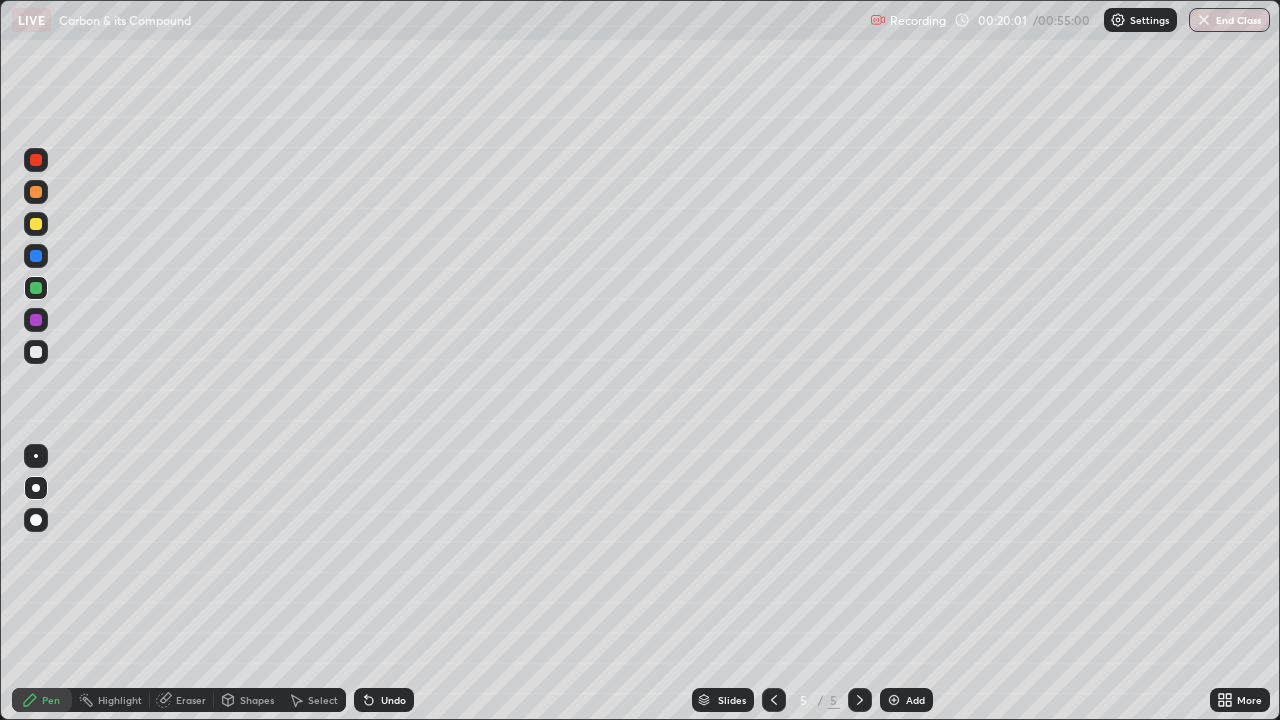 click on "Shapes" at bounding box center [257, 700] 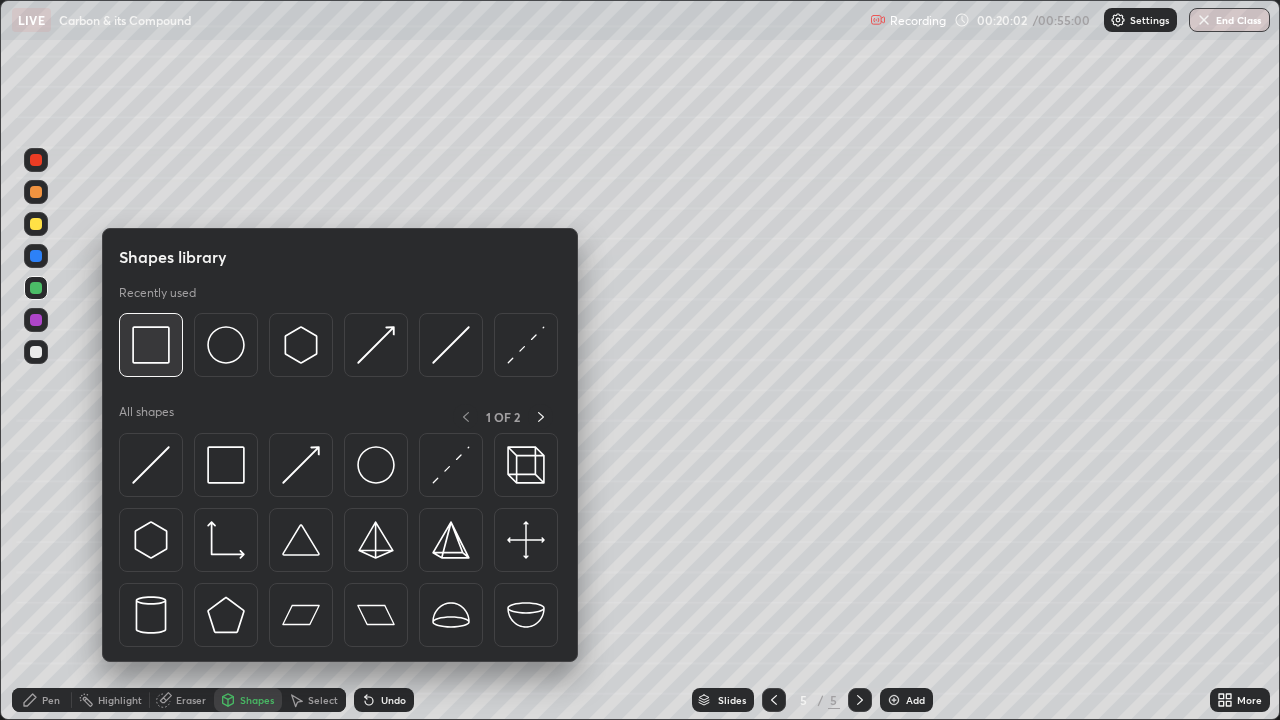 click at bounding box center [151, 345] 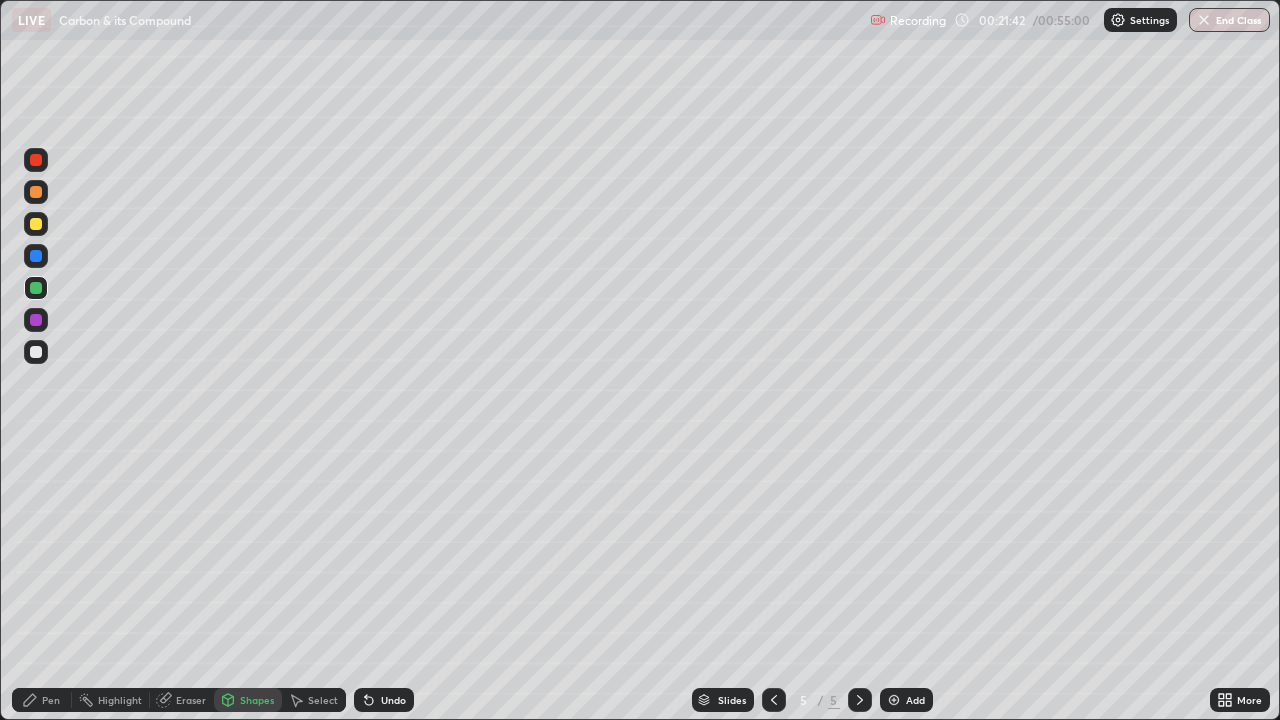 click on "Add" at bounding box center [915, 700] 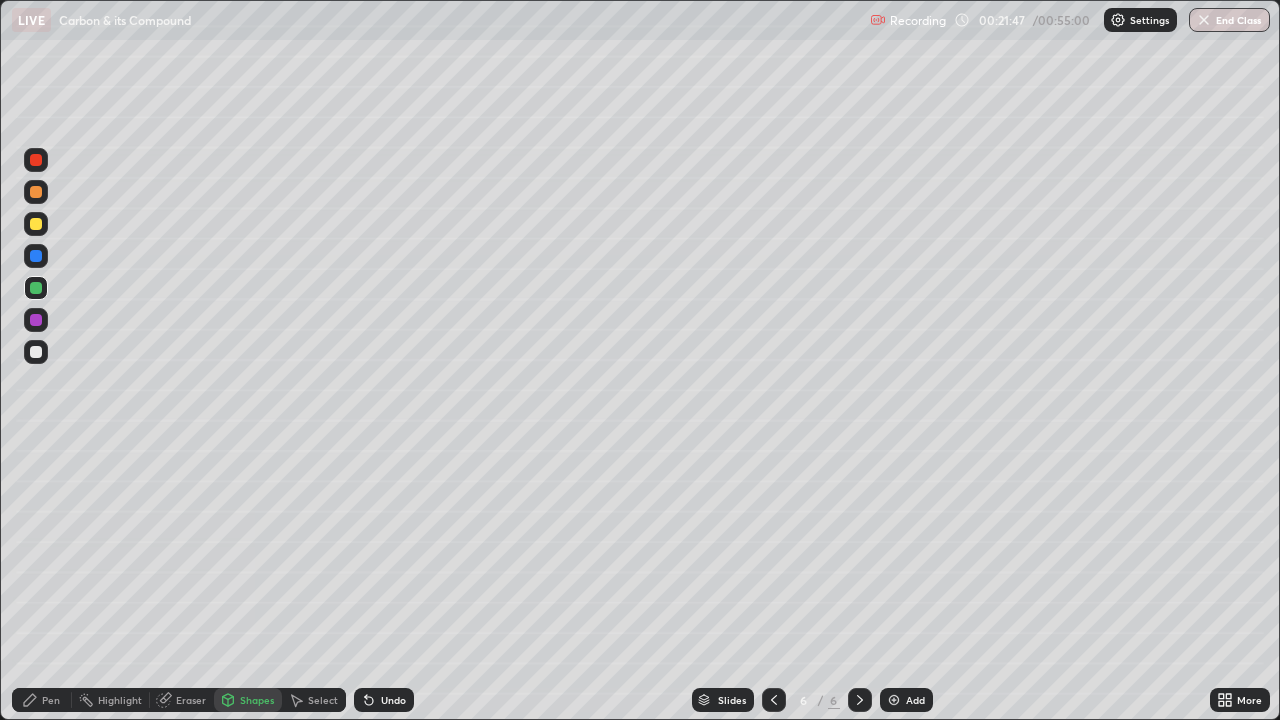 click on "Pen" at bounding box center (42, 700) 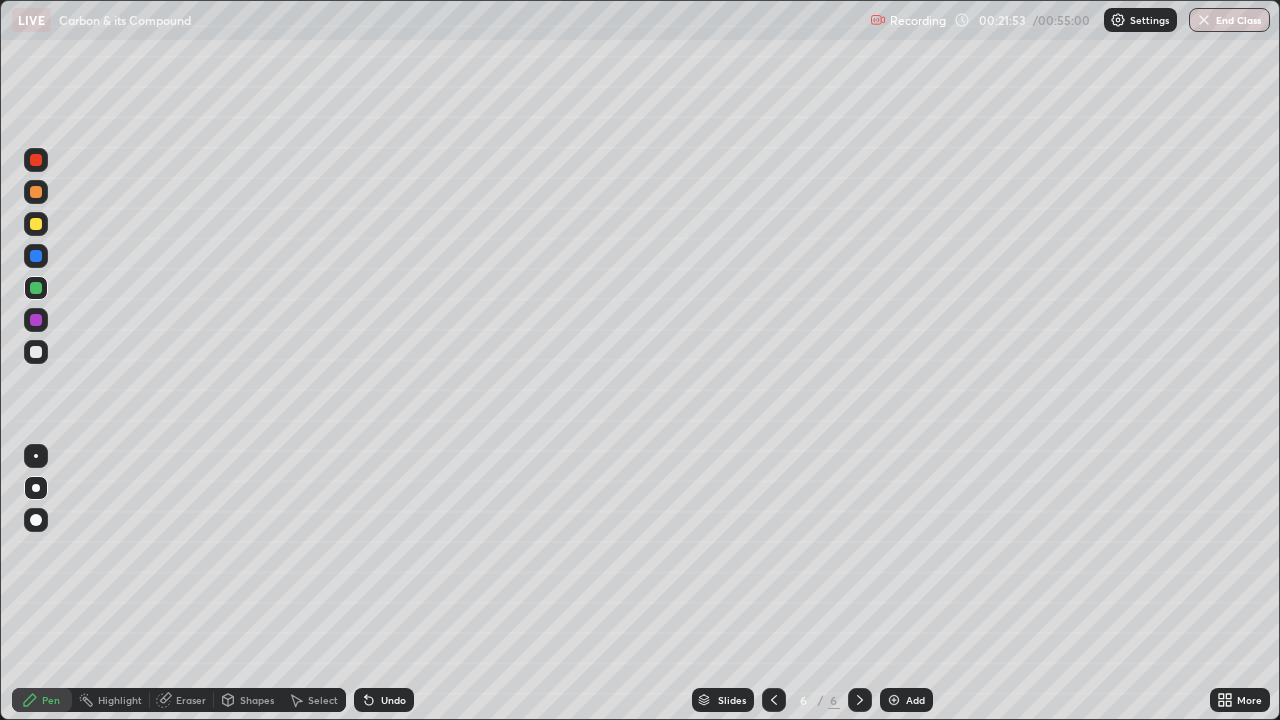 click on "Shapes" at bounding box center (257, 700) 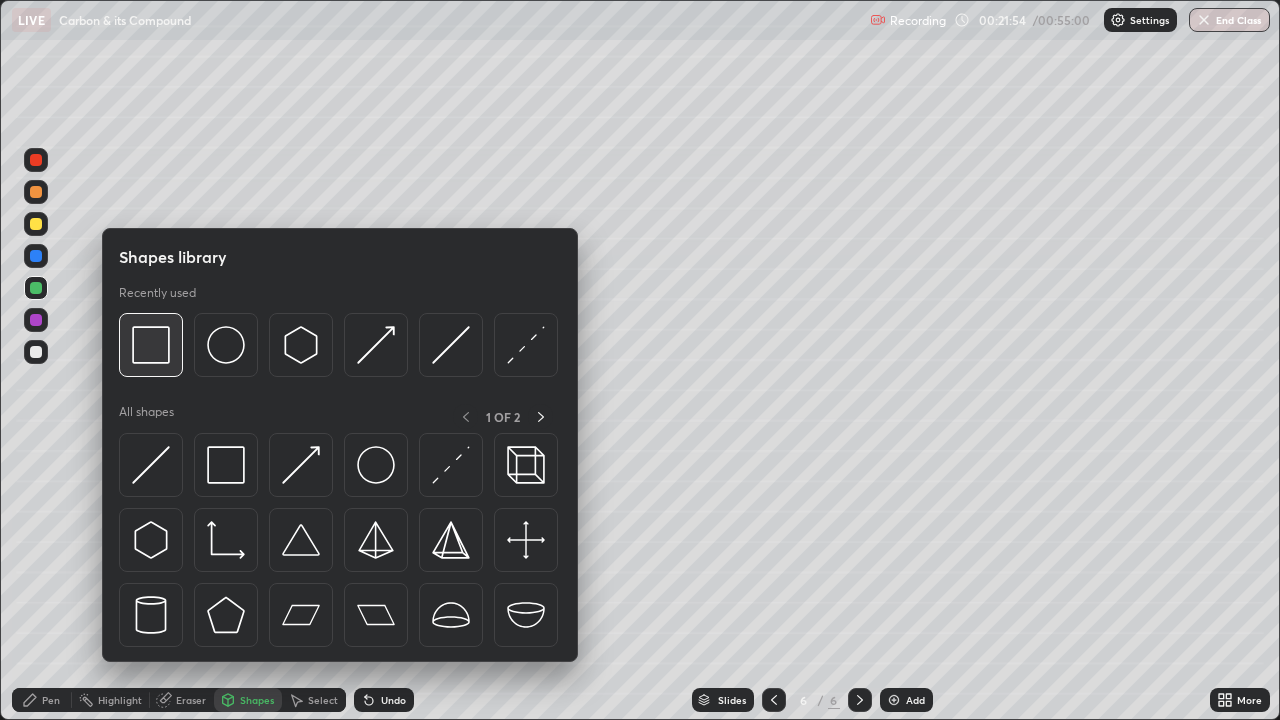 click at bounding box center [151, 345] 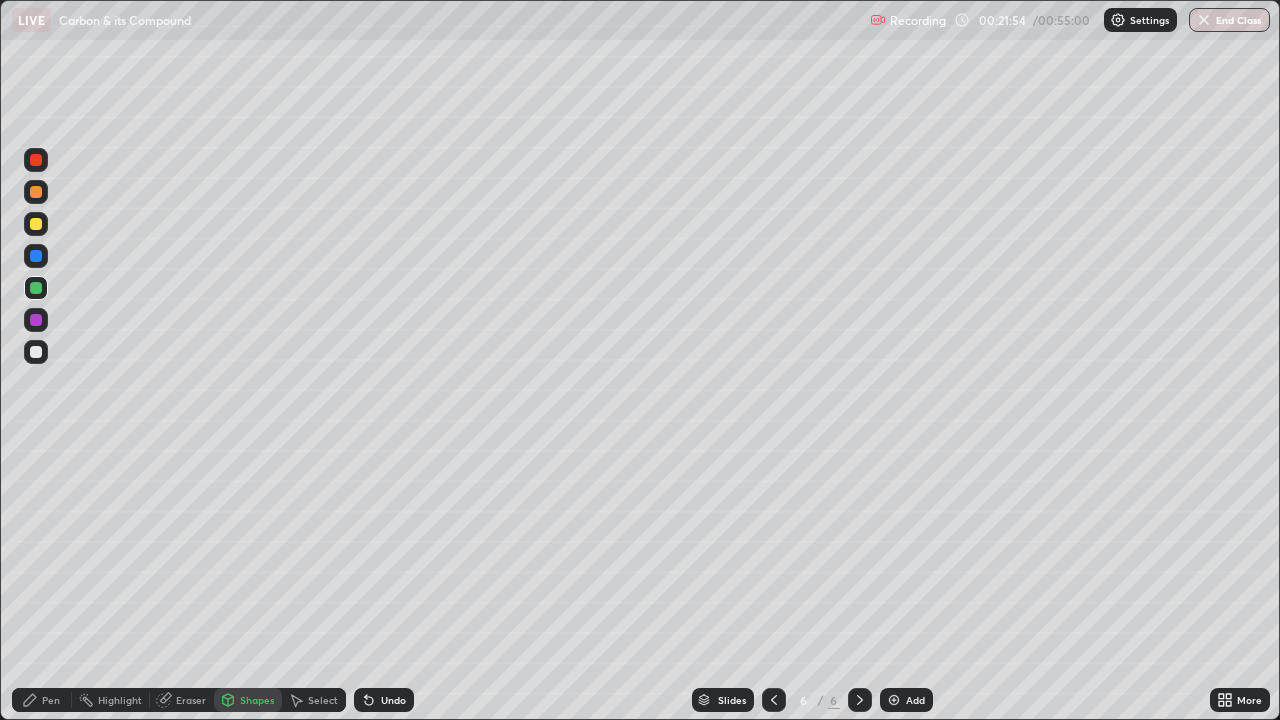click at bounding box center (36, 320) 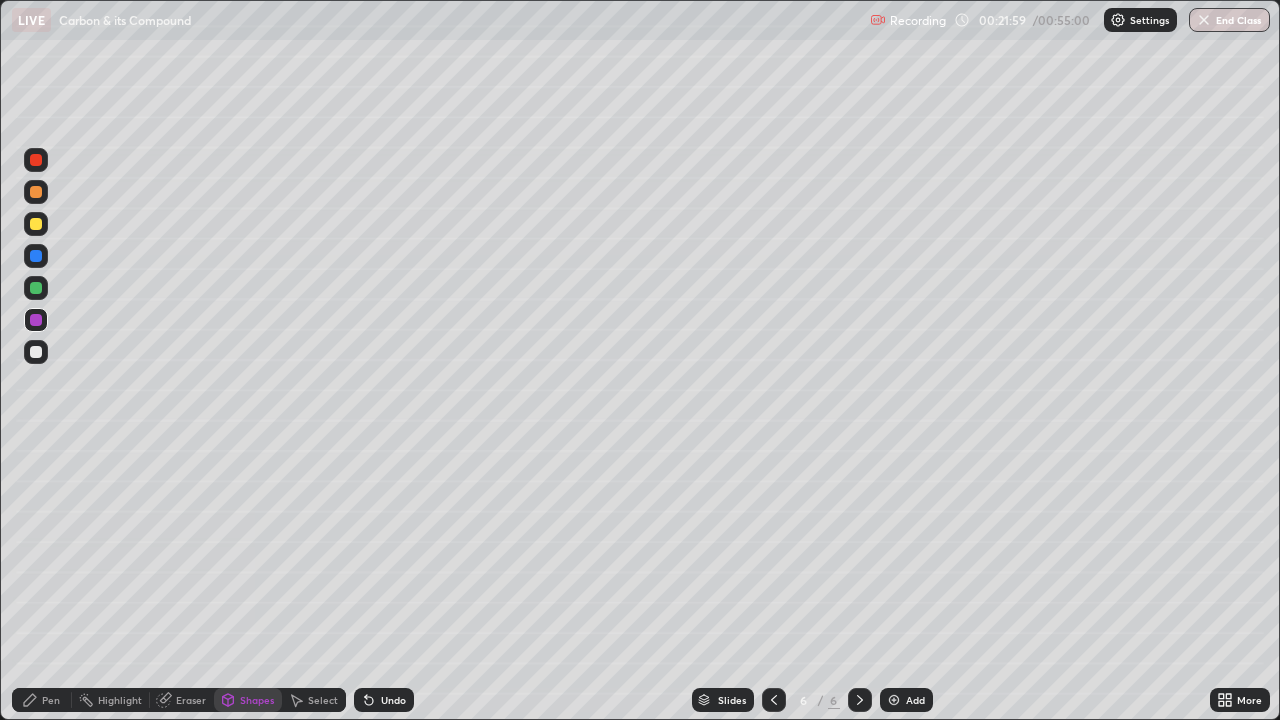 click at bounding box center (36, 288) 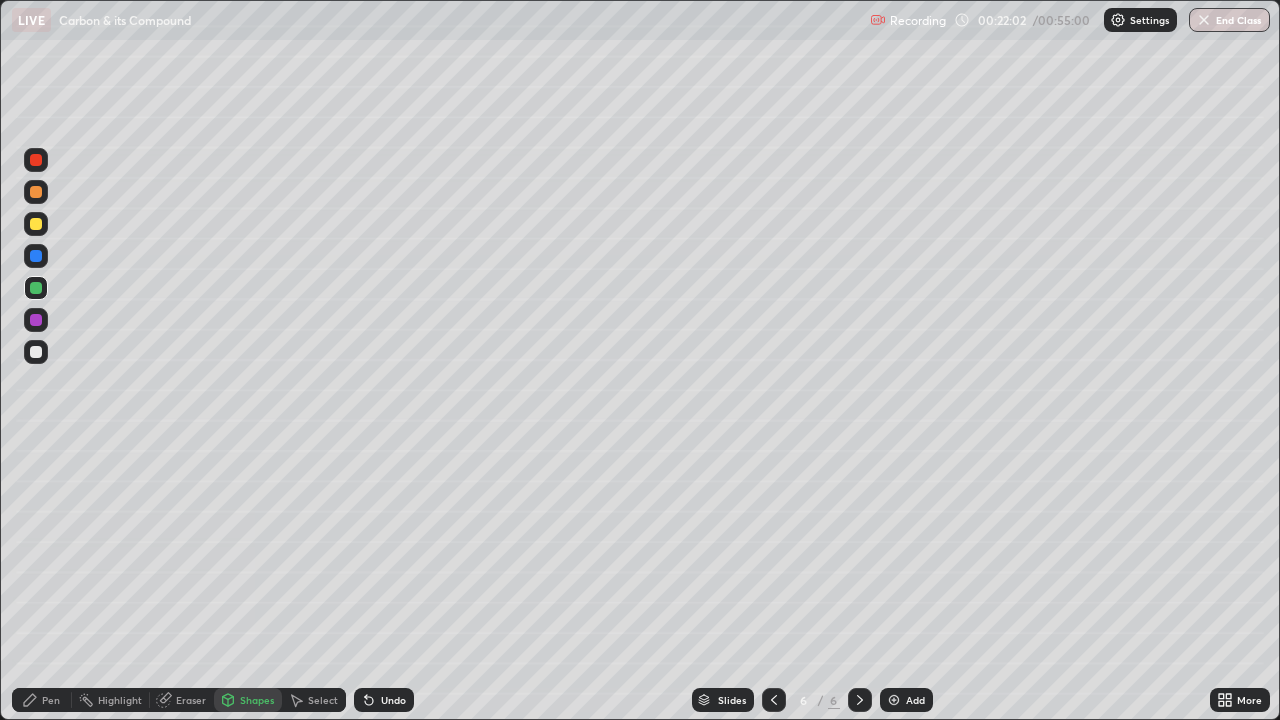 click 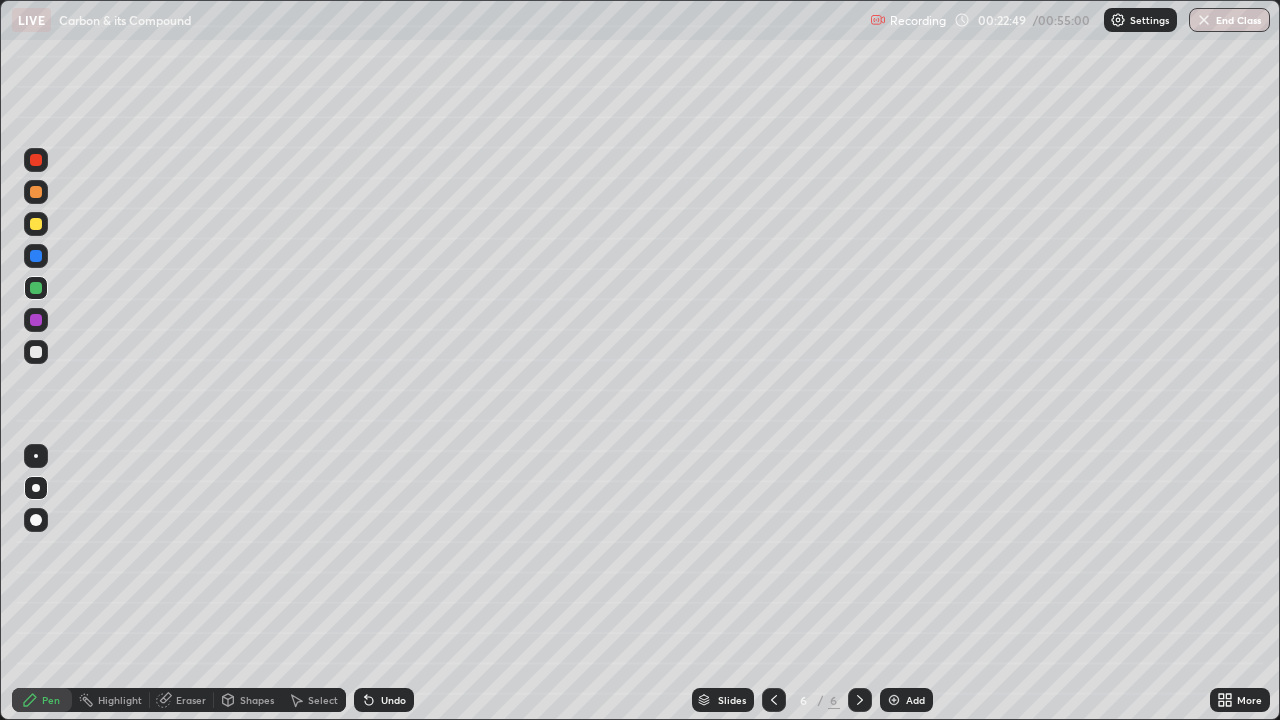 click on "Eraser" at bounding box center [191, 700] 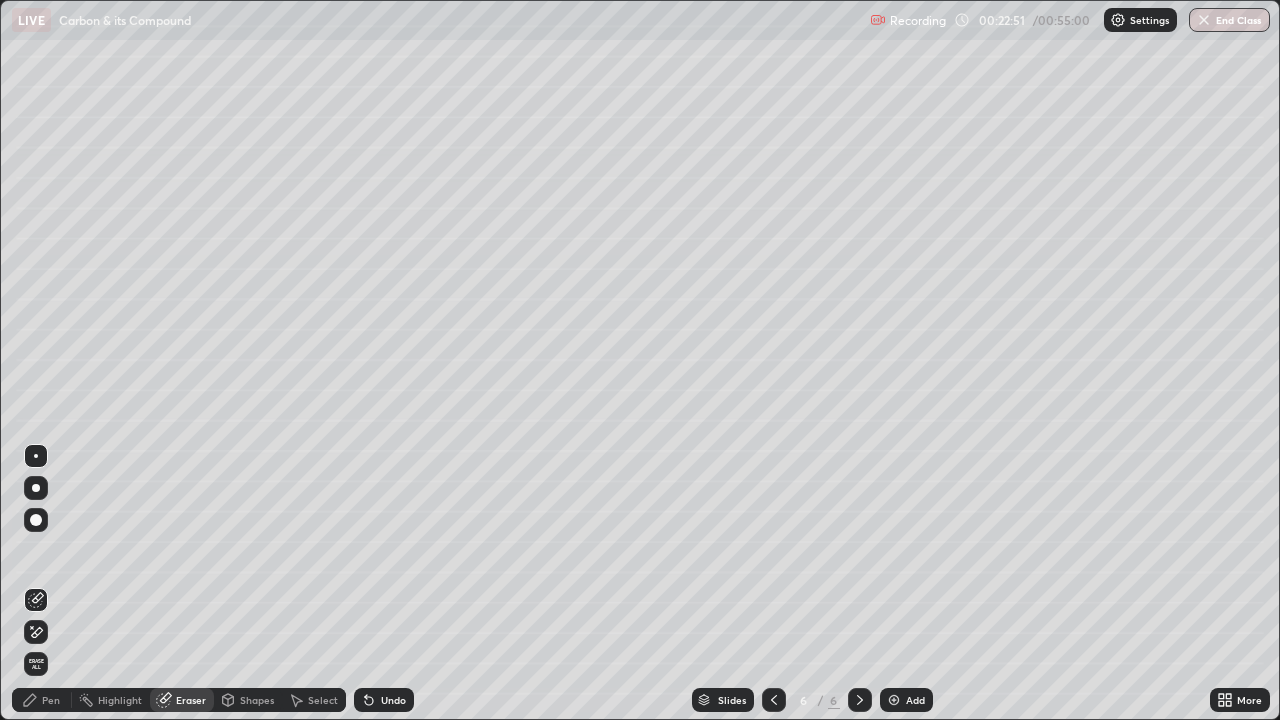 click on "Pen" at bounding box center [51, 700] 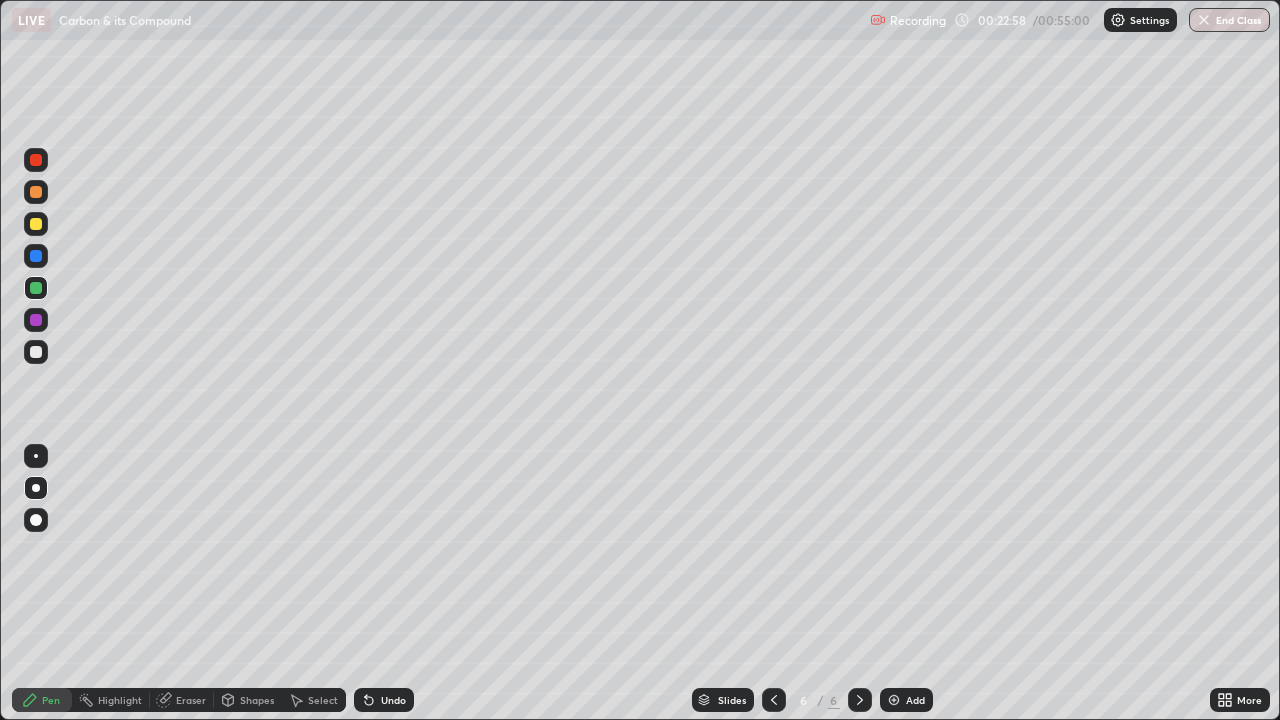 click at bounding box center (36, 224) 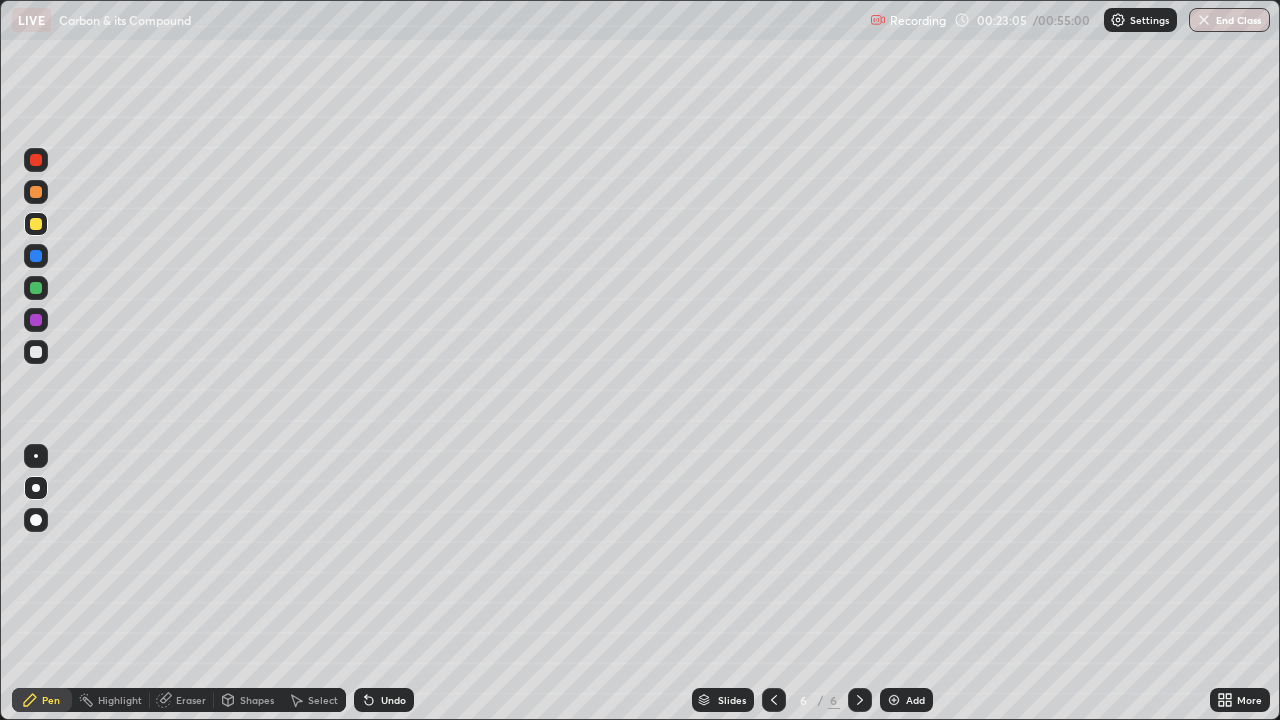click at bounding box center [36, 160] 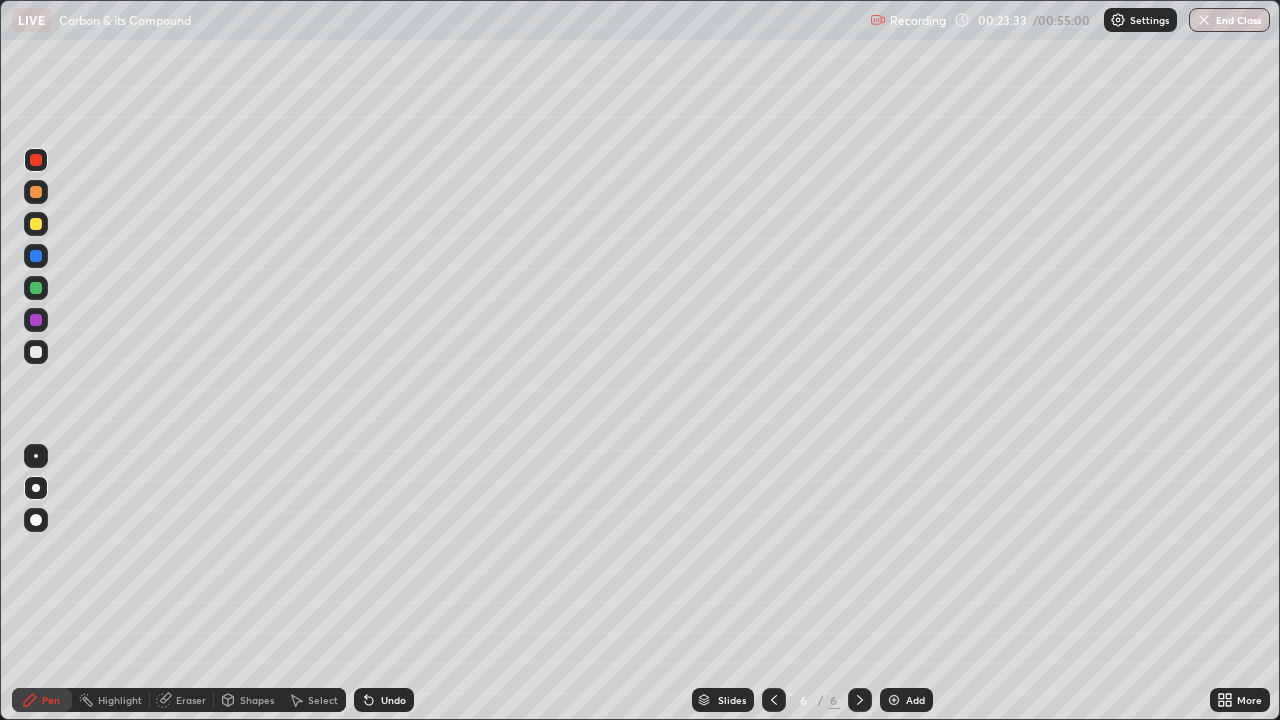 click at bounding box center [36, 288] 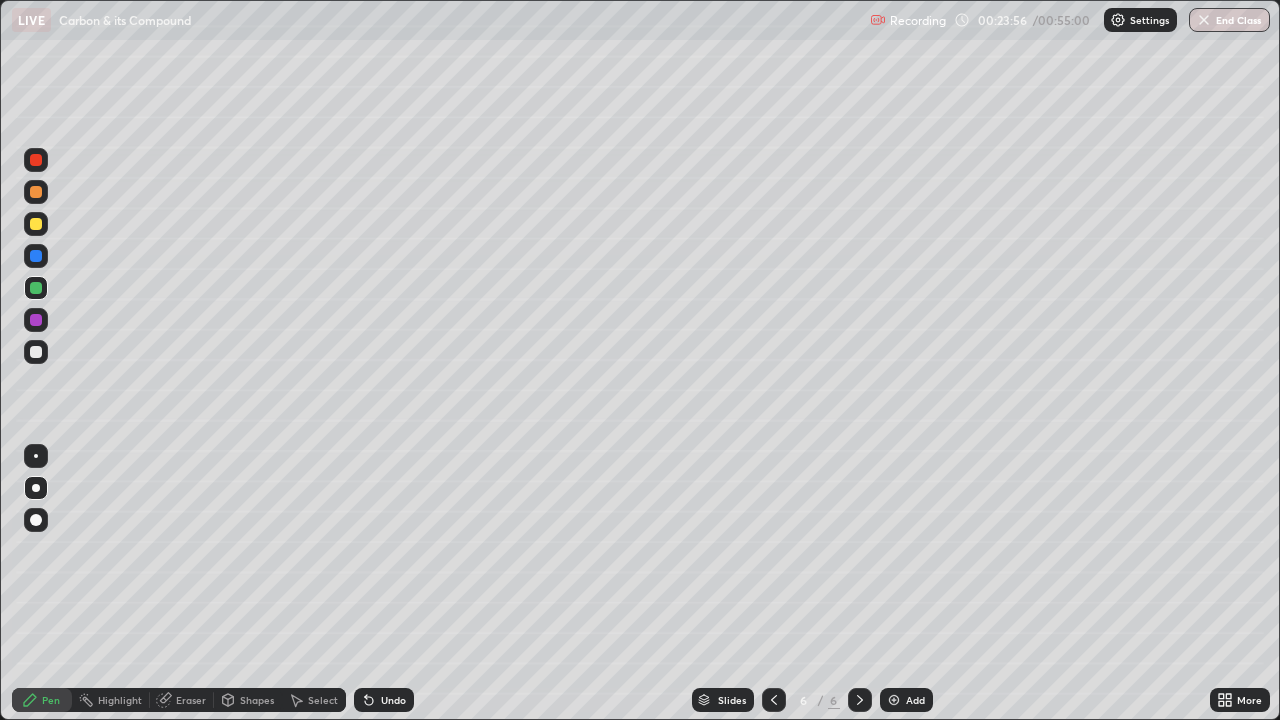 click at bounding box center (36, 320) 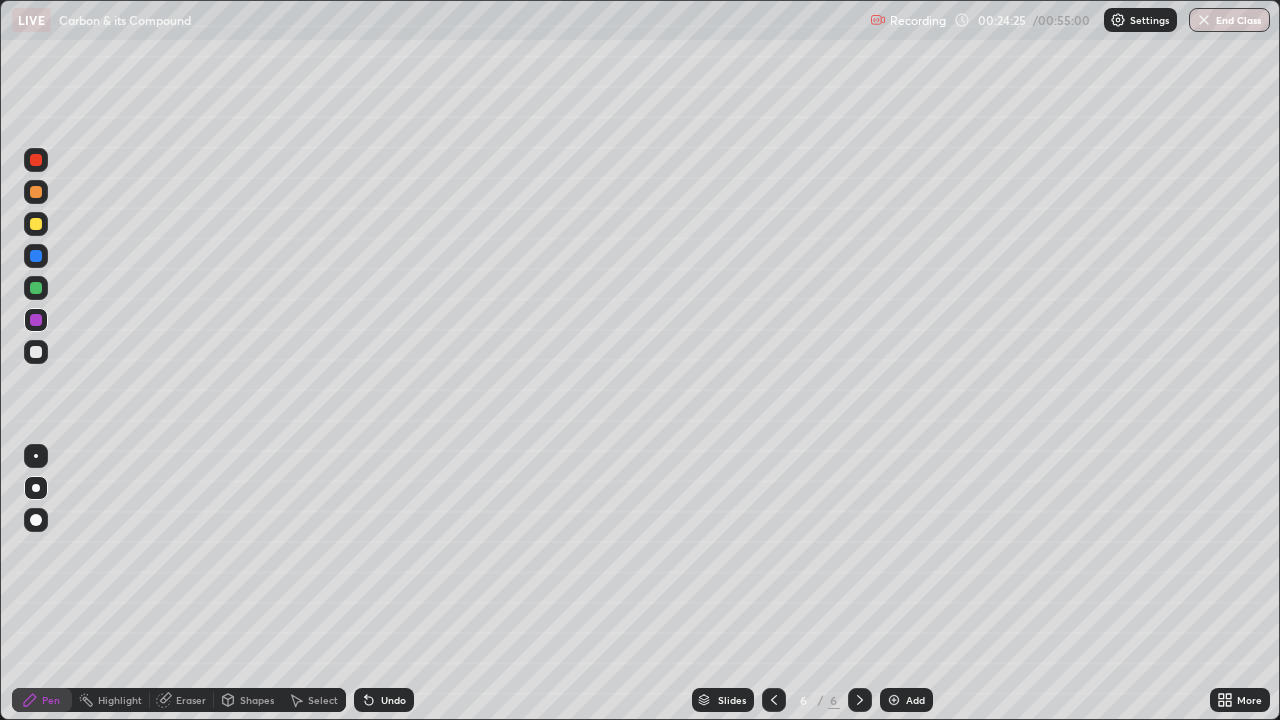 click on "Shapes" at bounding box center (257, 700) 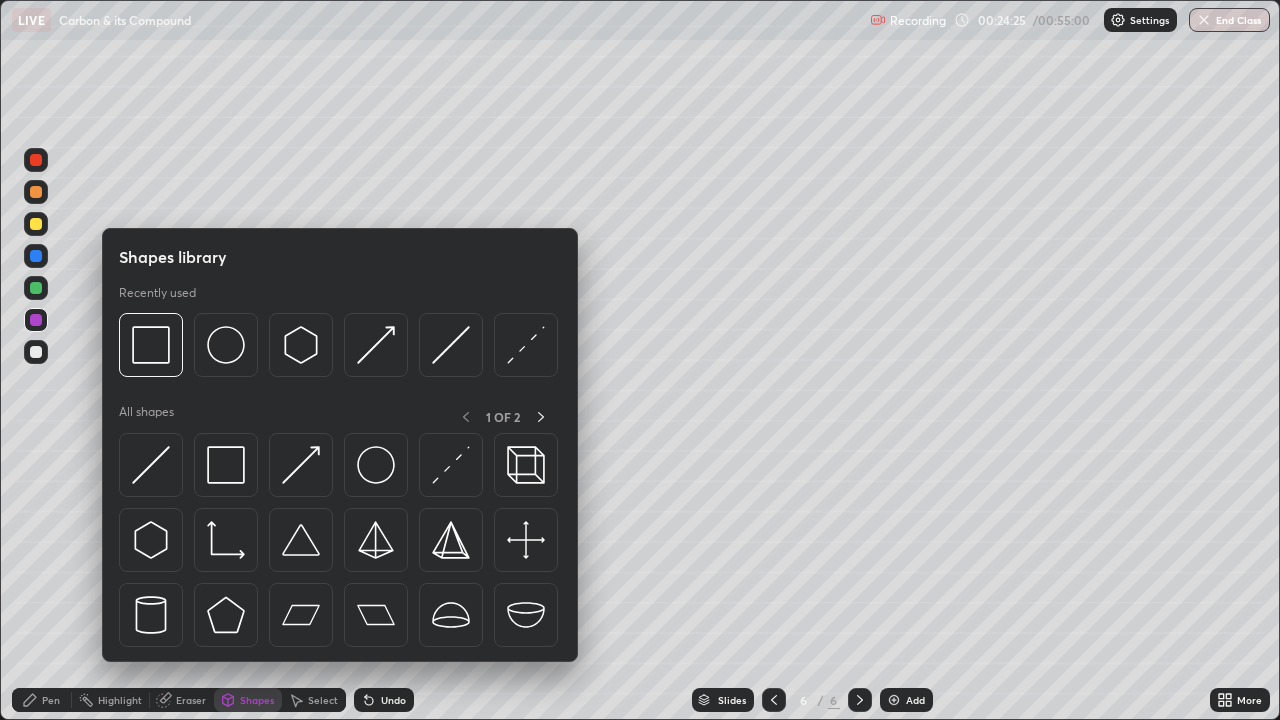 click at bounding box center [36, 352] 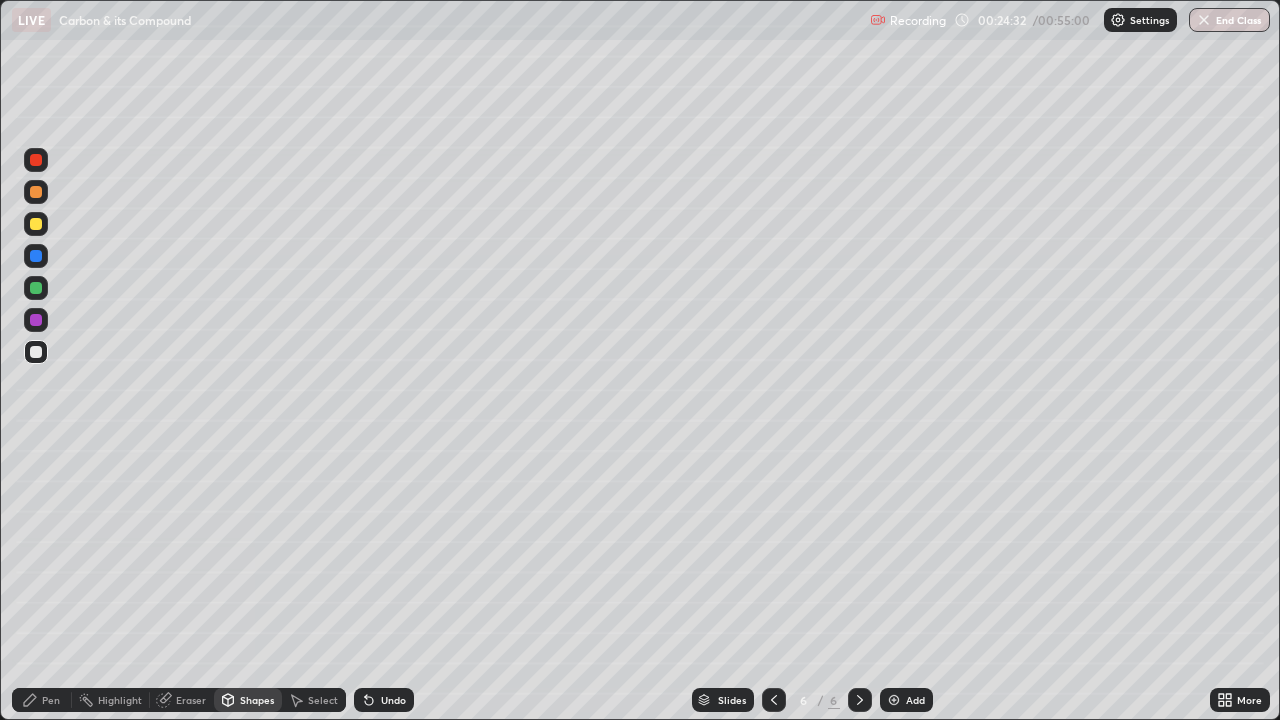 click at bounding box center (36, 224) 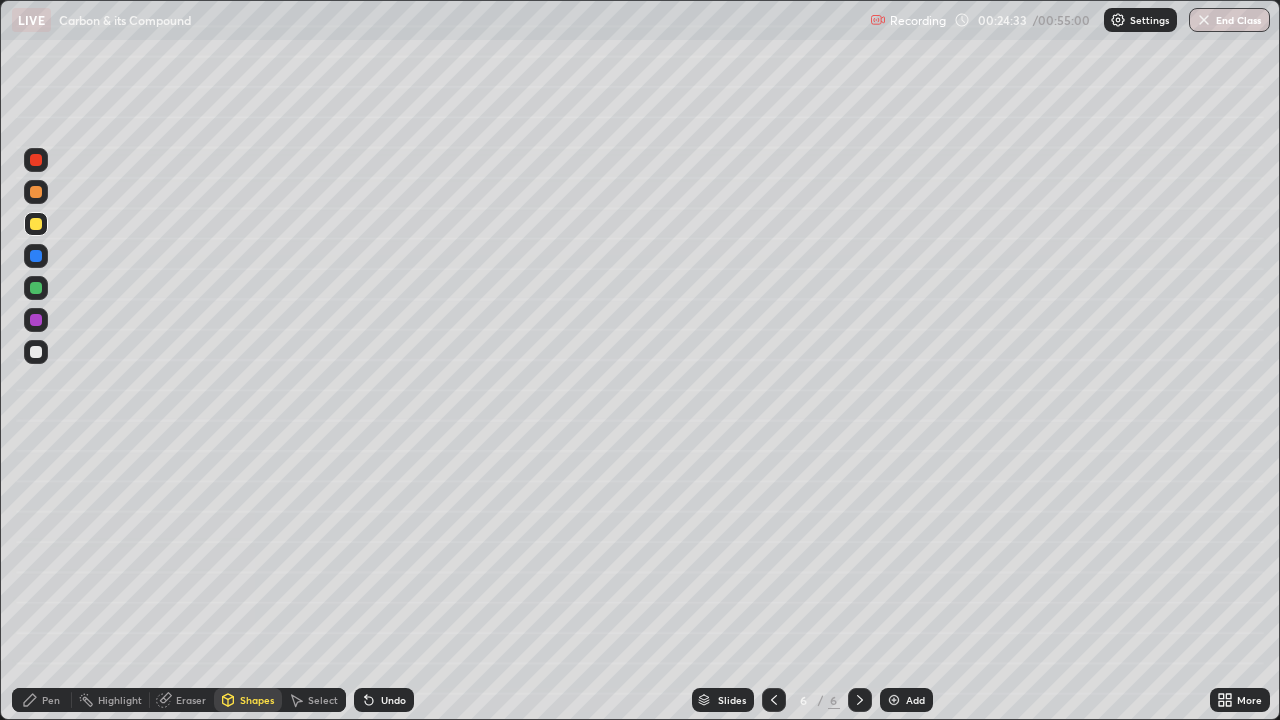 click 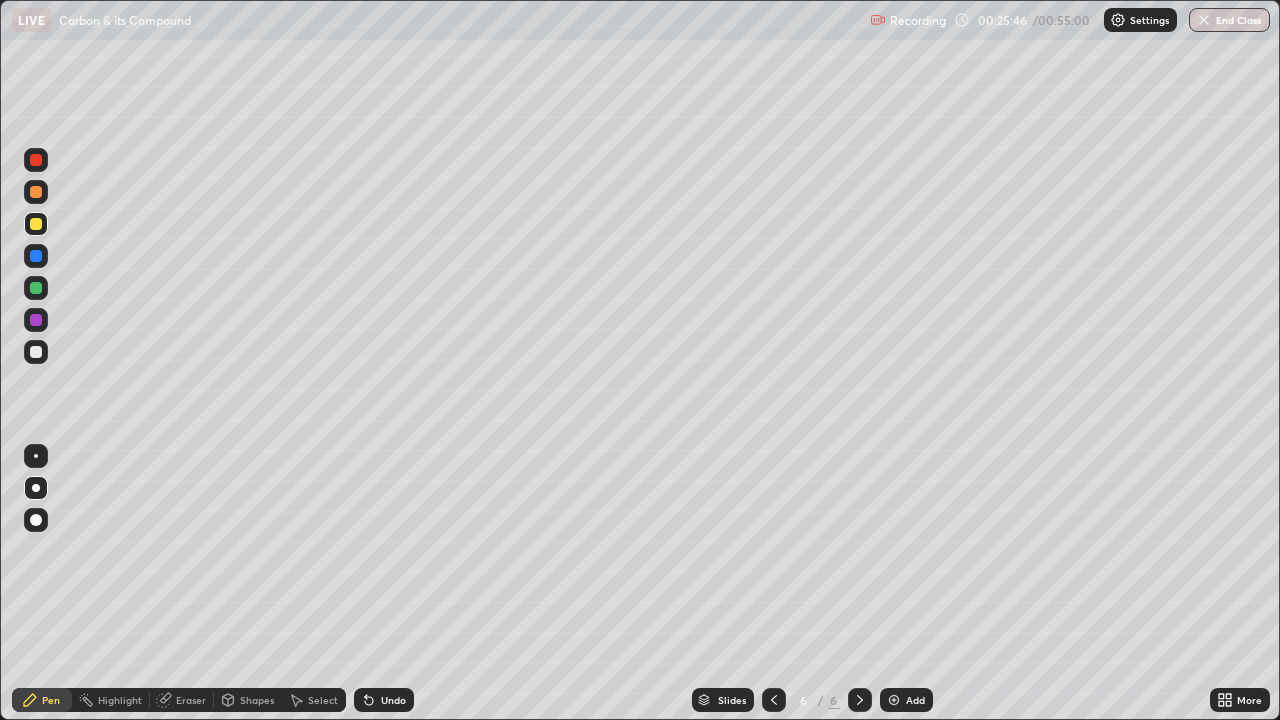 click at bounding box center (36, 288) 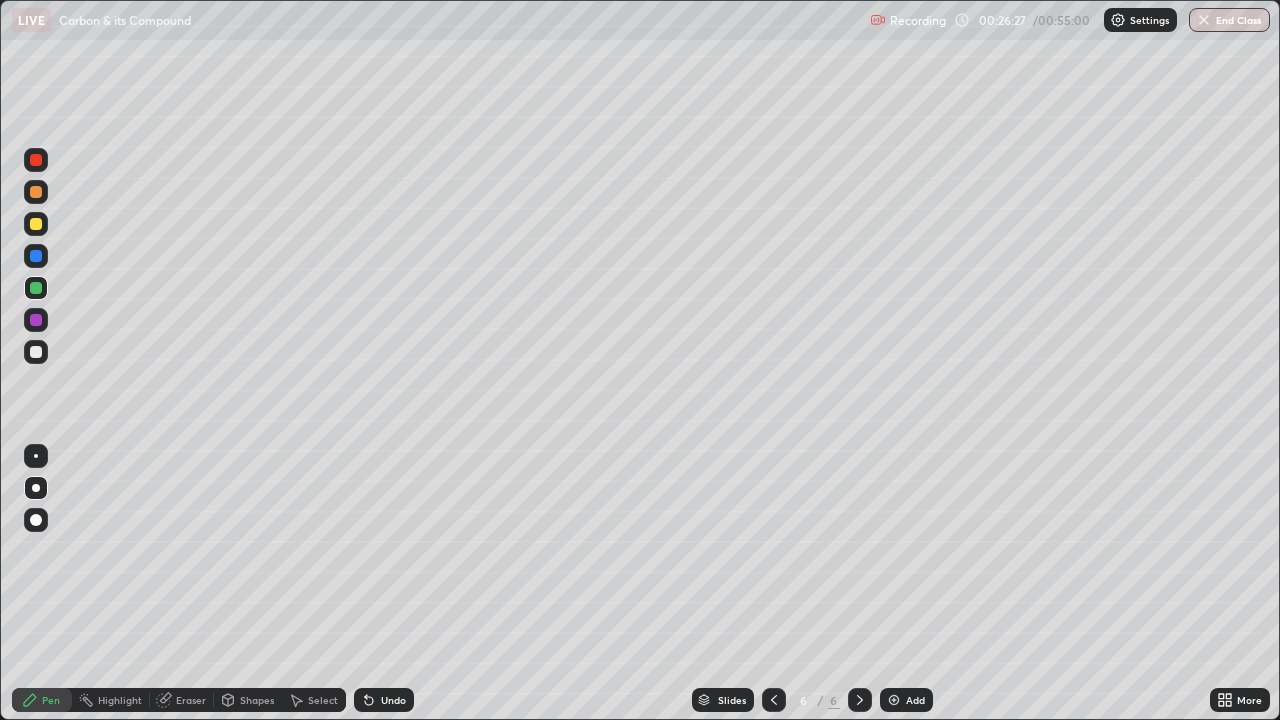 click at bounding box center (36, 256) 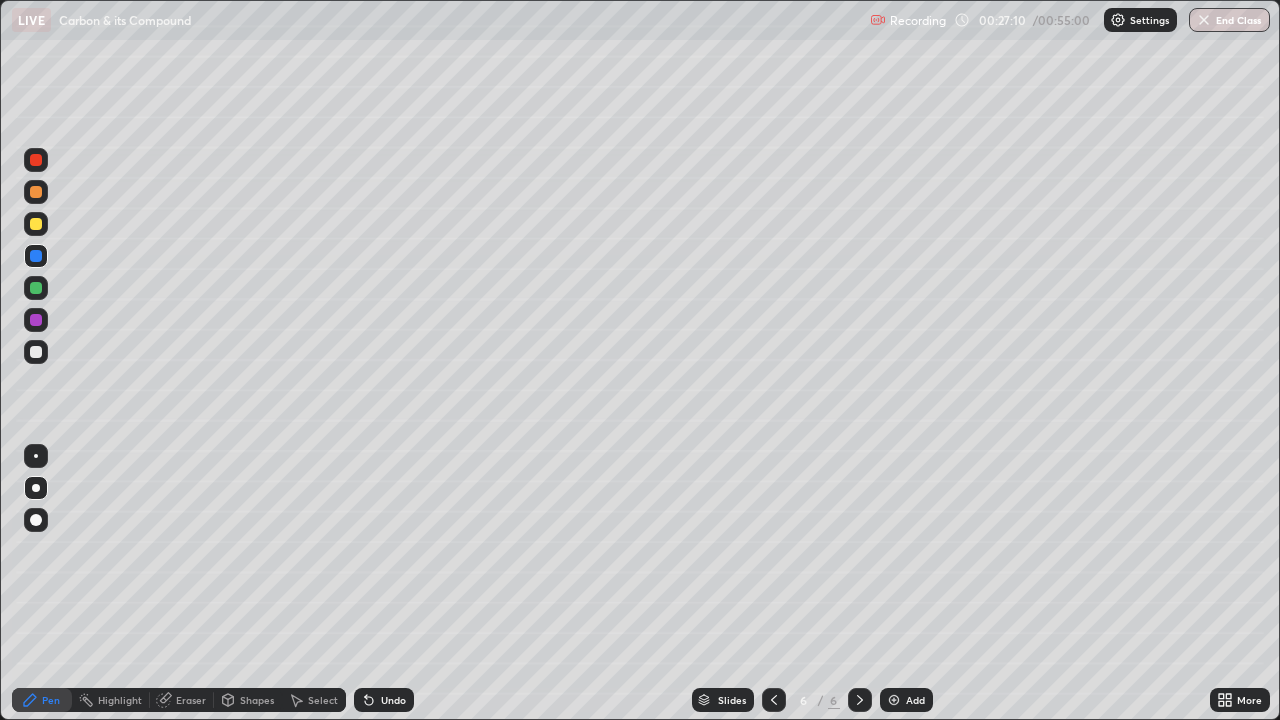 click on "Shapes" at bounding box center [248, 700] 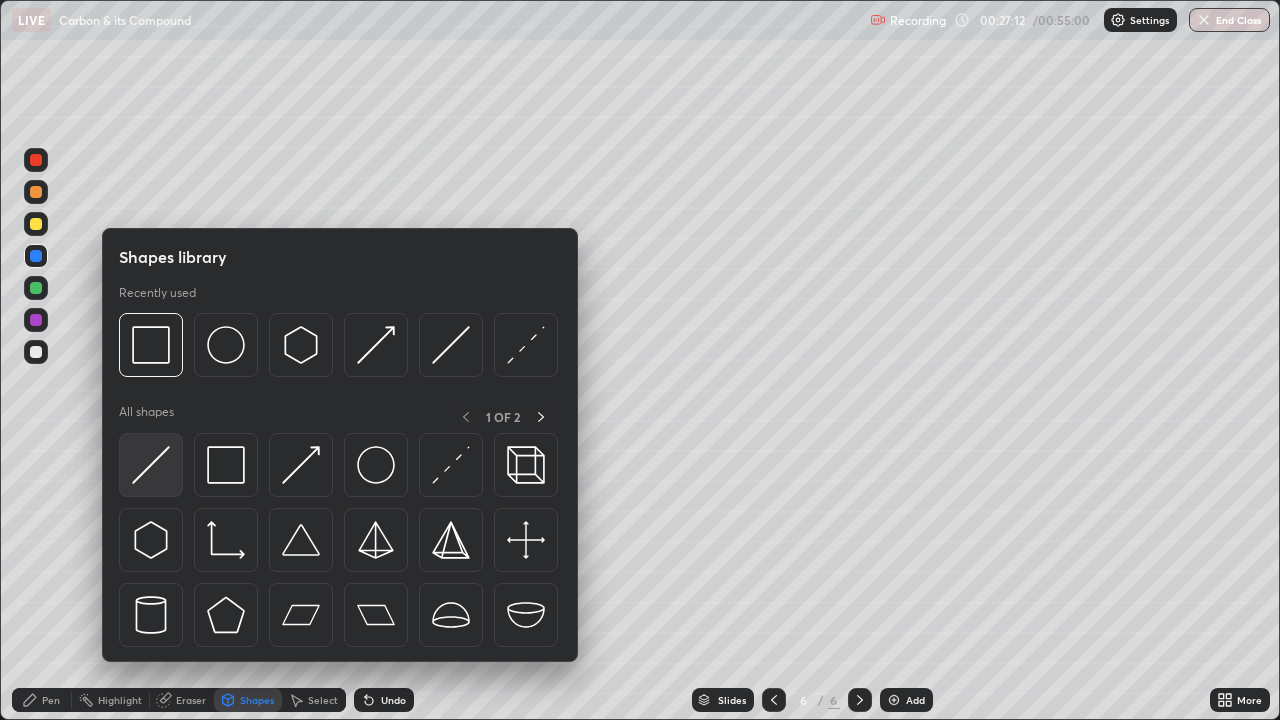 click at bounding box center [151, 465] 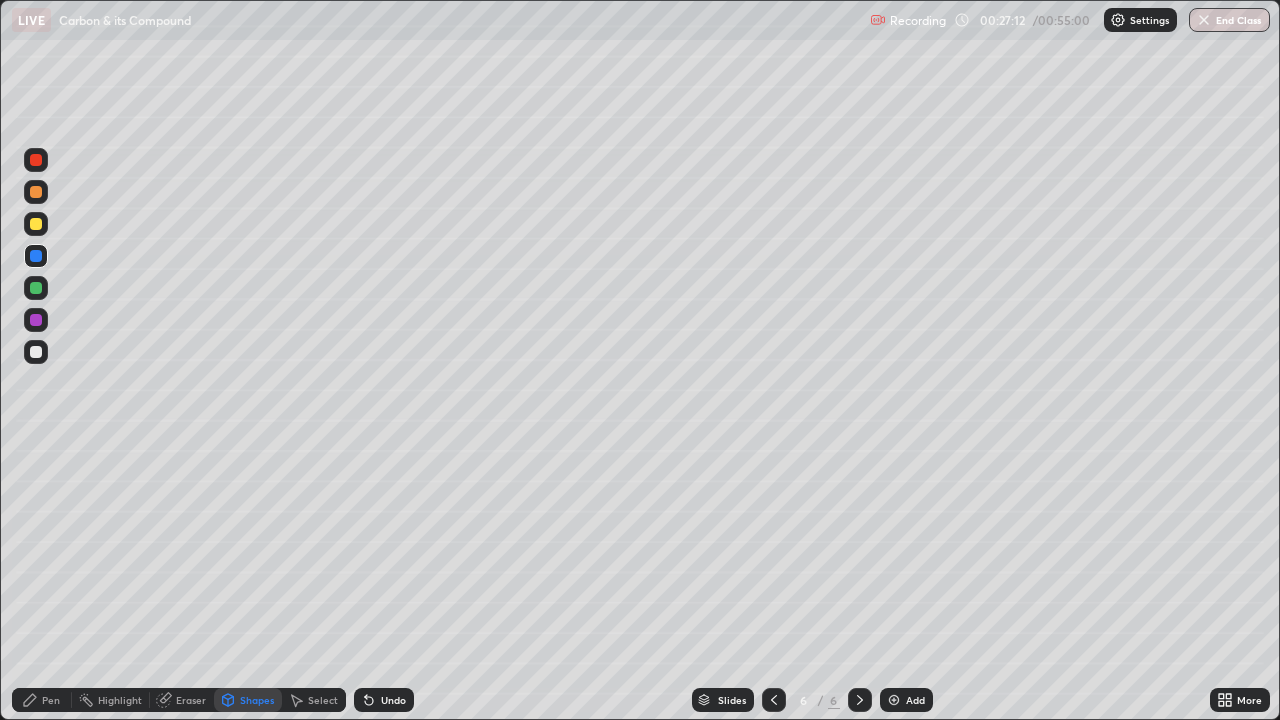 click at bounding box center [36, 352] 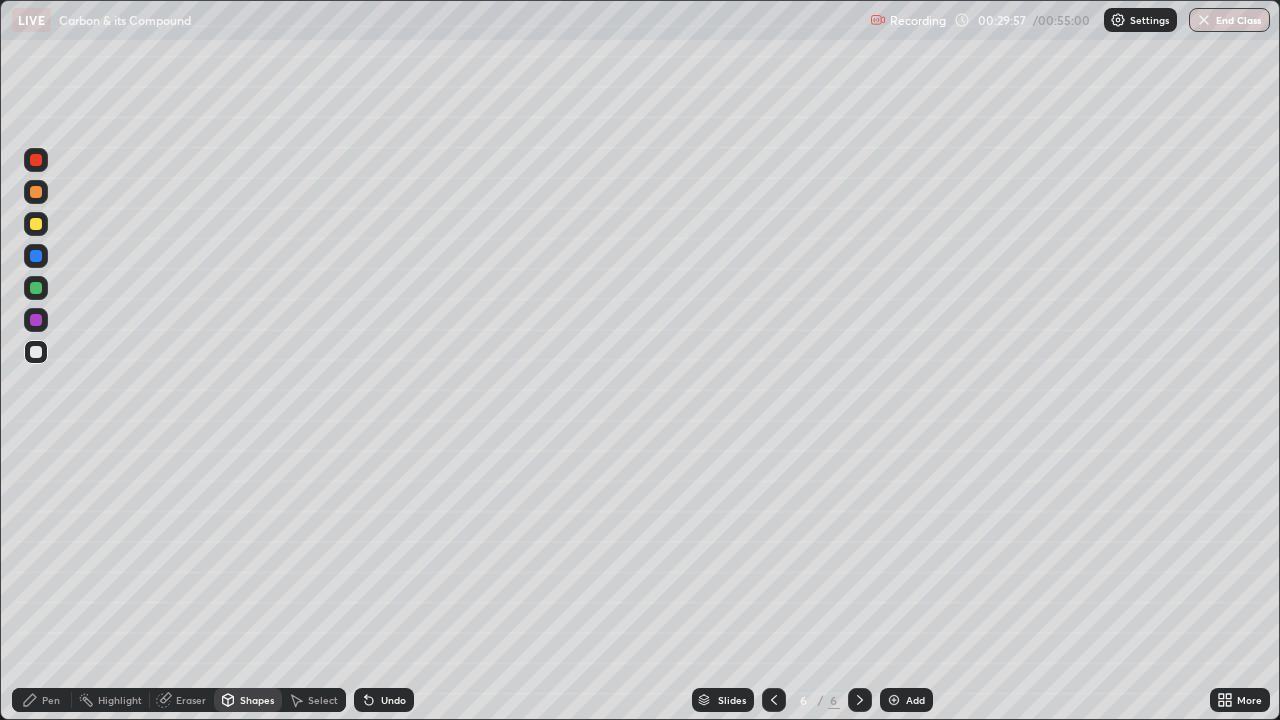click at bounding box center (894, 700) 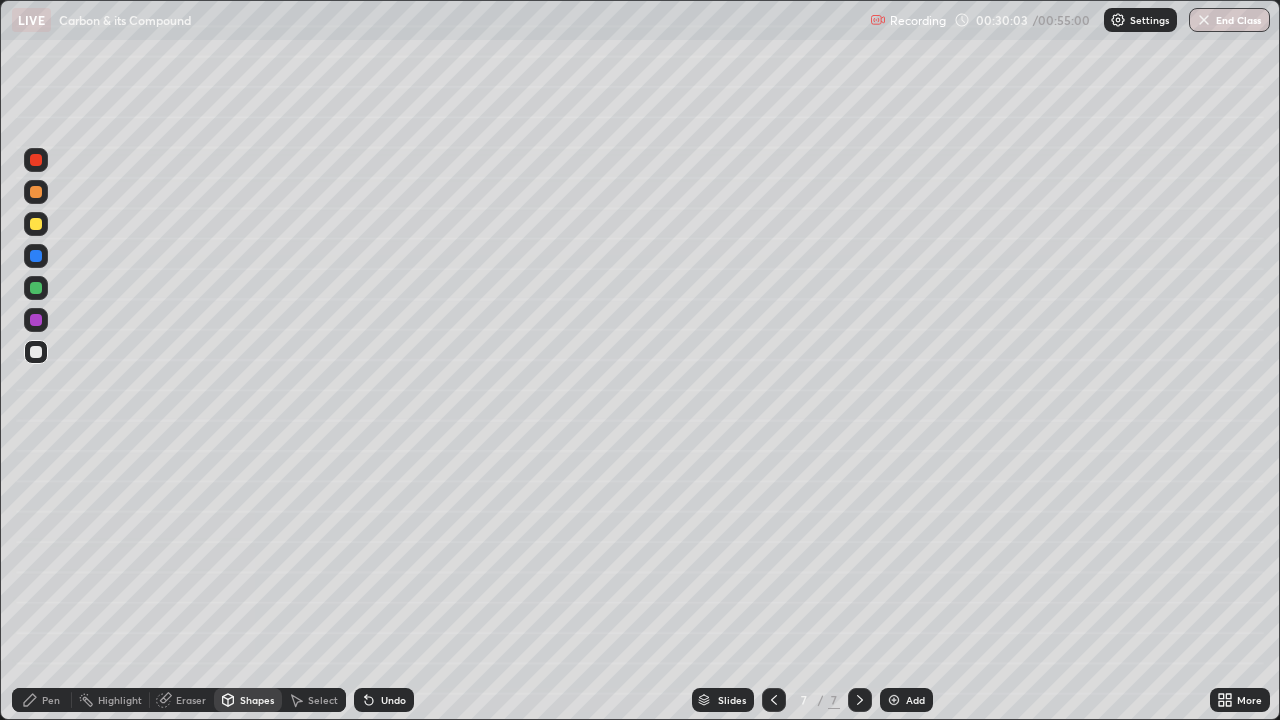 click on "Pen" at bounding box center (51, 700) 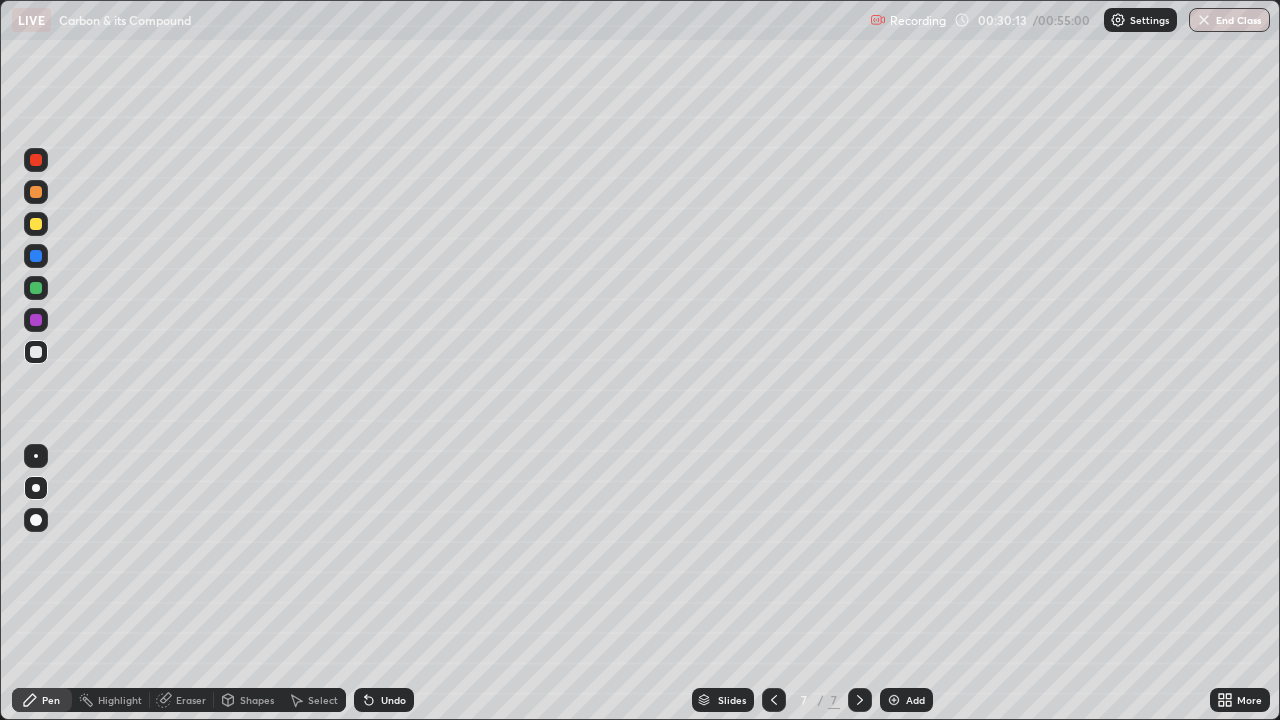 click at bounding box center [36, 224] 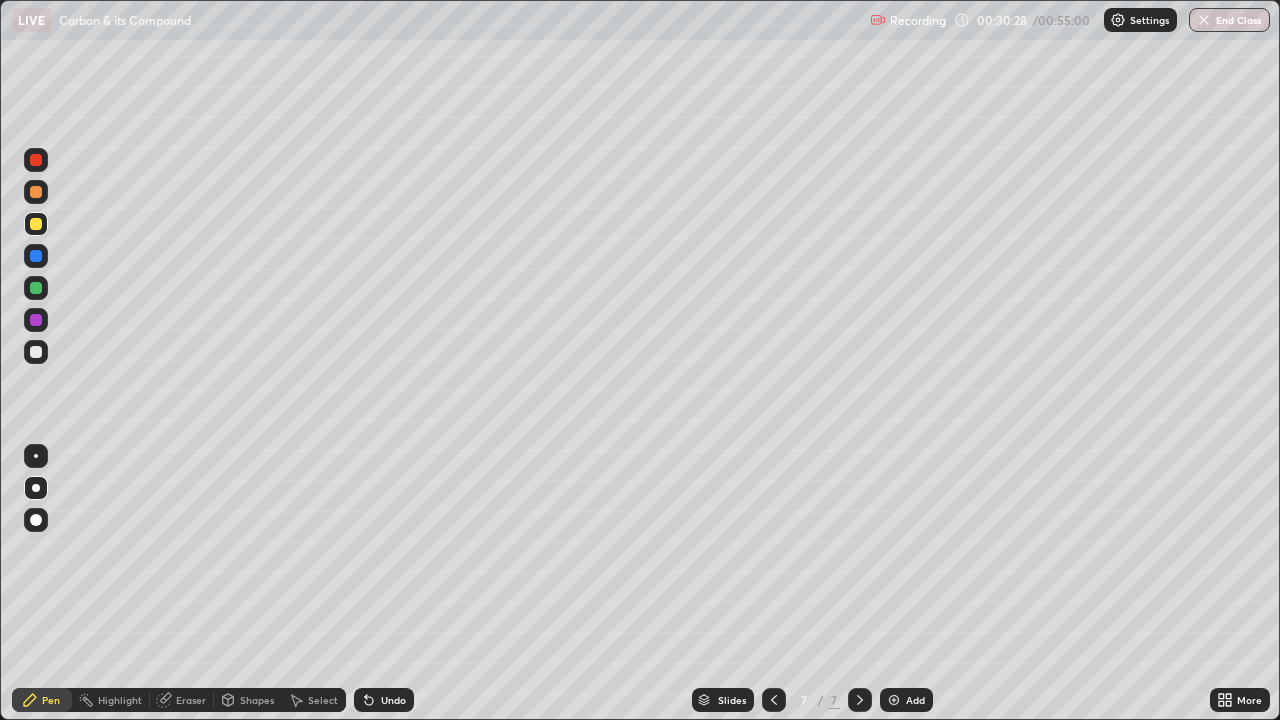 click at bounding box center (36, 256) 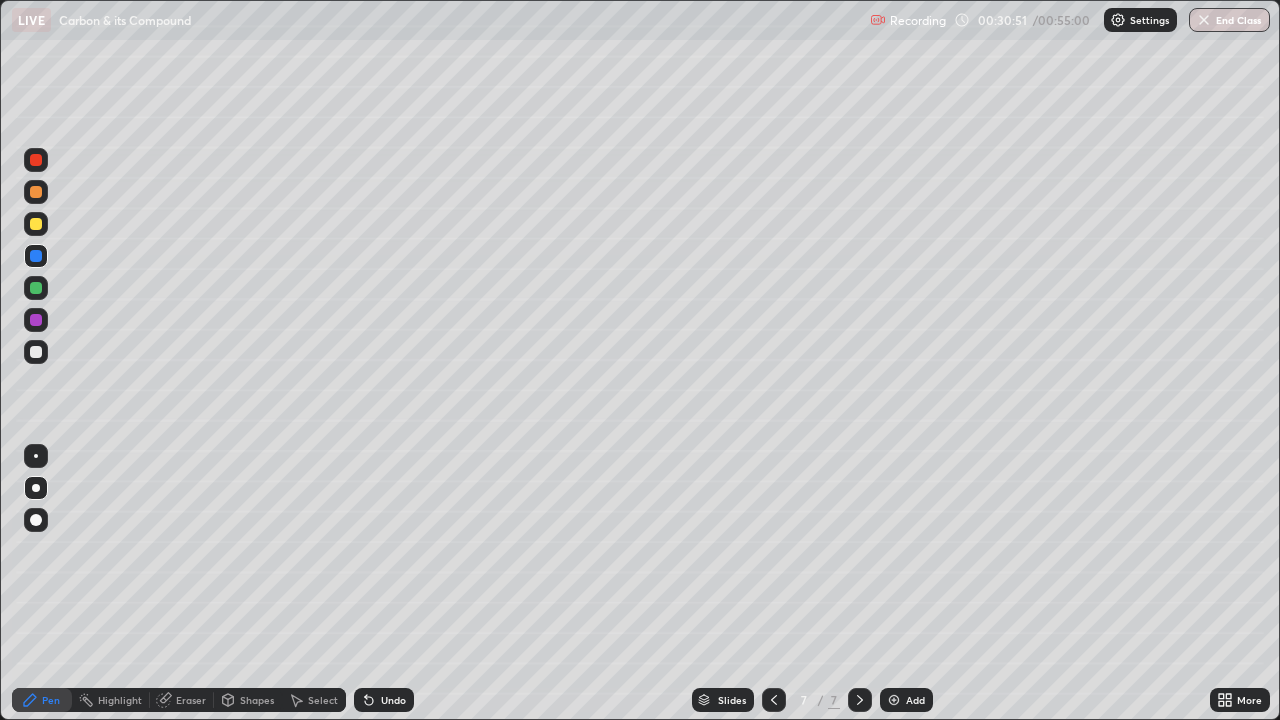 click at bounding box center (36, 320) 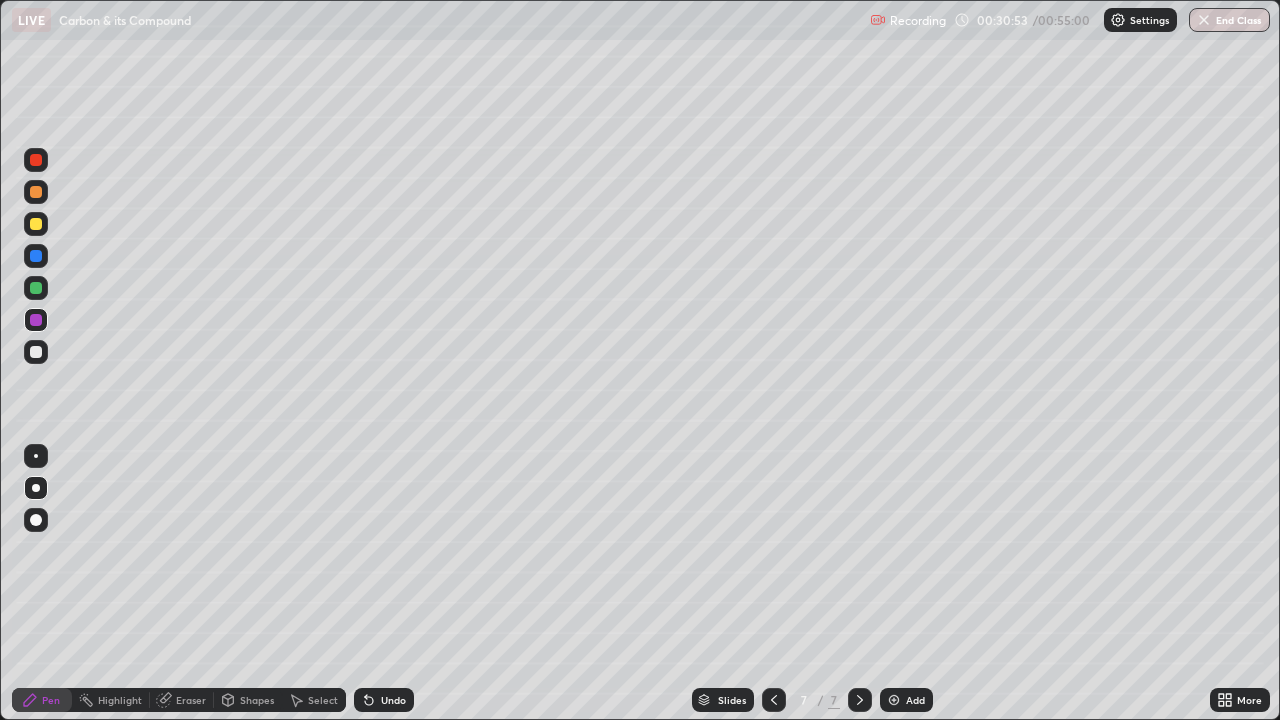 click on "Shapes" at bounding box center (248, 700) 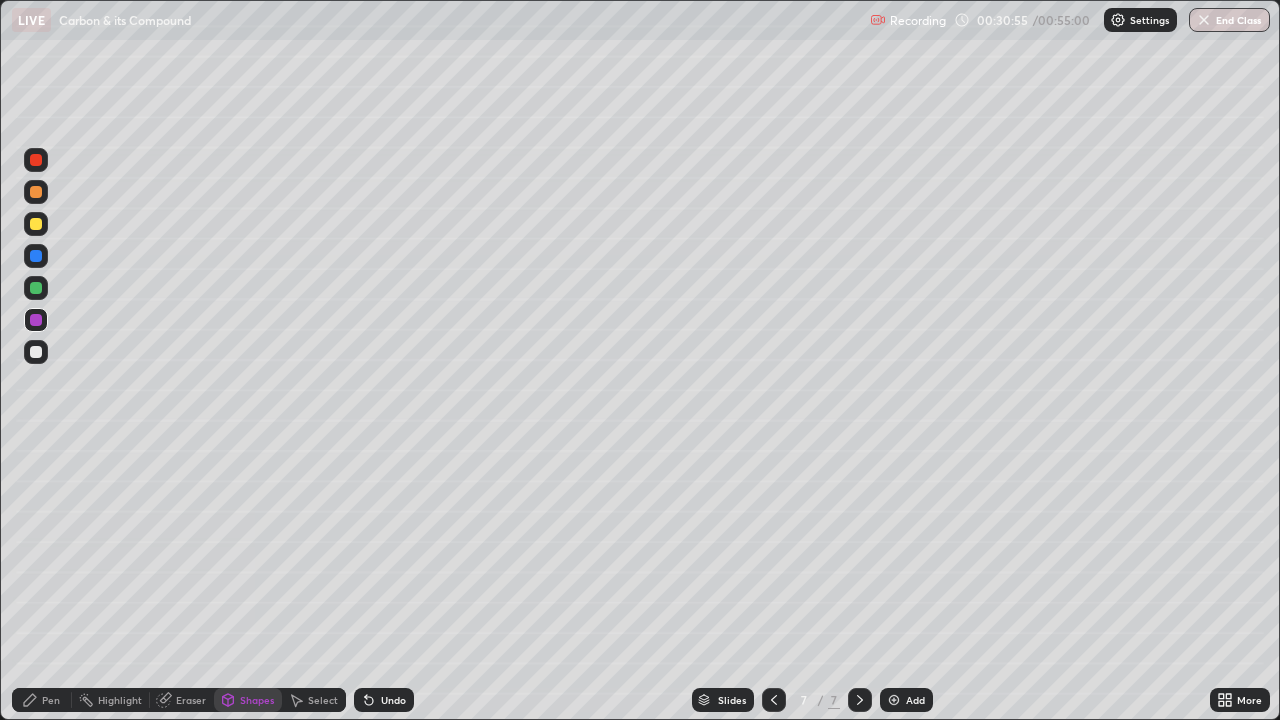 click on "Undo" at bounding box center [384, 700] 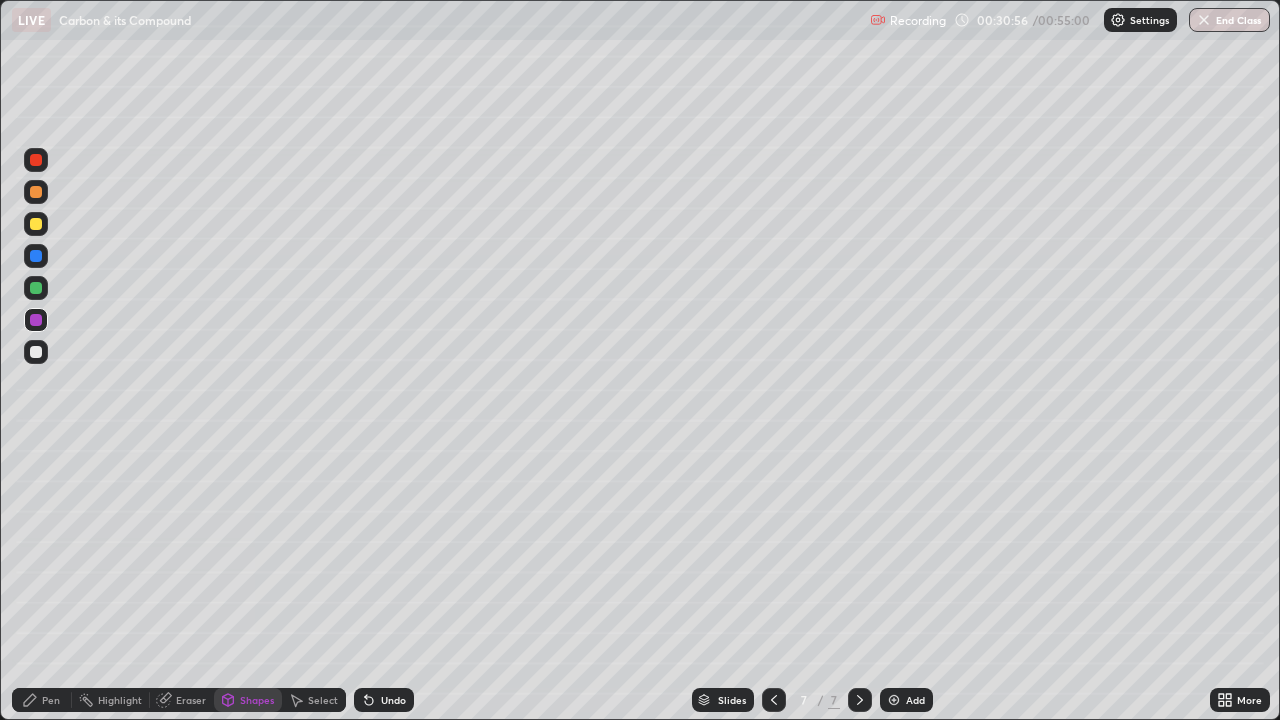 click on "Shapes" at bounding box center (257, 700) 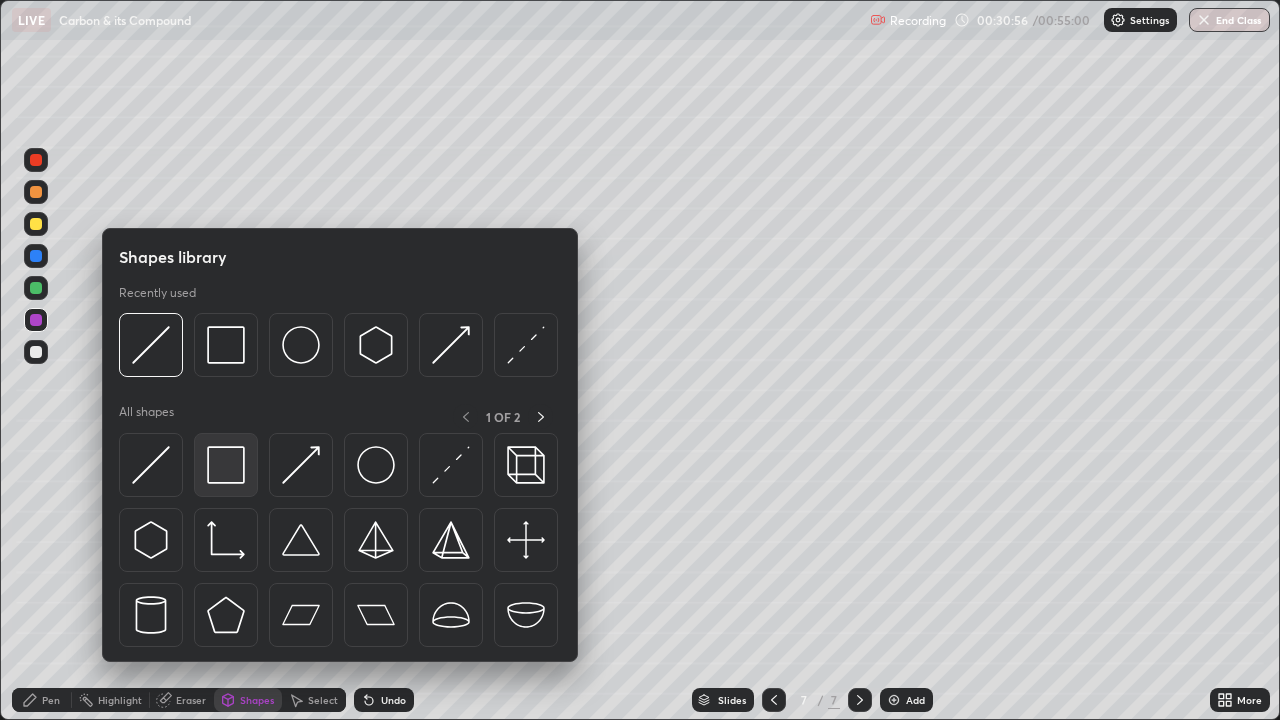 click at bounding box center [226, 465] 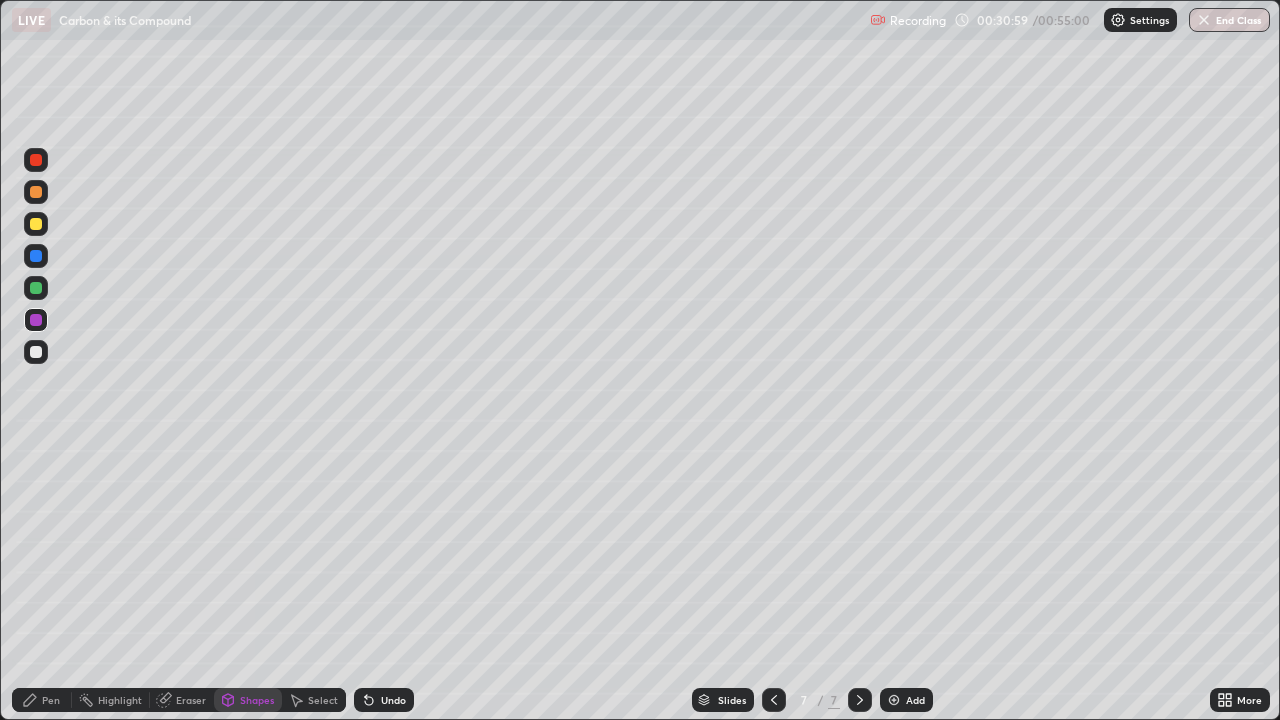 click on "Pen" at bounding box center (42, 700) 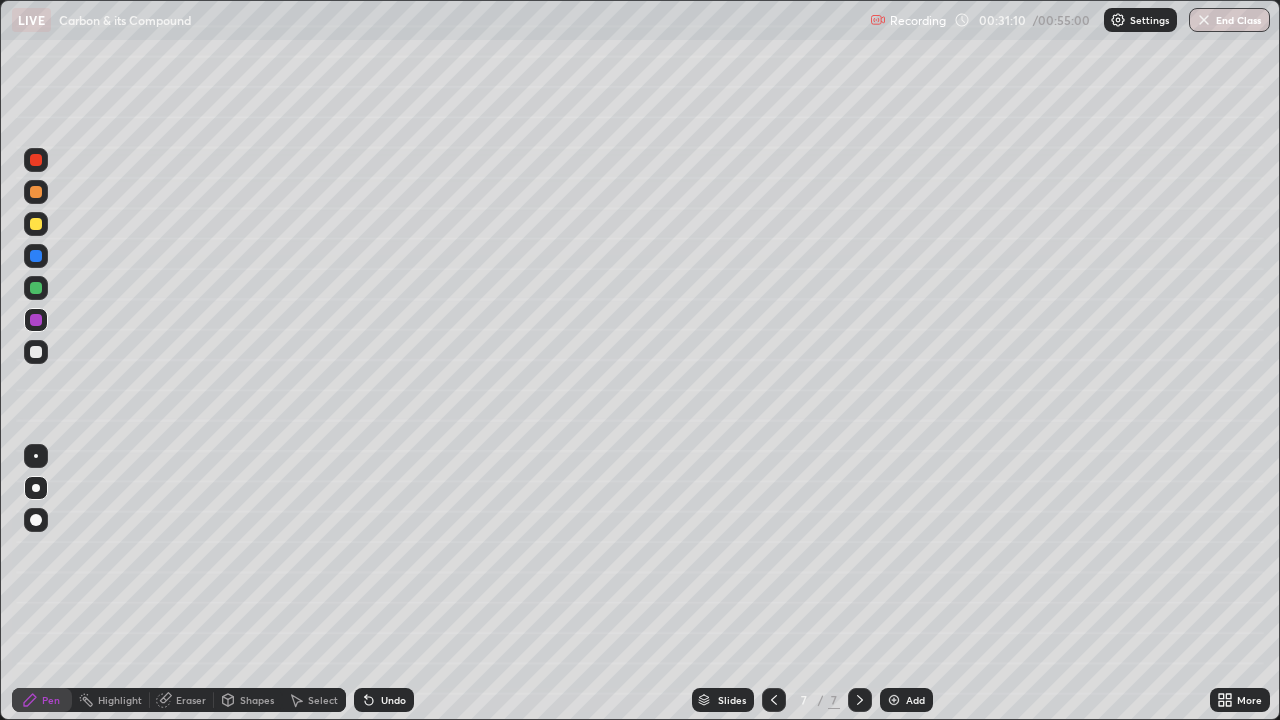click at bounding box center [36, 520] 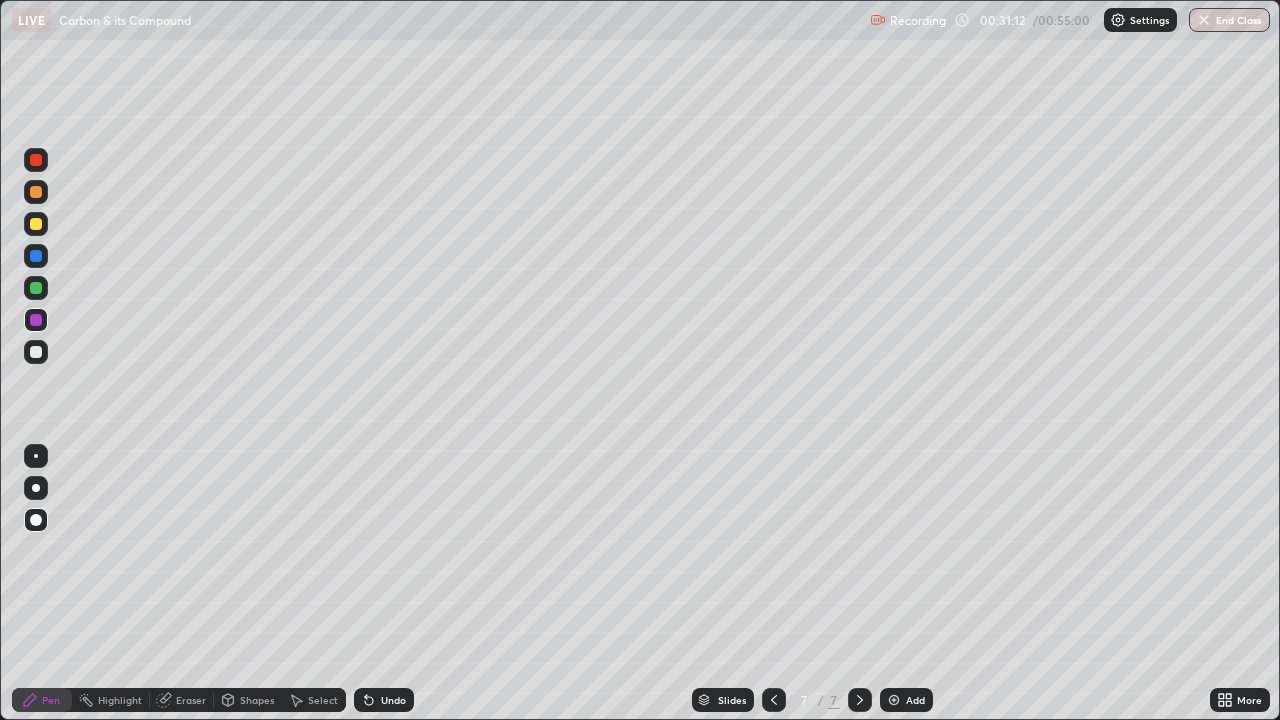 click at bounding box center (36, 456) 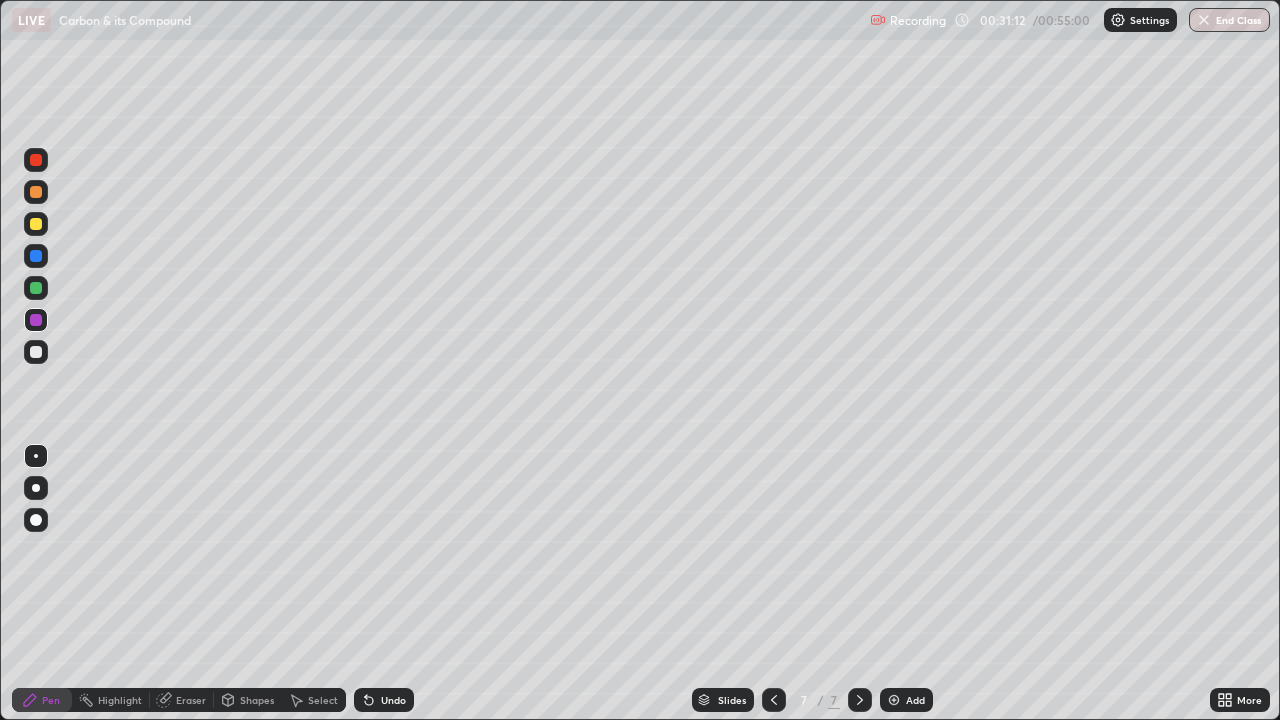 click at bounding box center (36, 352) 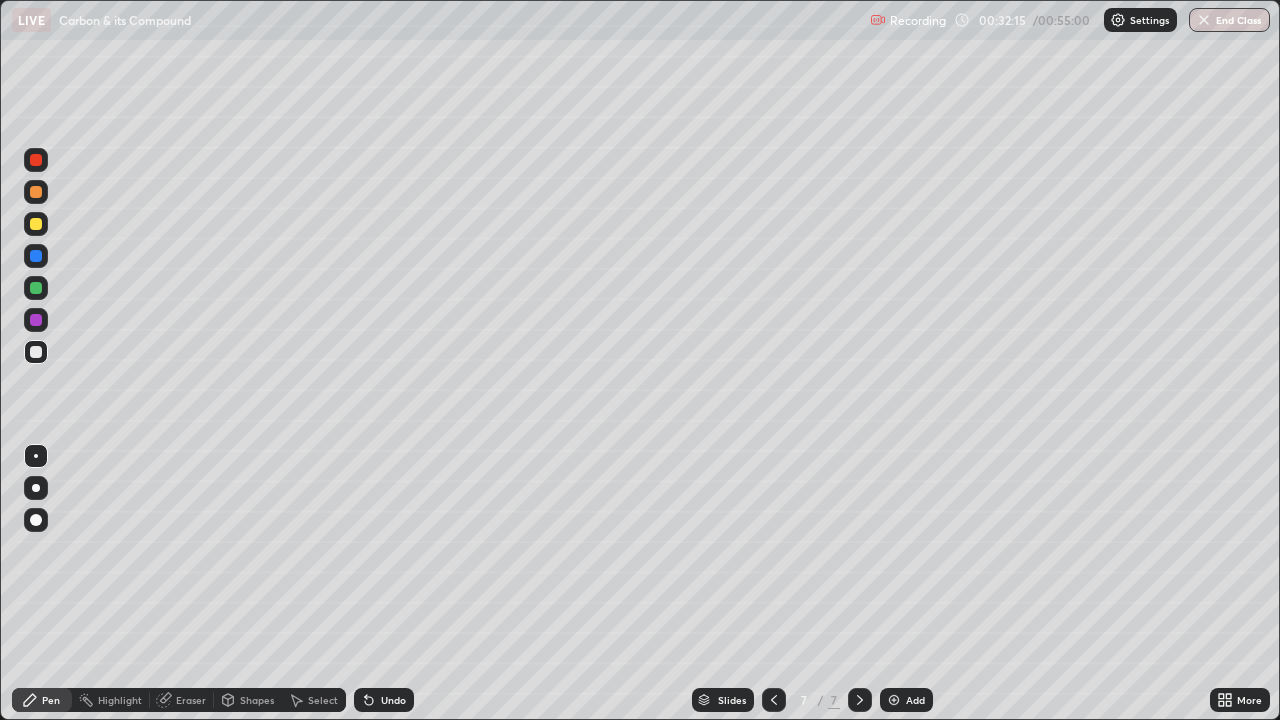 click at bounding box center [36, 488] 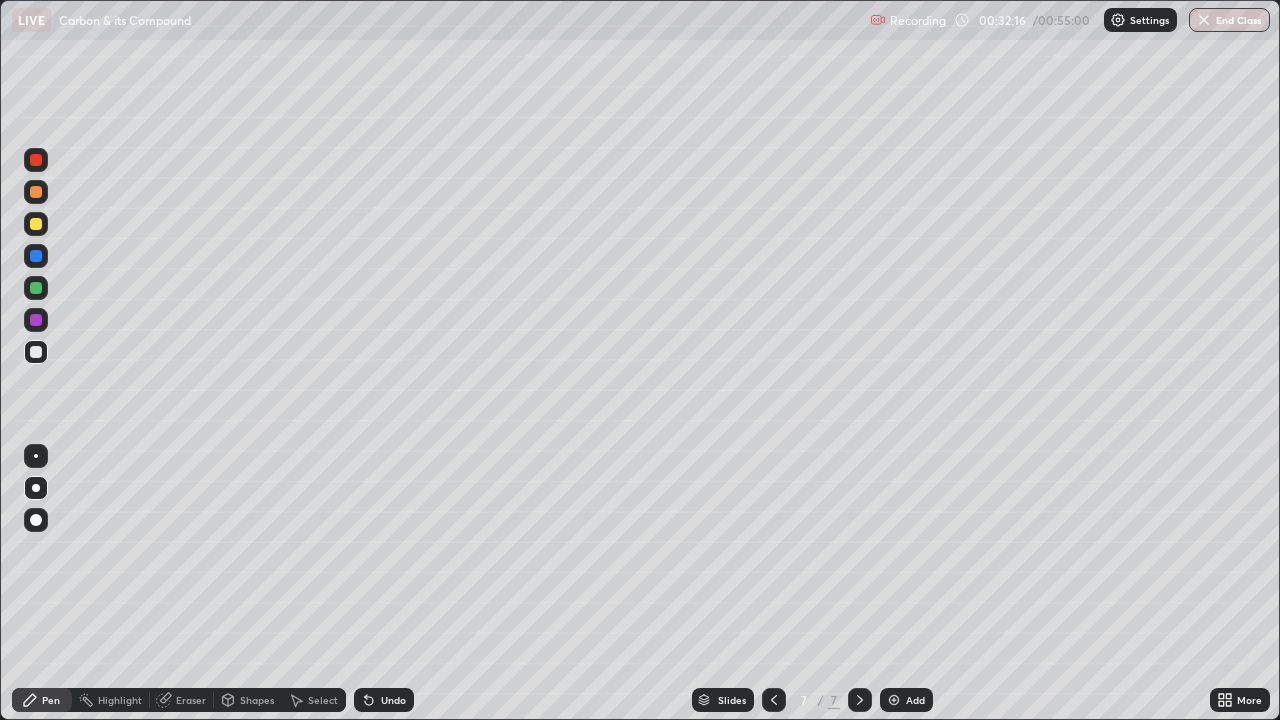 click at bounding box center [36, 256] 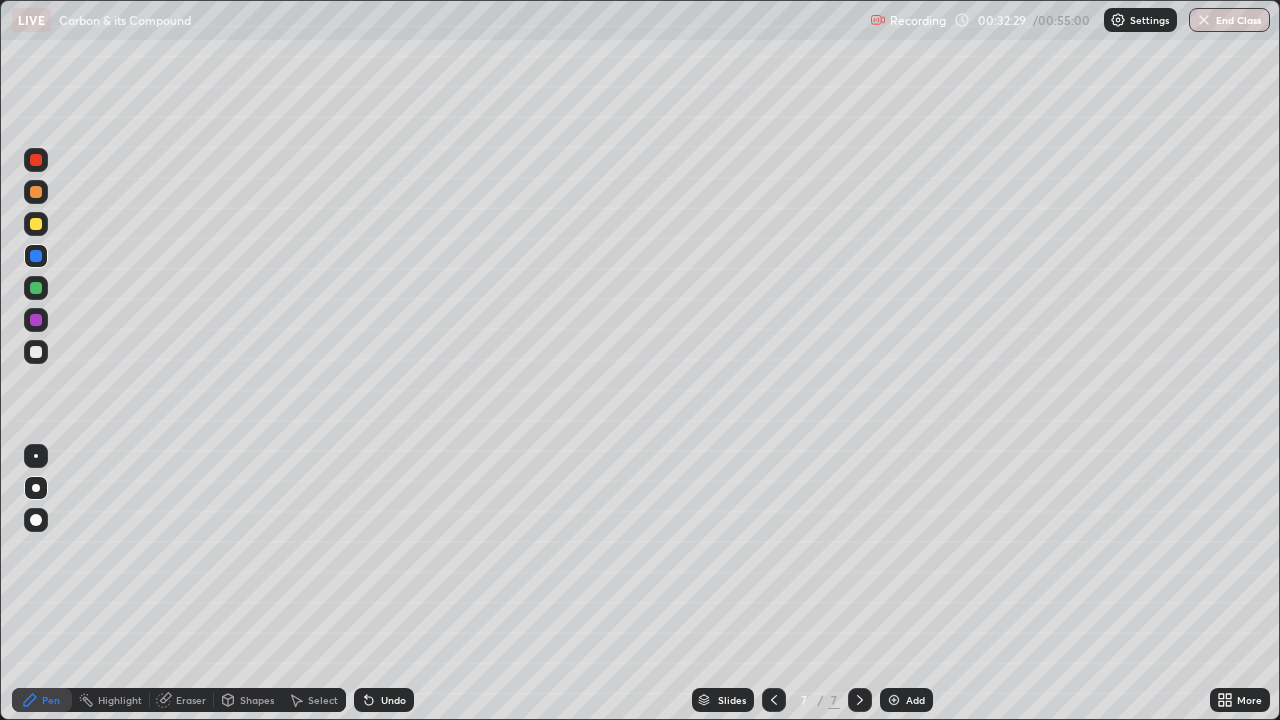 click at bounding box center [36, 288] 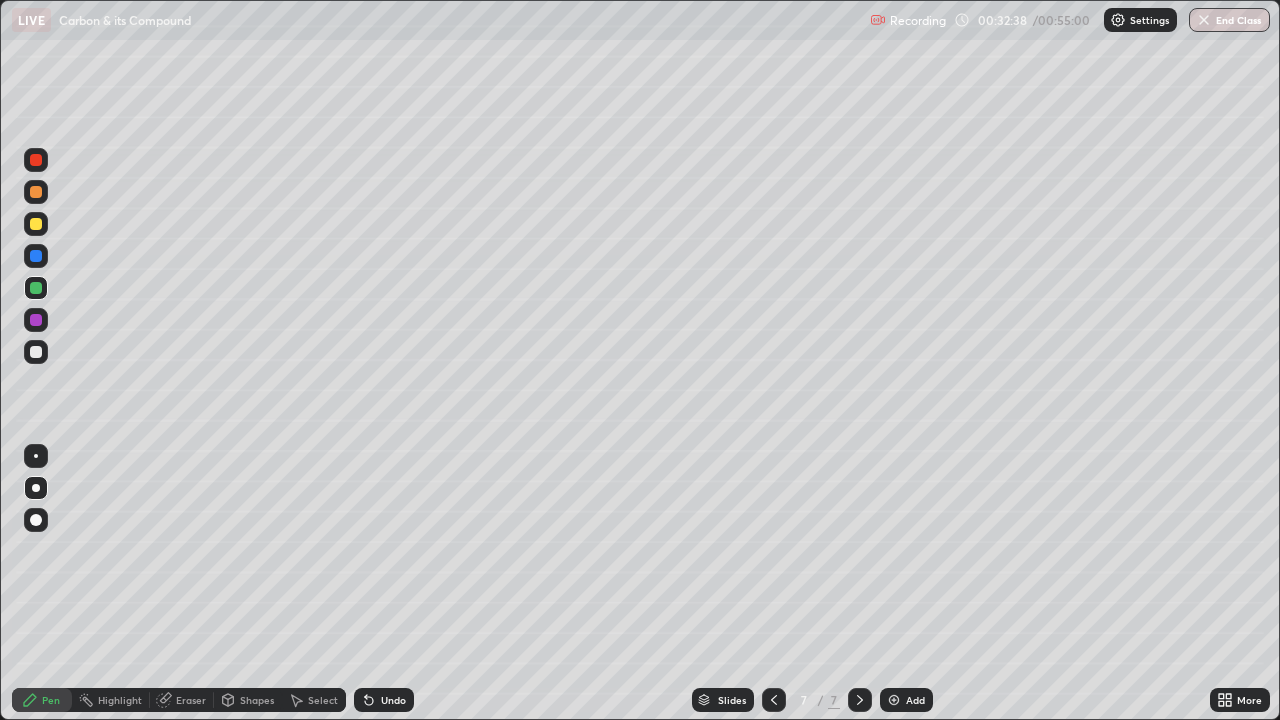 click on "Shapes" at bounding box center [257, 700] 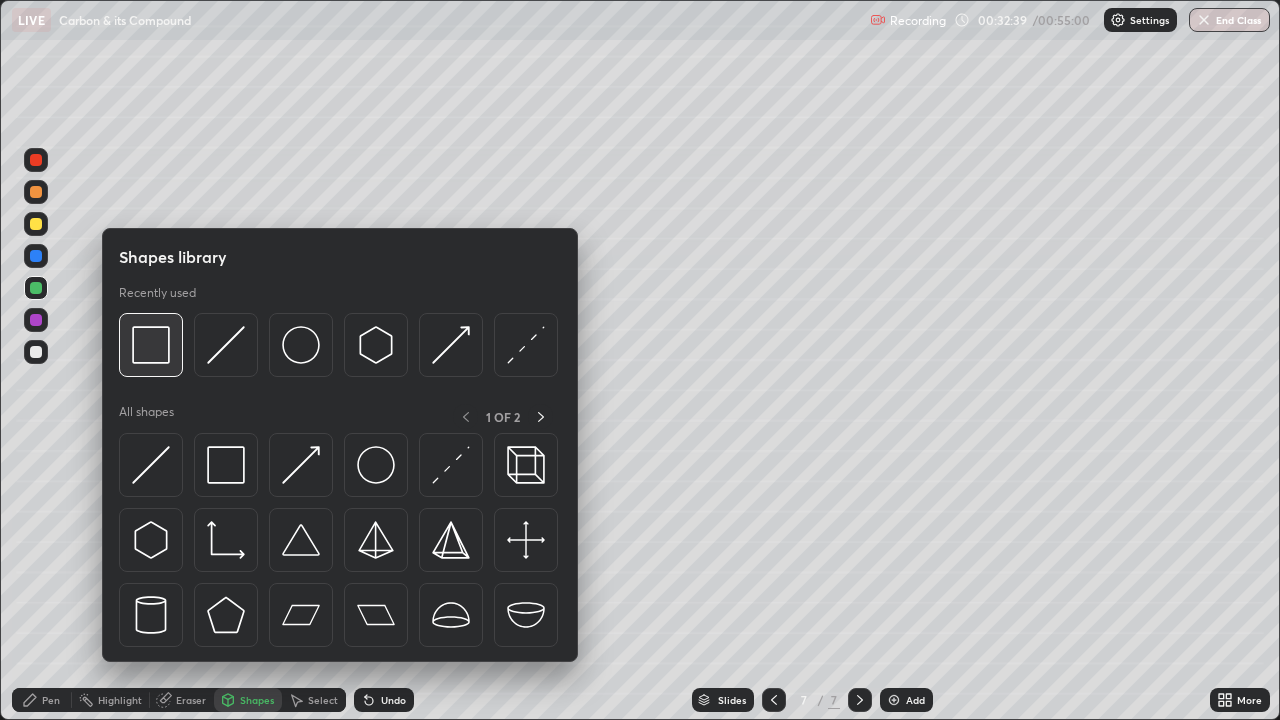 click at bounding box center [151, 345] 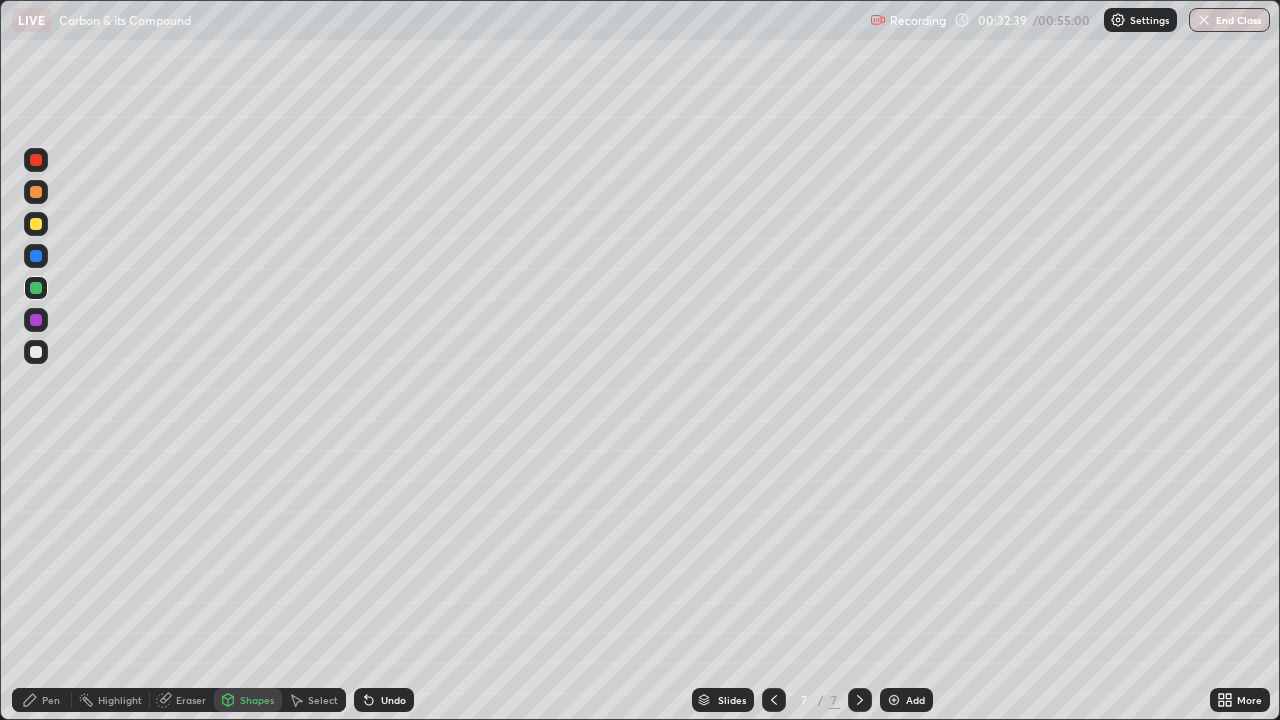 click at bounding box center (36, 320) 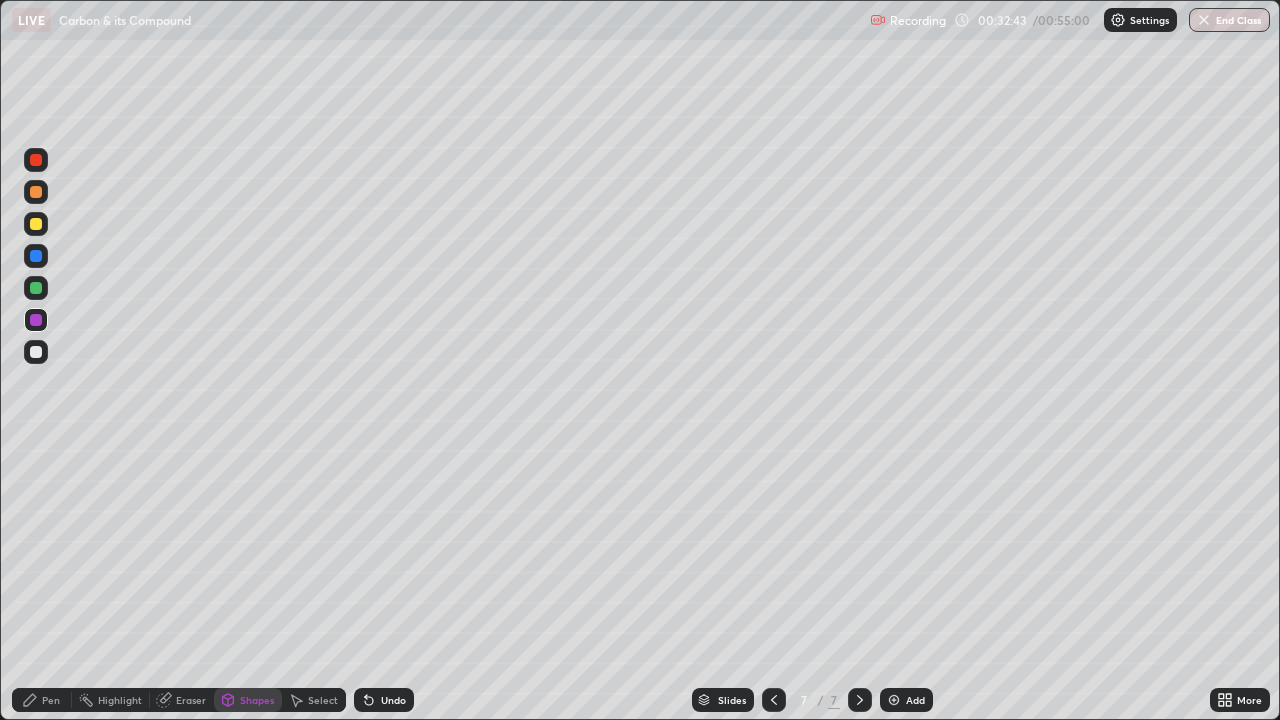 click on "Pen" at bounding box center [42, 700] 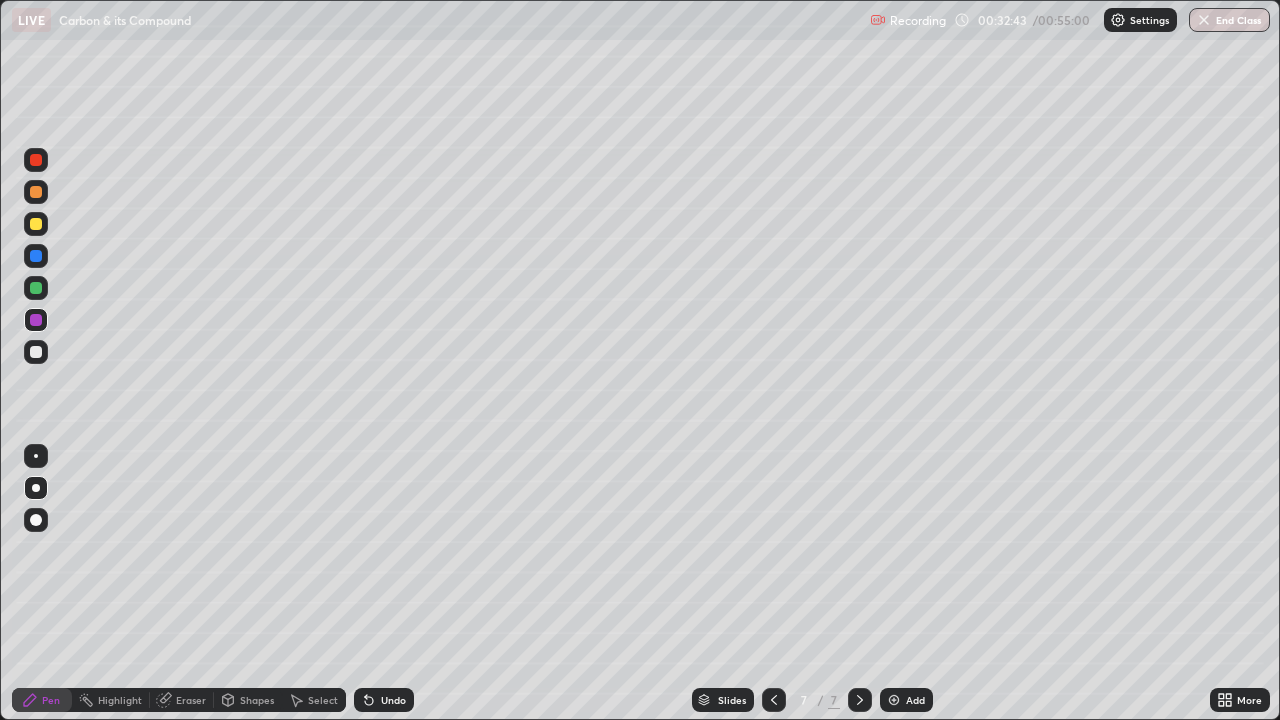 click at bounding box center [36, 352] 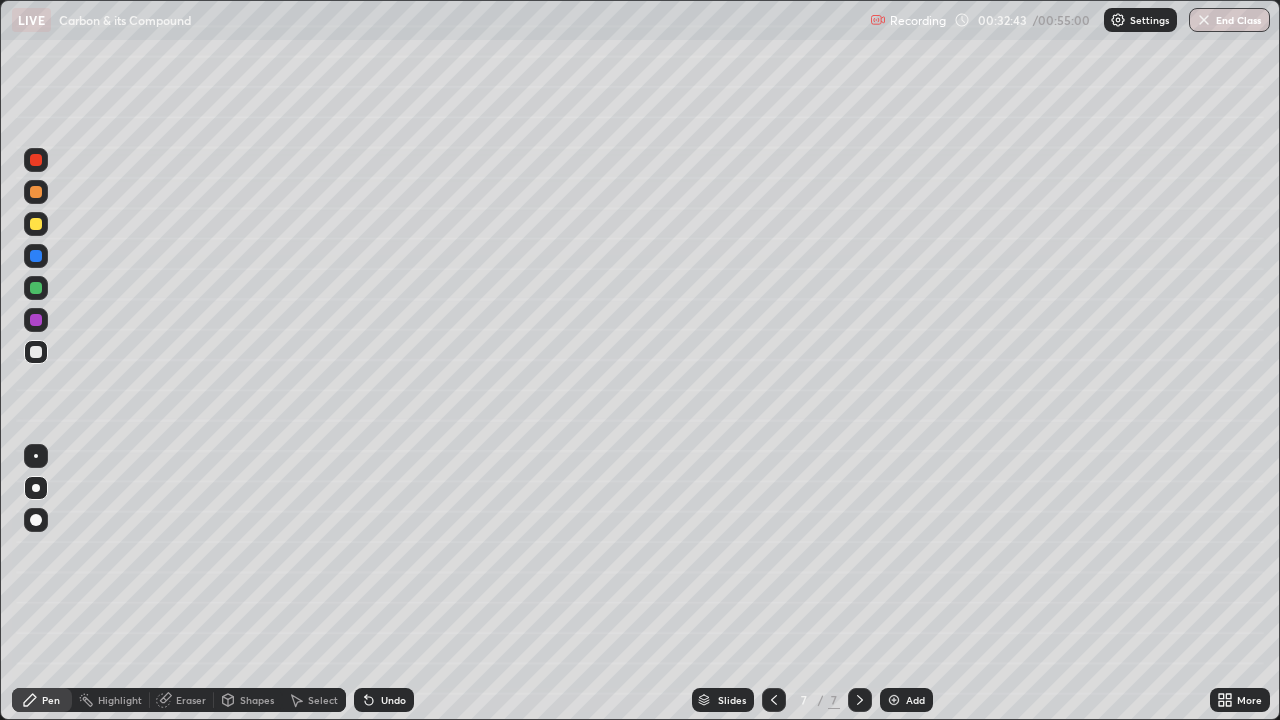 click at bounding box center [36, 456] 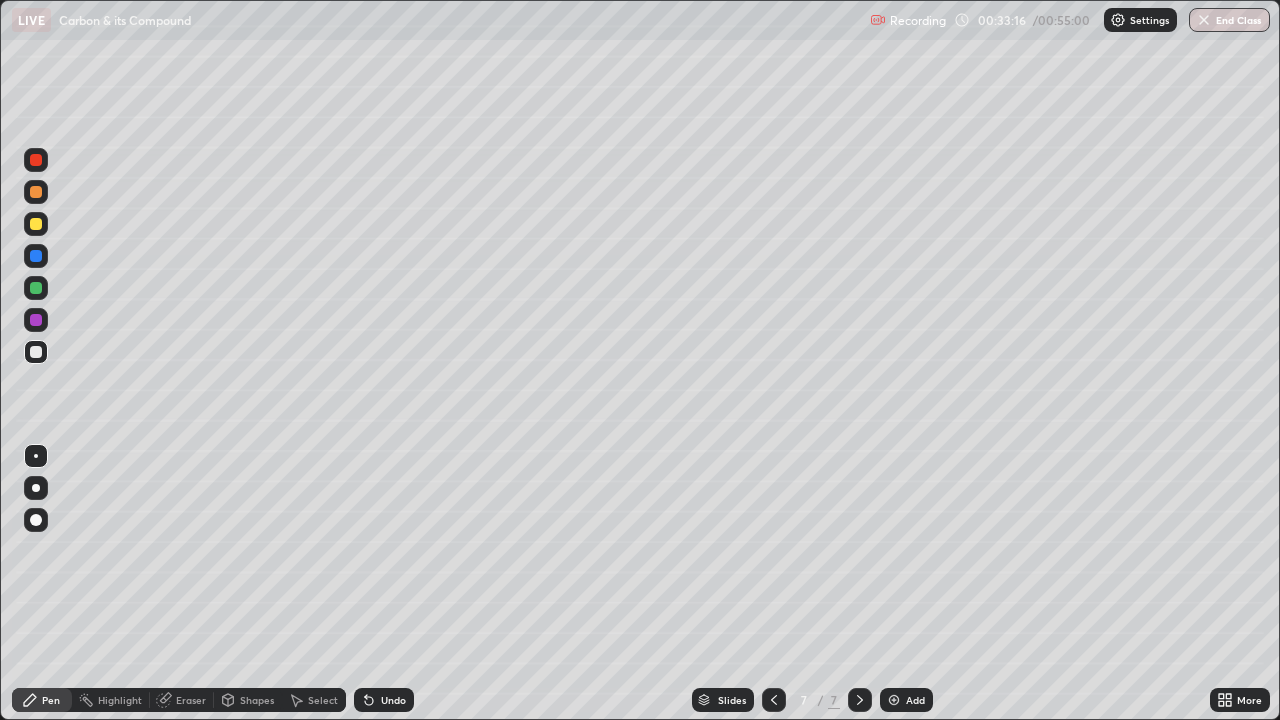 click at bounding box center (36, 256) 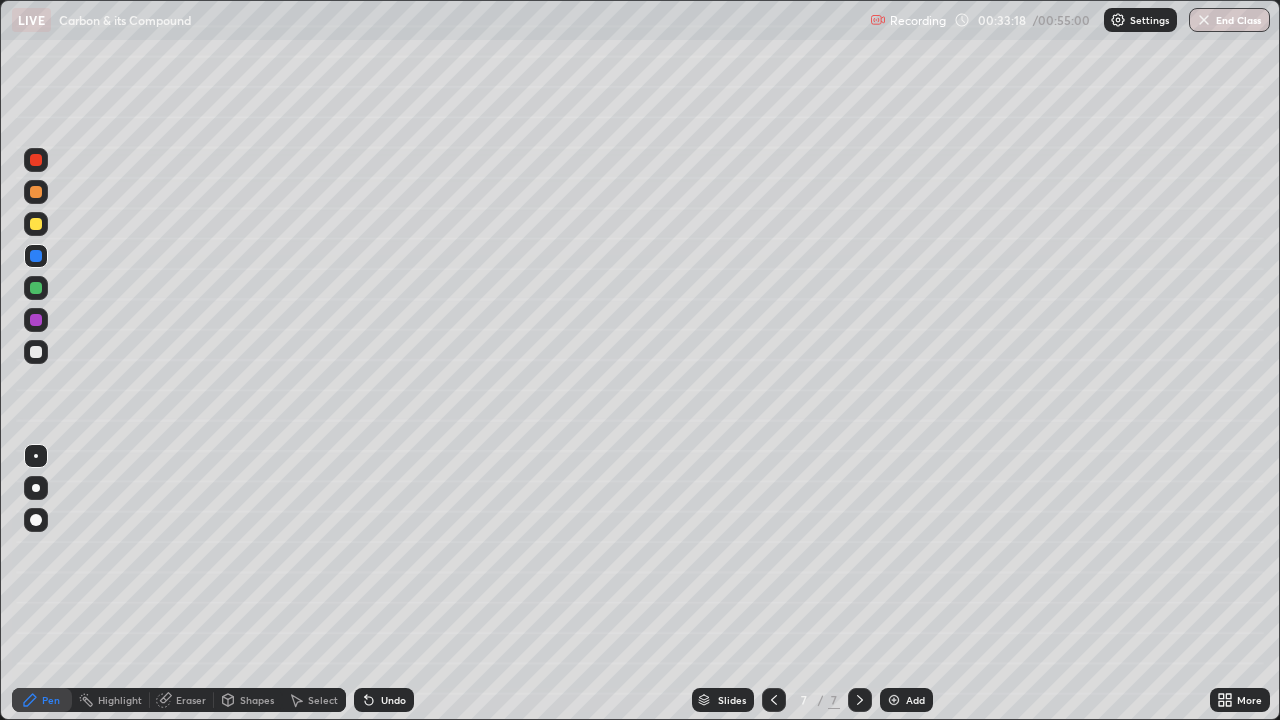 click at bounding box center [36, 488] 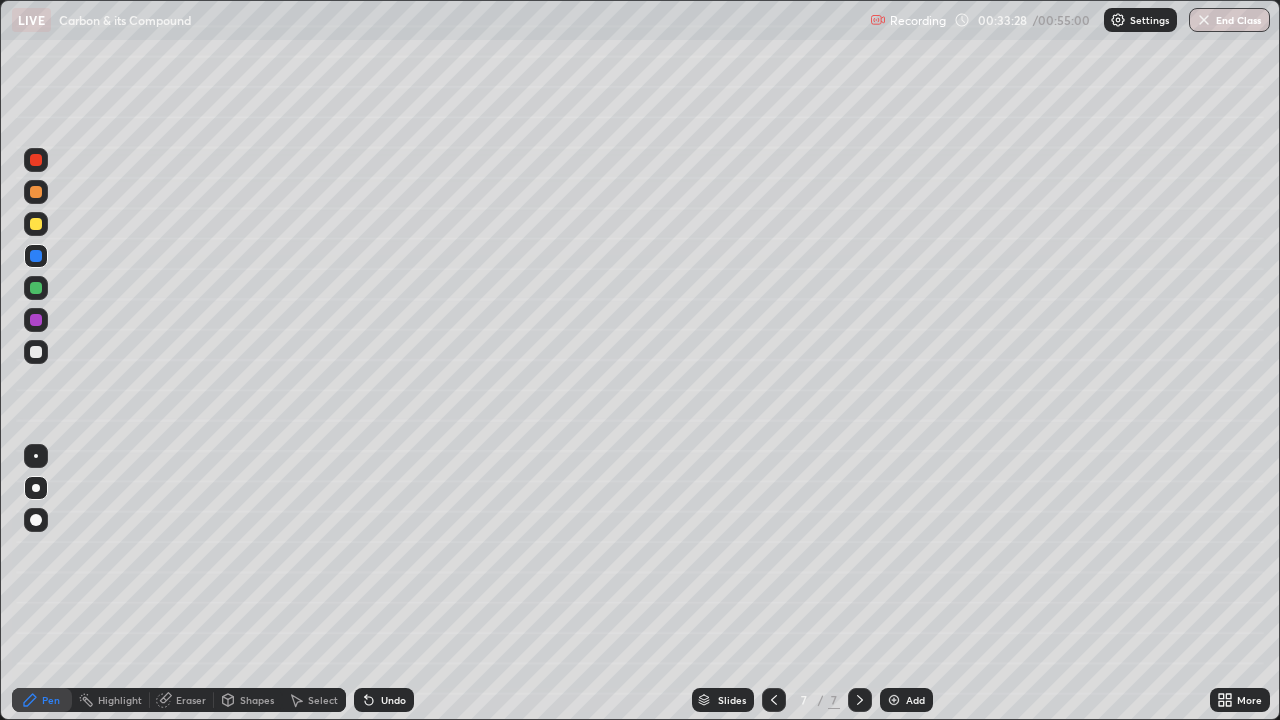 click on "Shapes" at bounding box center [257, 700] 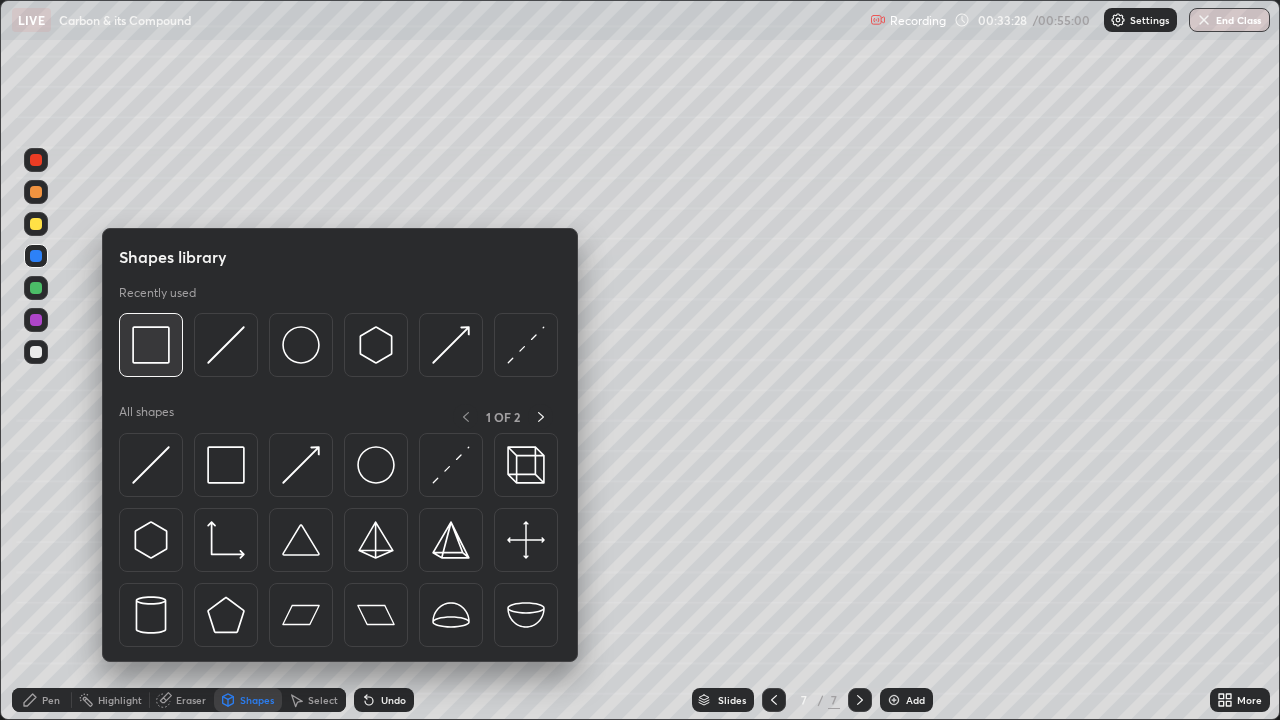 click at bounding box center (151, 345) 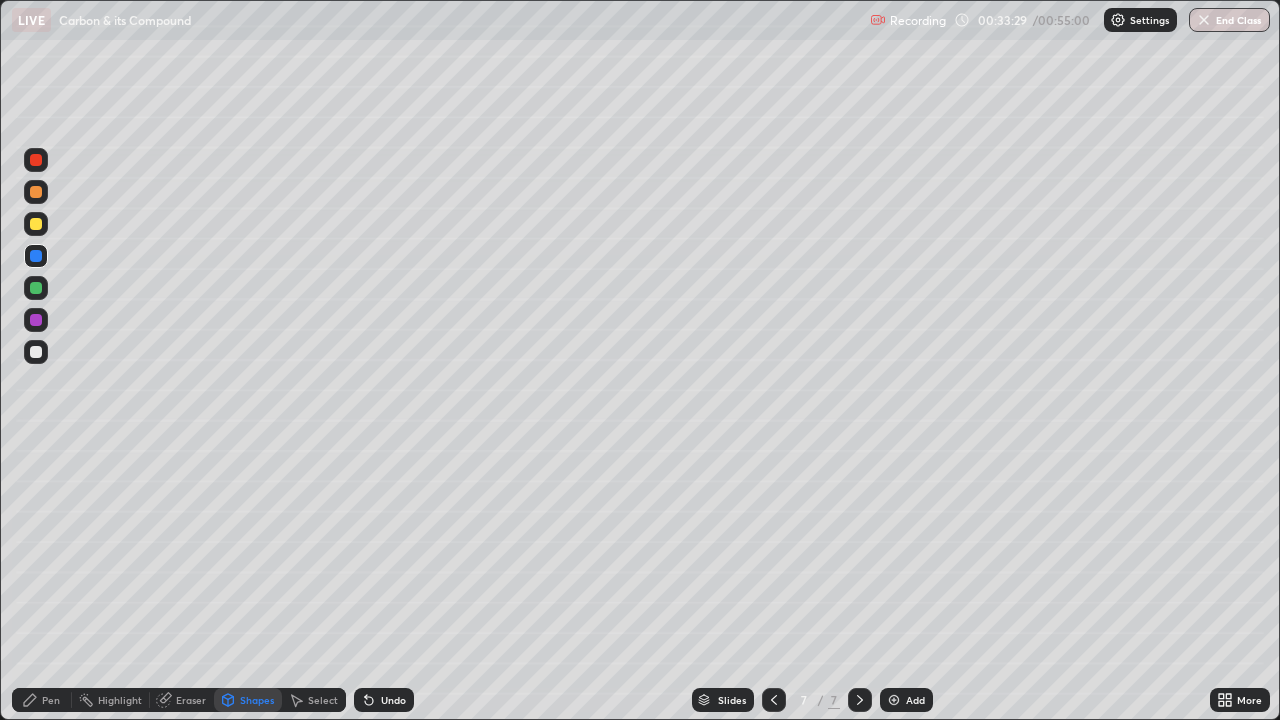 click at bounding box center (36, 320) 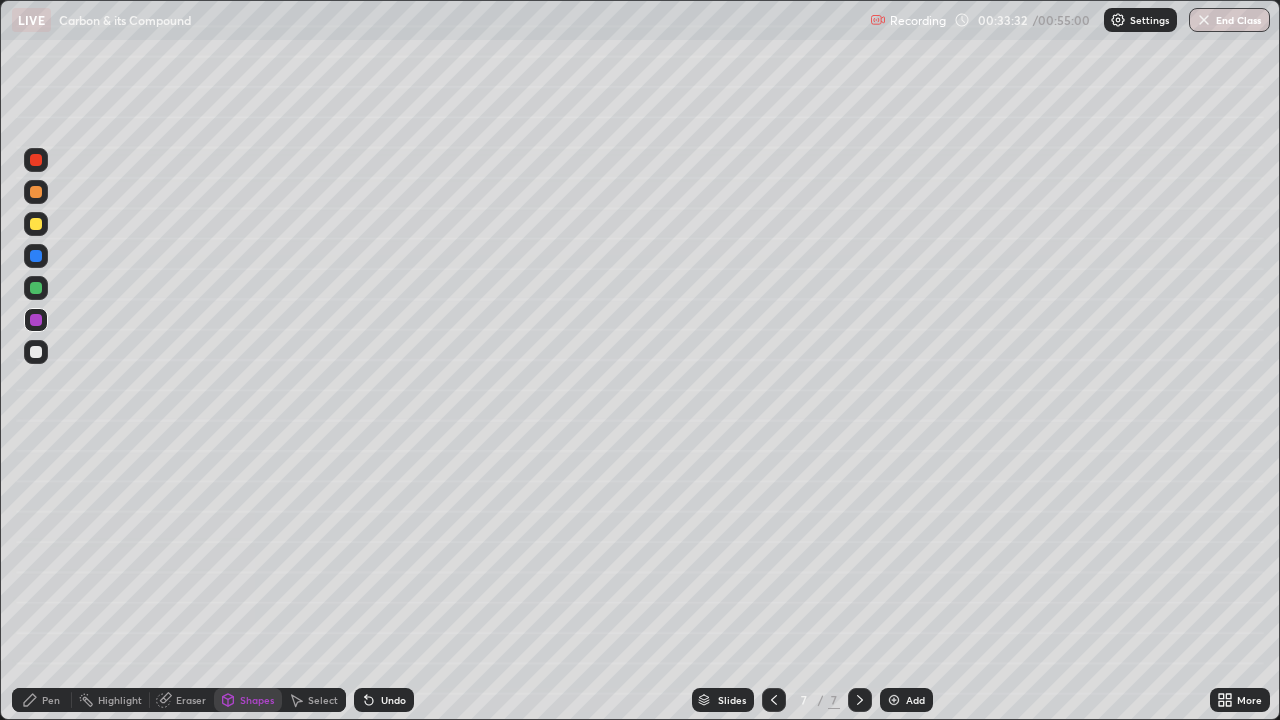 click at bounding box center (36, 352) 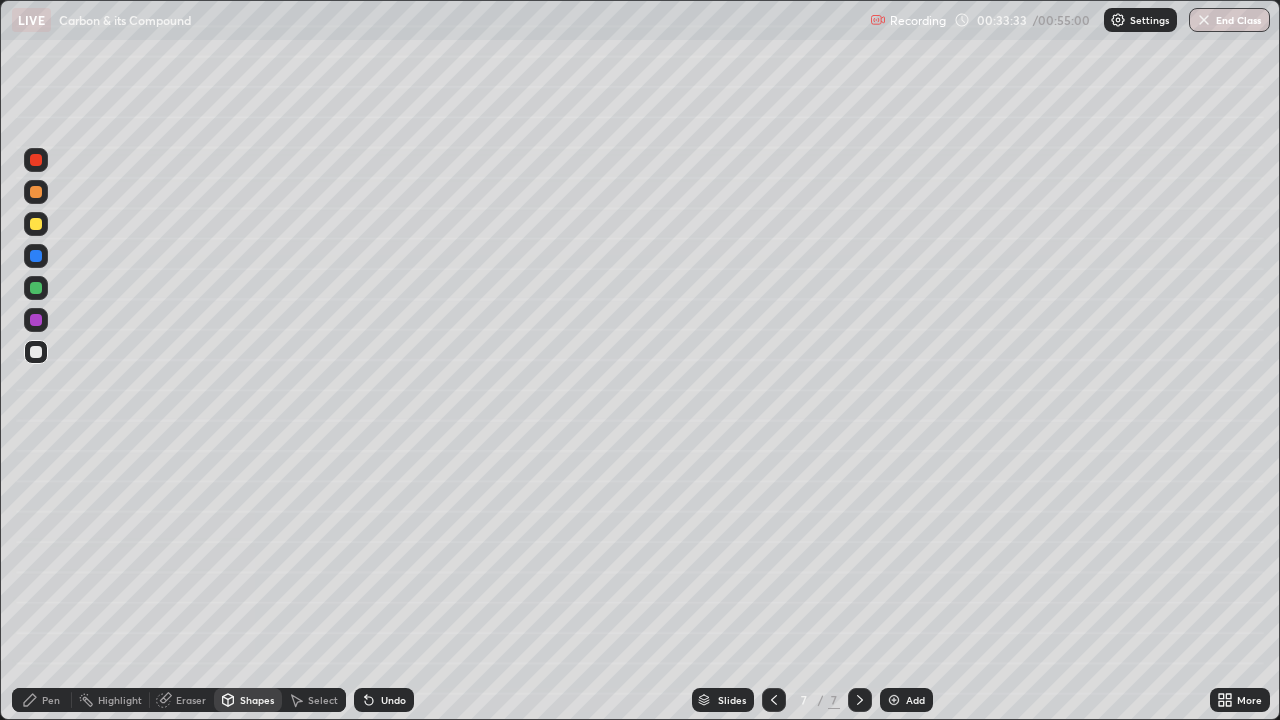 click on "Pen" at bounding box center (51, 700) 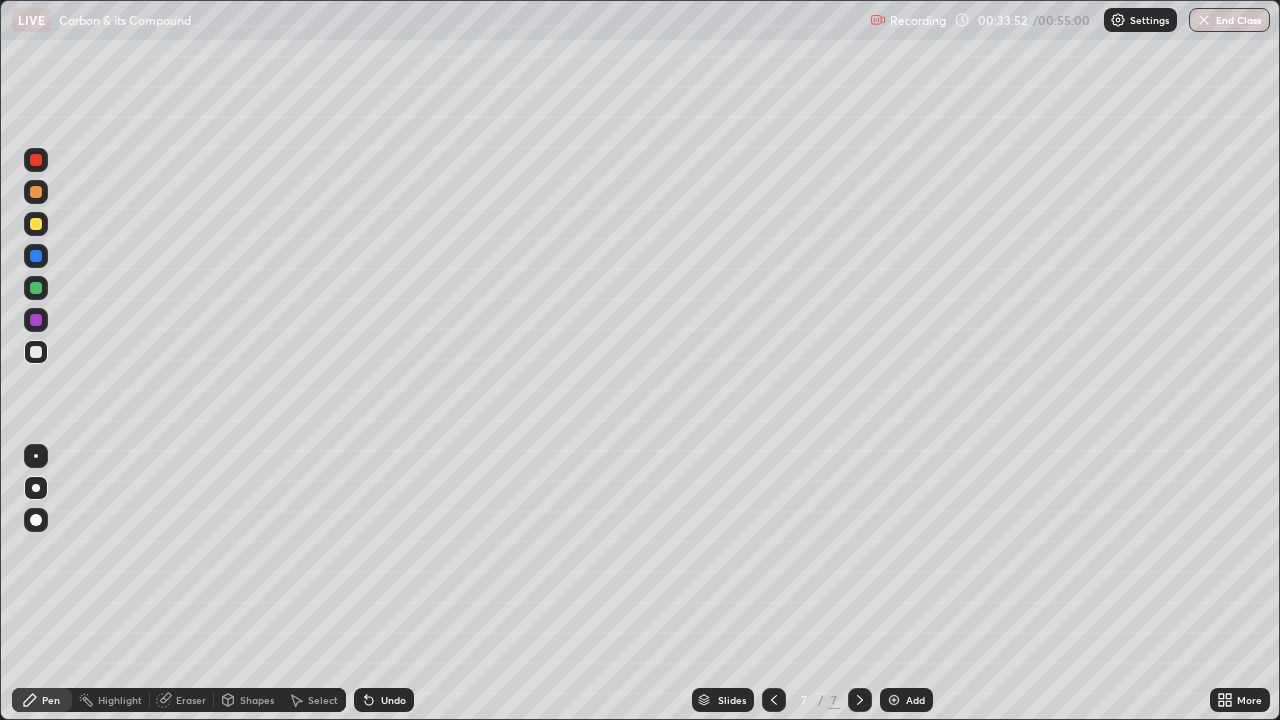 click at bounding box center (36, 456) 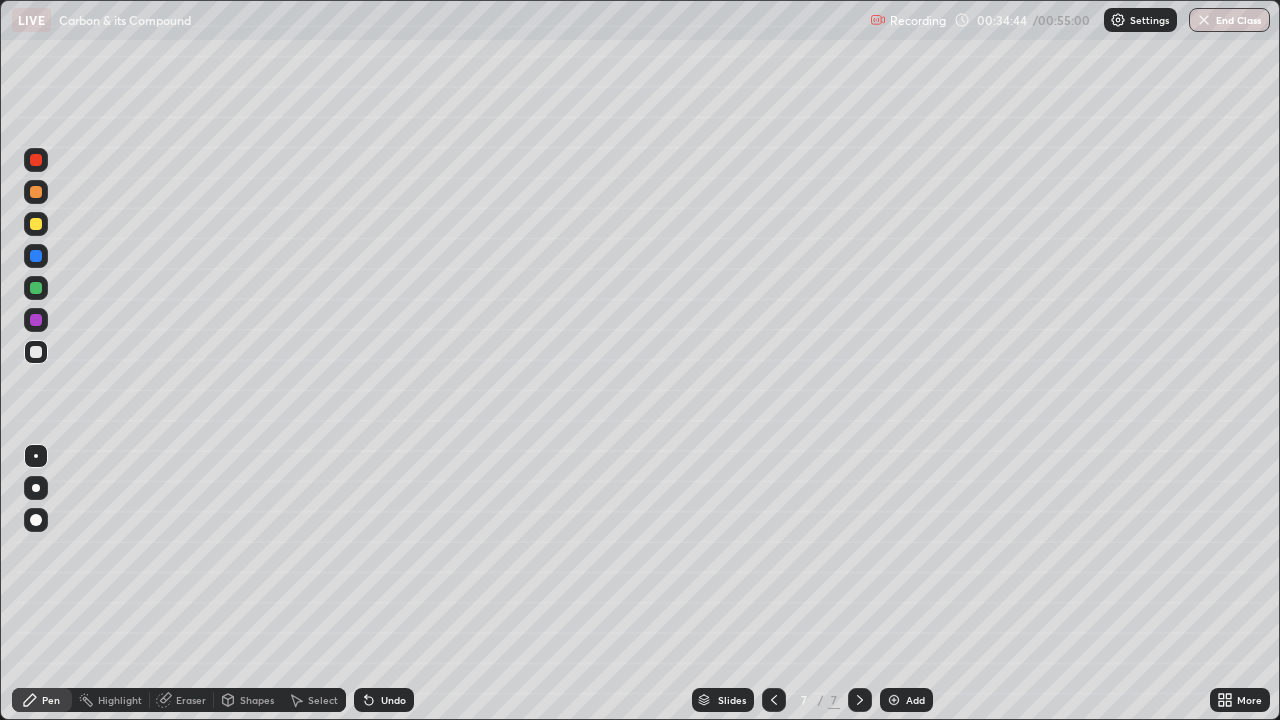 click 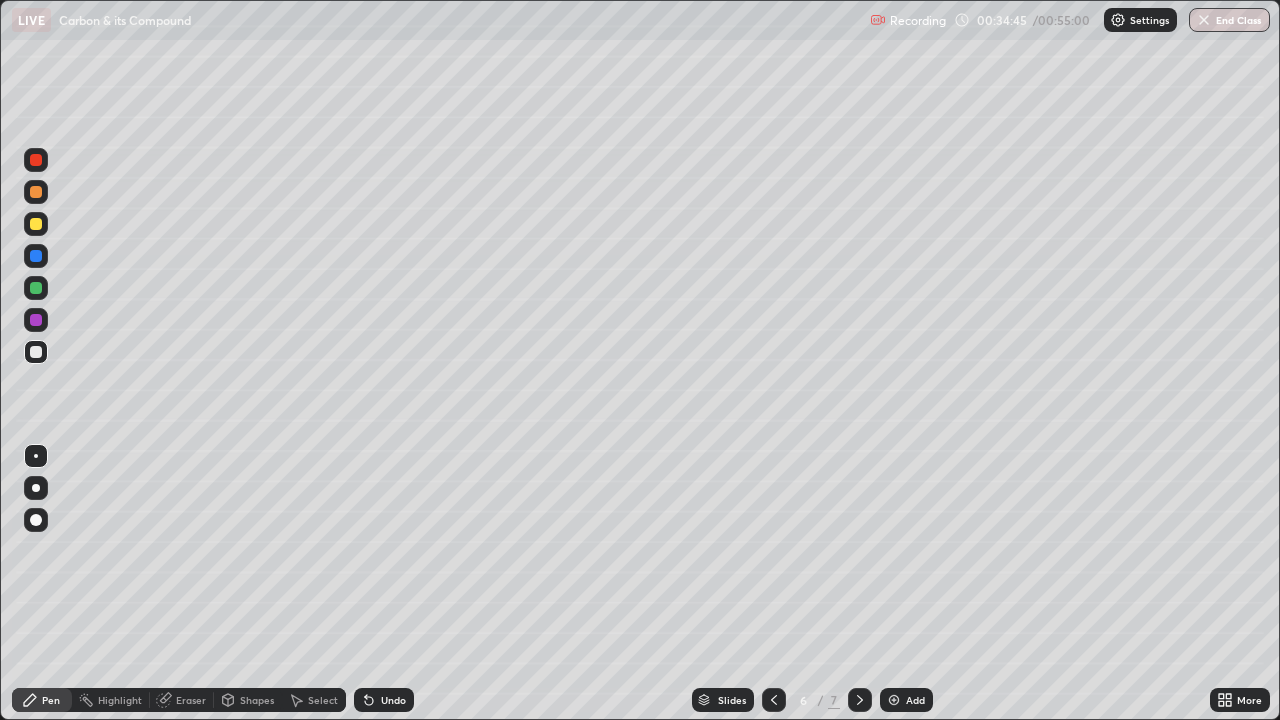 click 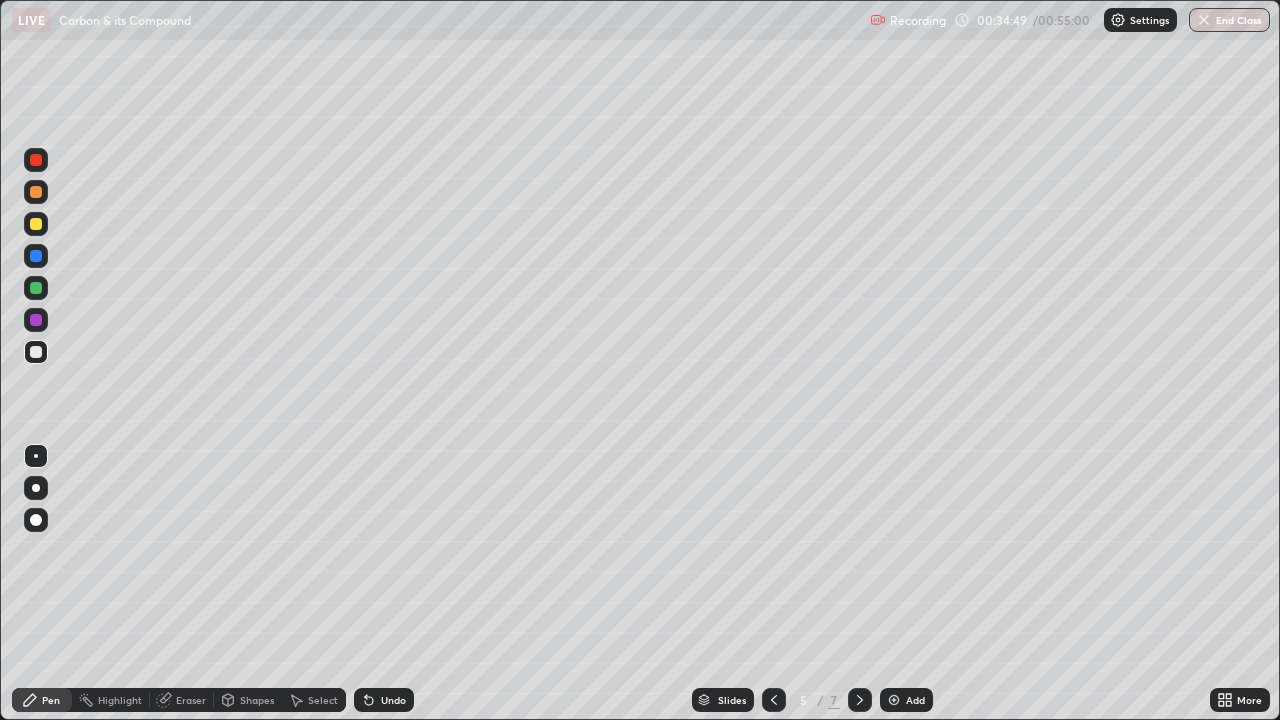 click 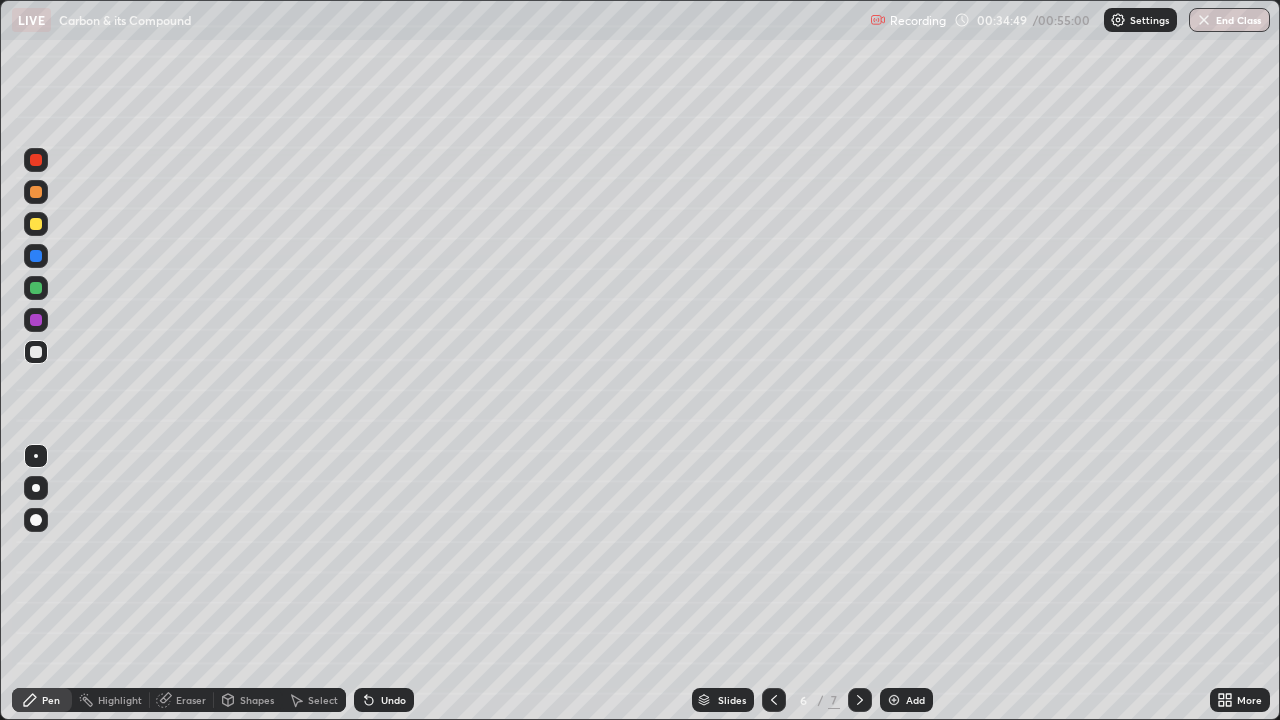 click 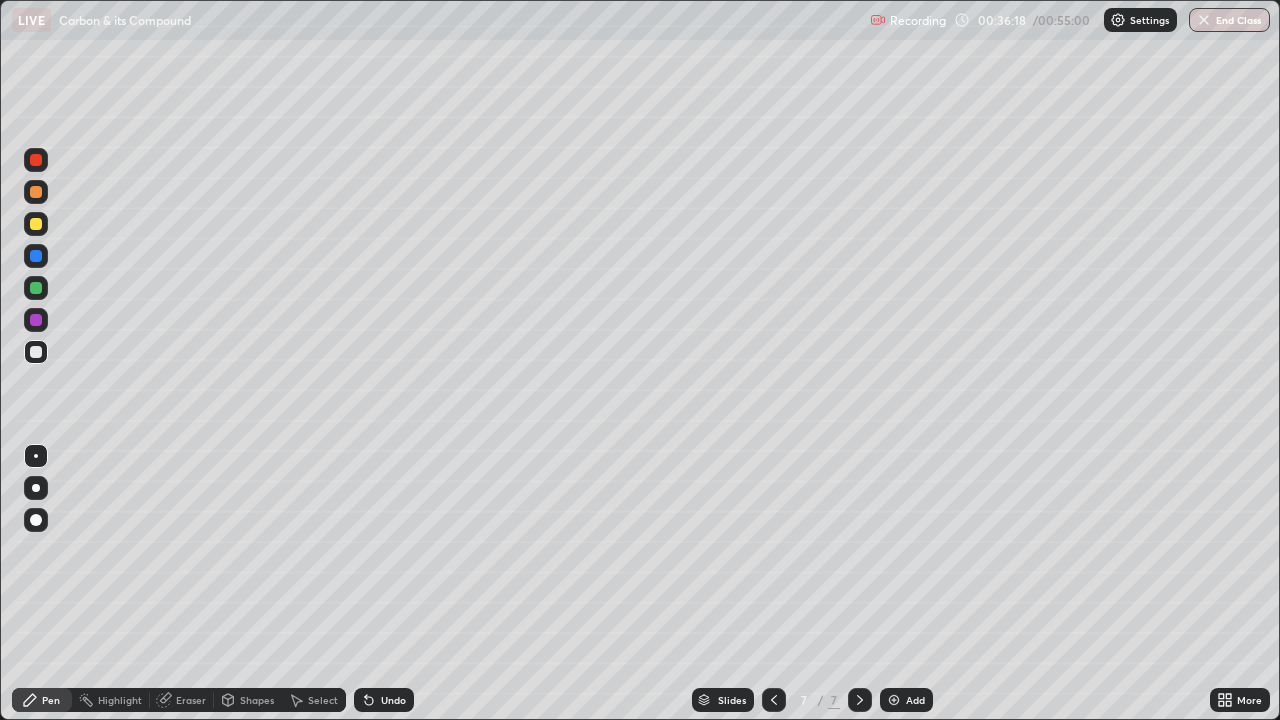 click at bounding box center [894, 700] 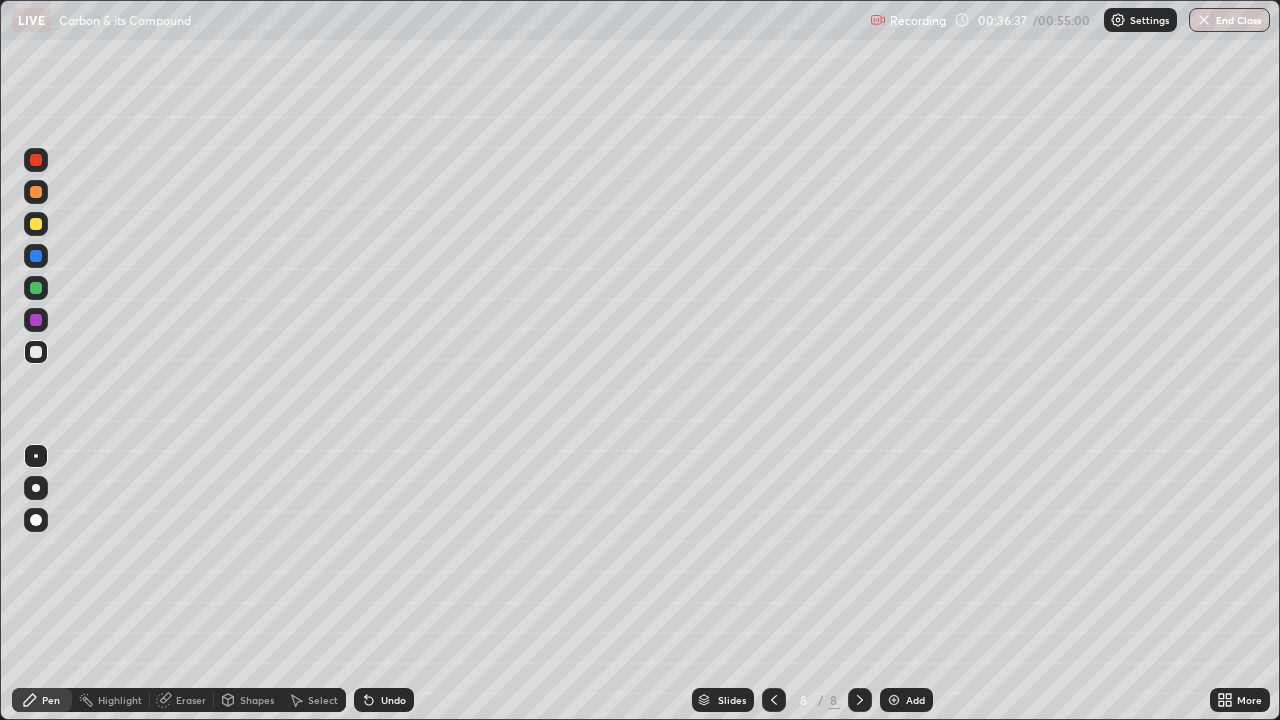 click at bounding box center [36, 488] 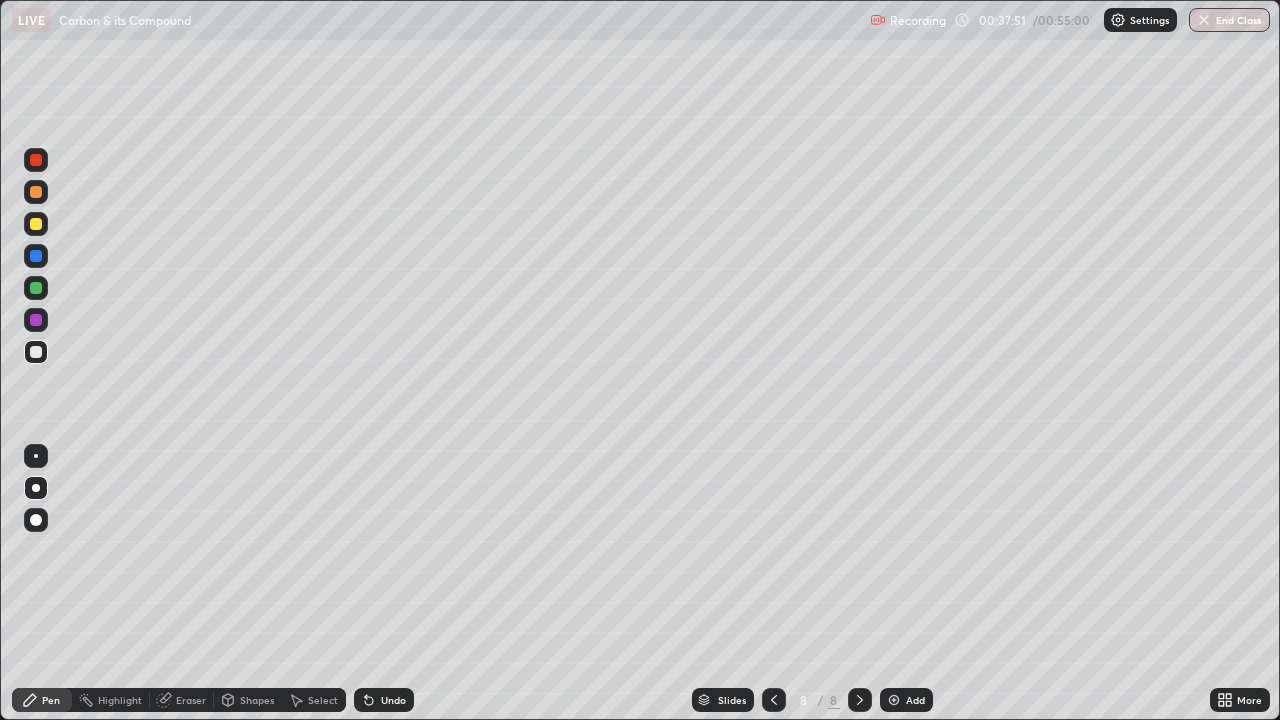 click on "Shapes" at bounding box center [248, 700] 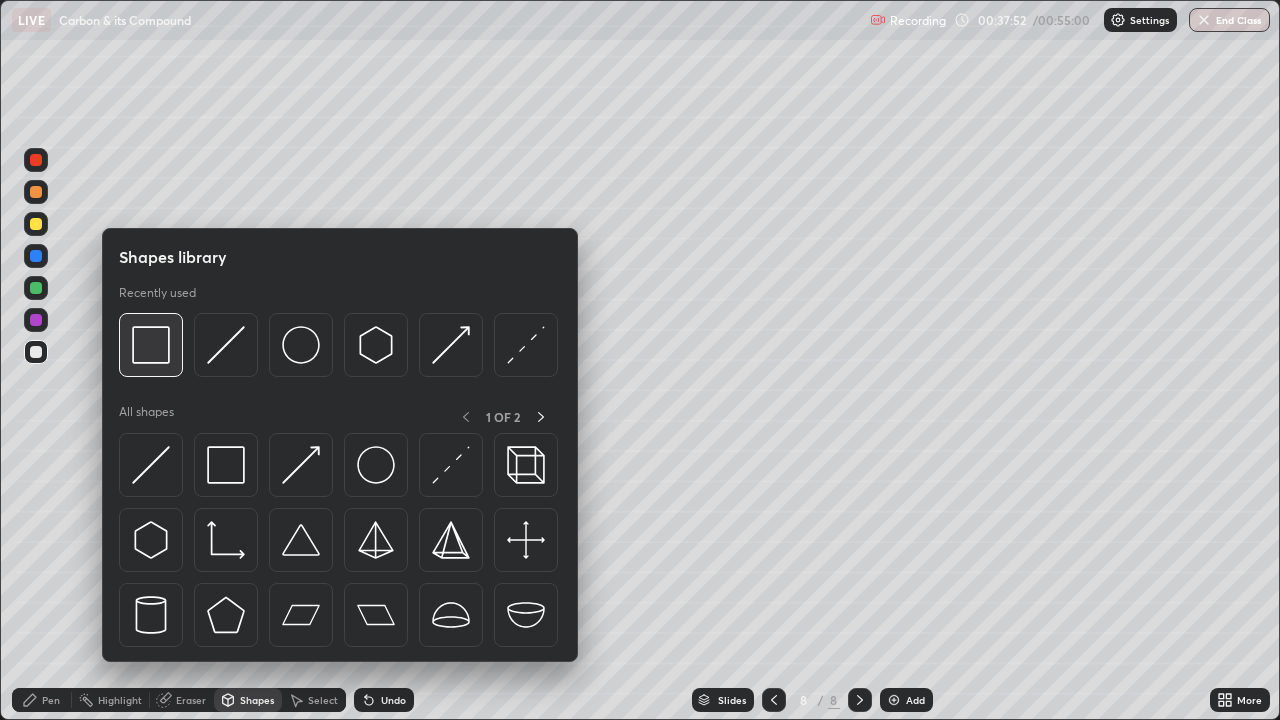 click at bounding box center [151, 345] 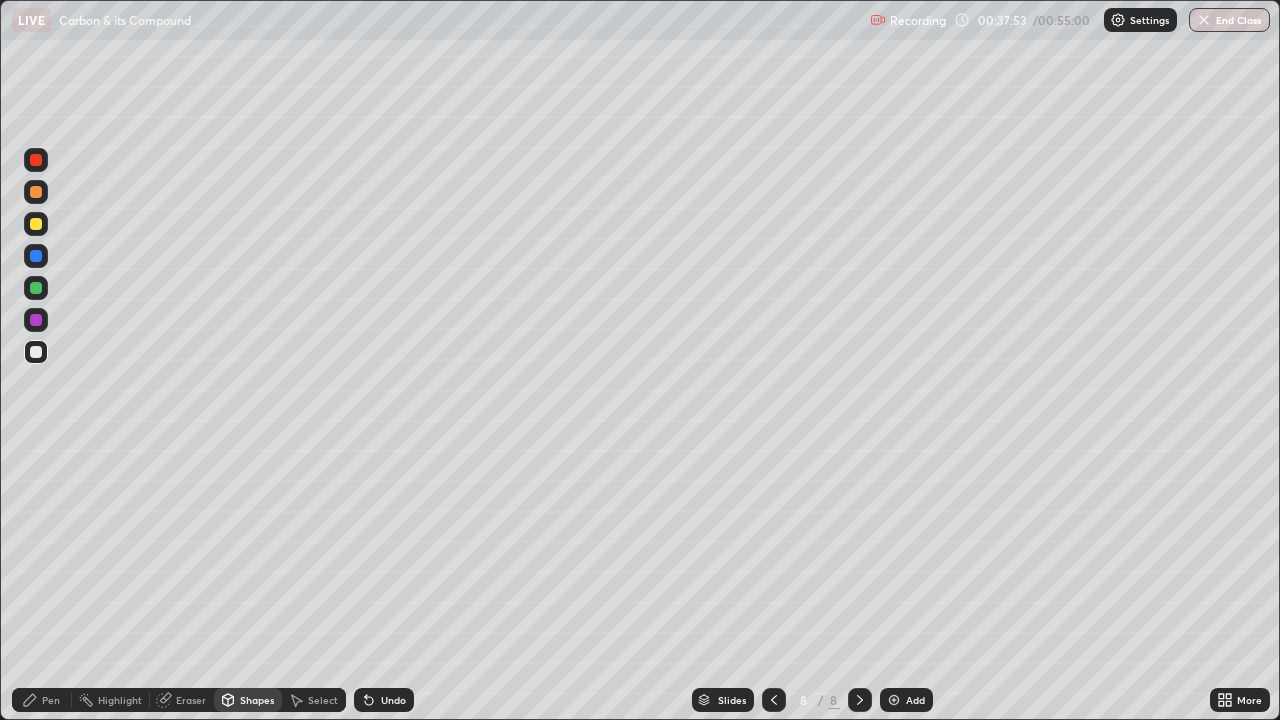 click at bounding box center [36, 320] 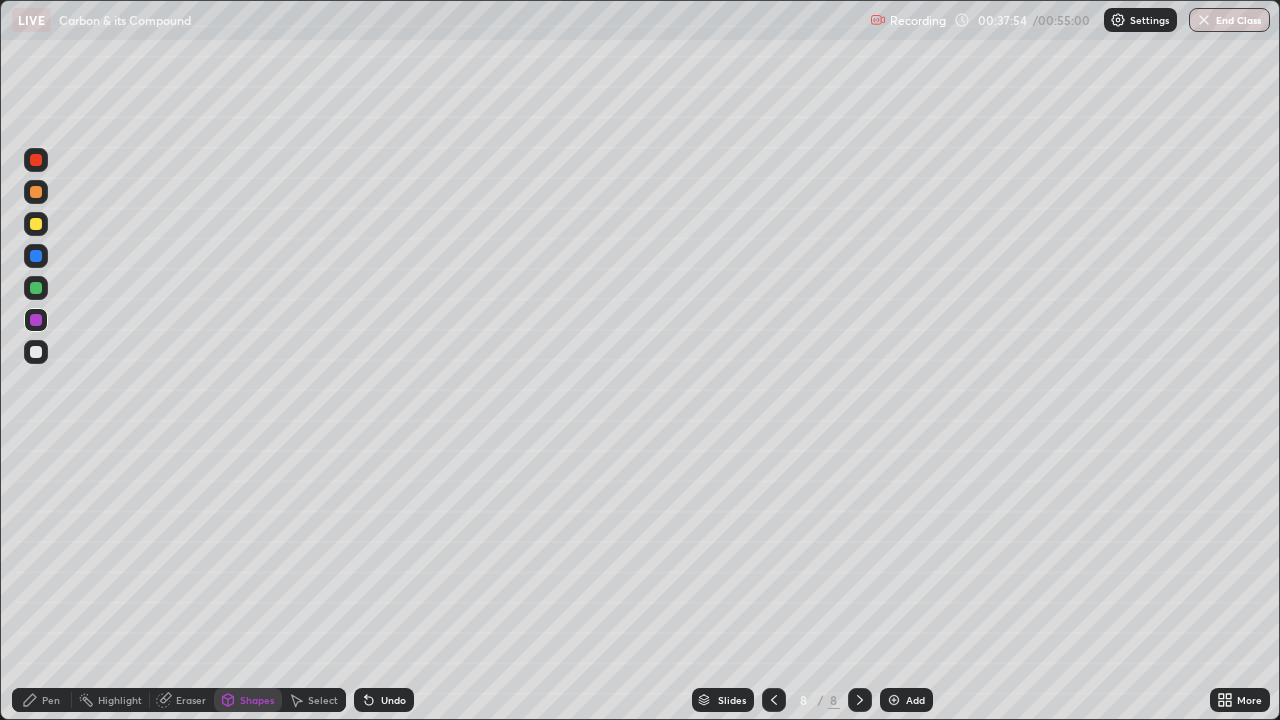 click on "Pen" at bounding box center [42, 700] 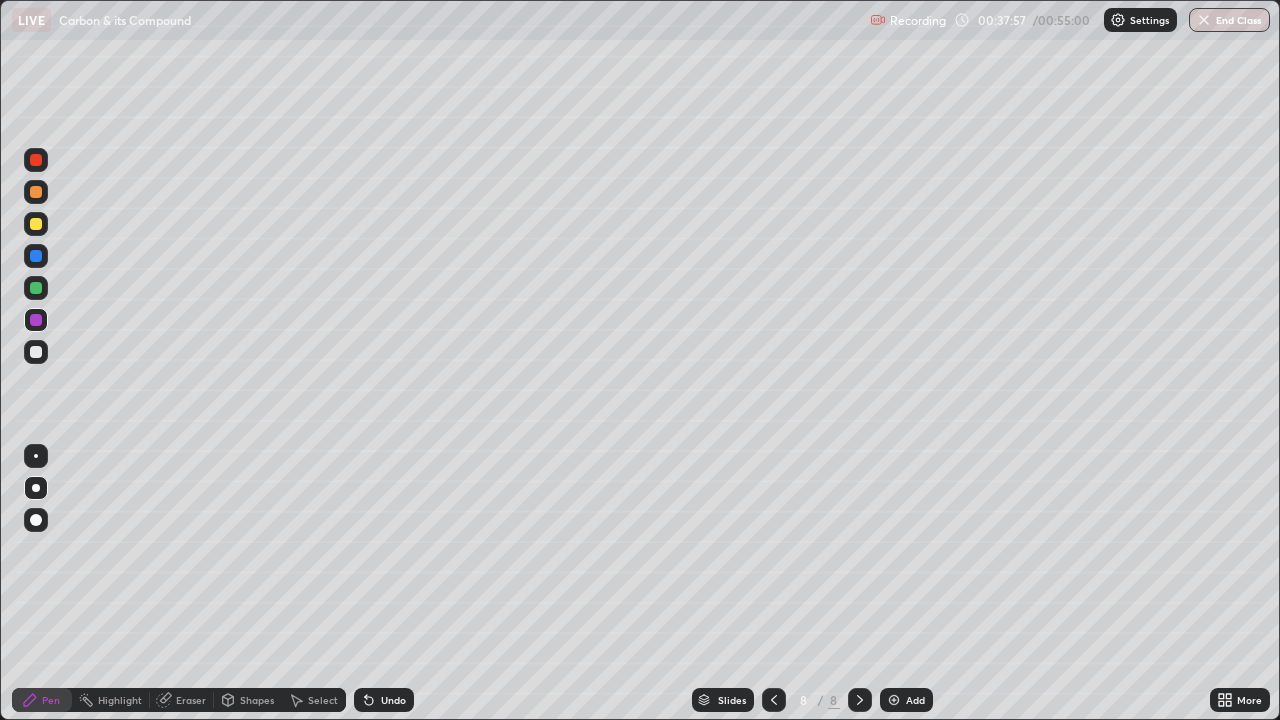 click on "Undo" at bounding box center (393, 700) 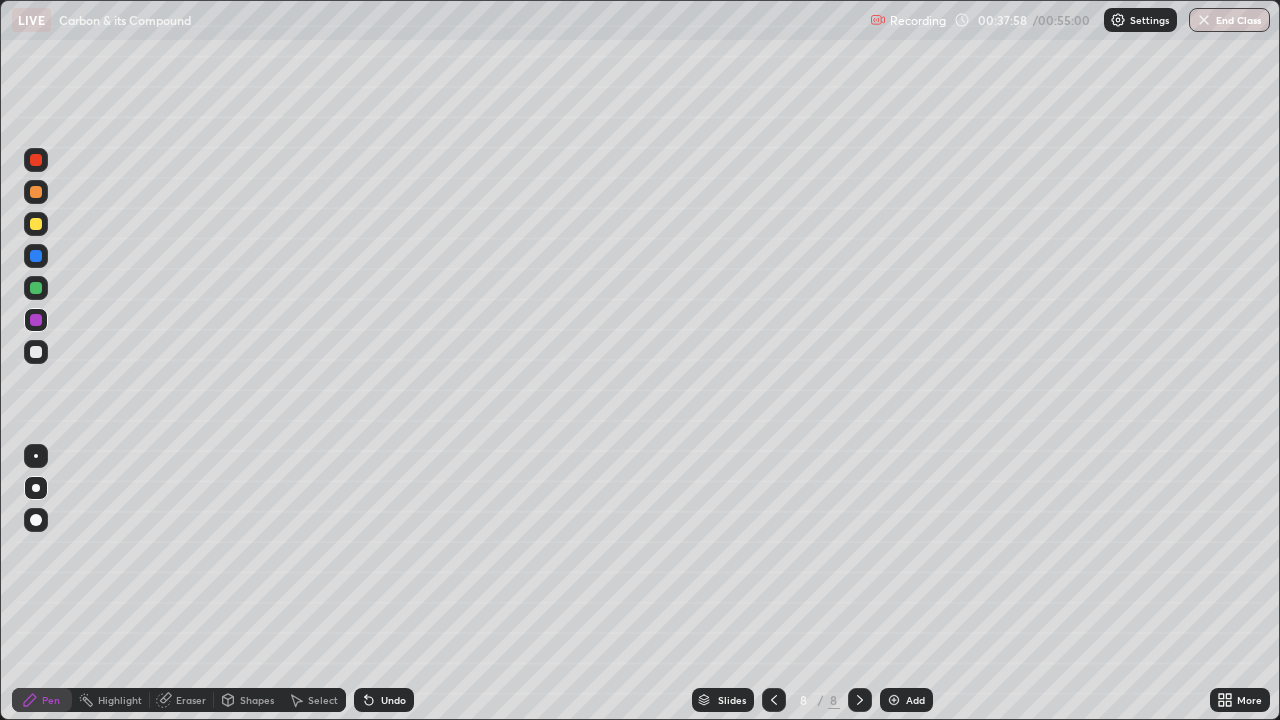click on "Shapes" at bounding box center [257, 700] 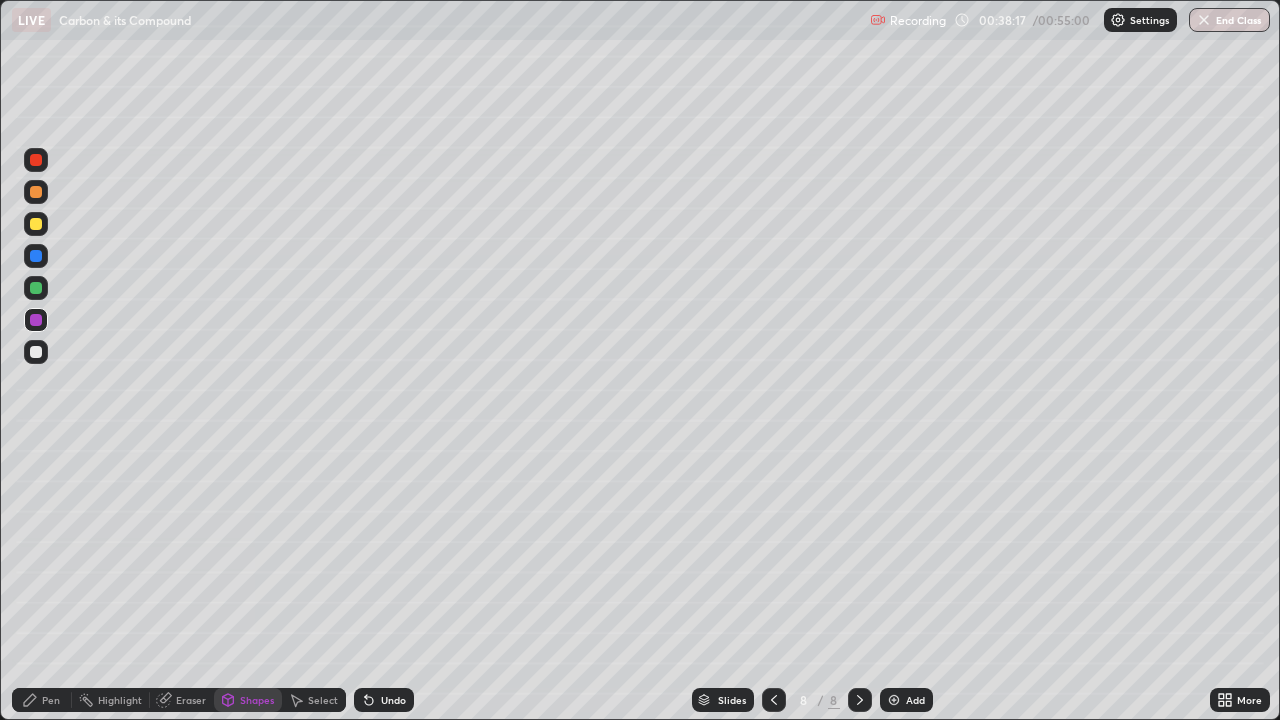 click 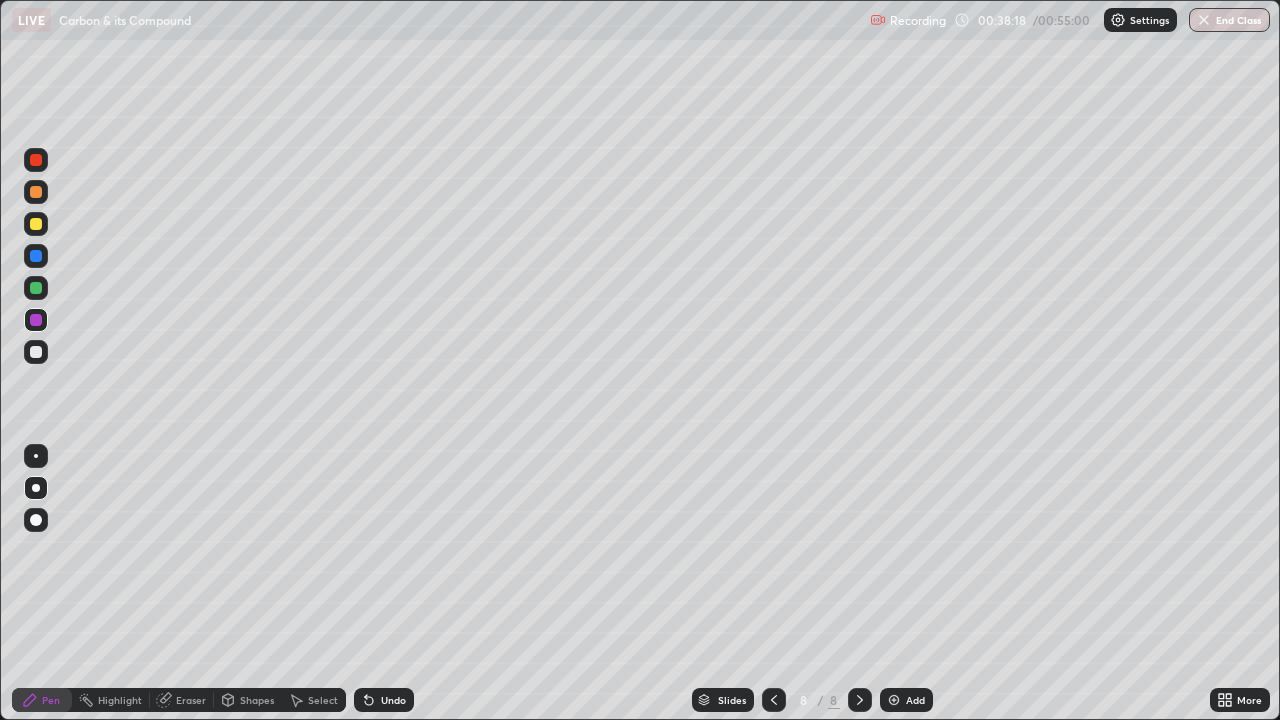 click at bounding box center (36, 456) 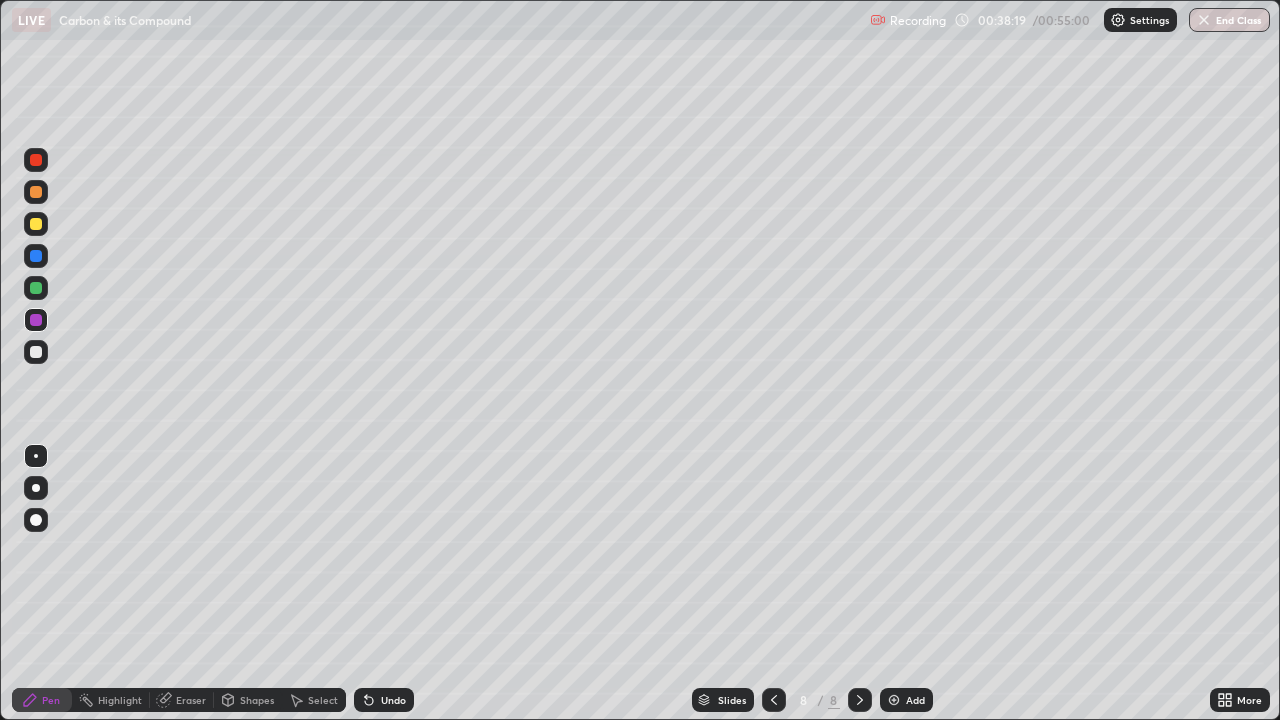 click at bounding box center (36, 288) 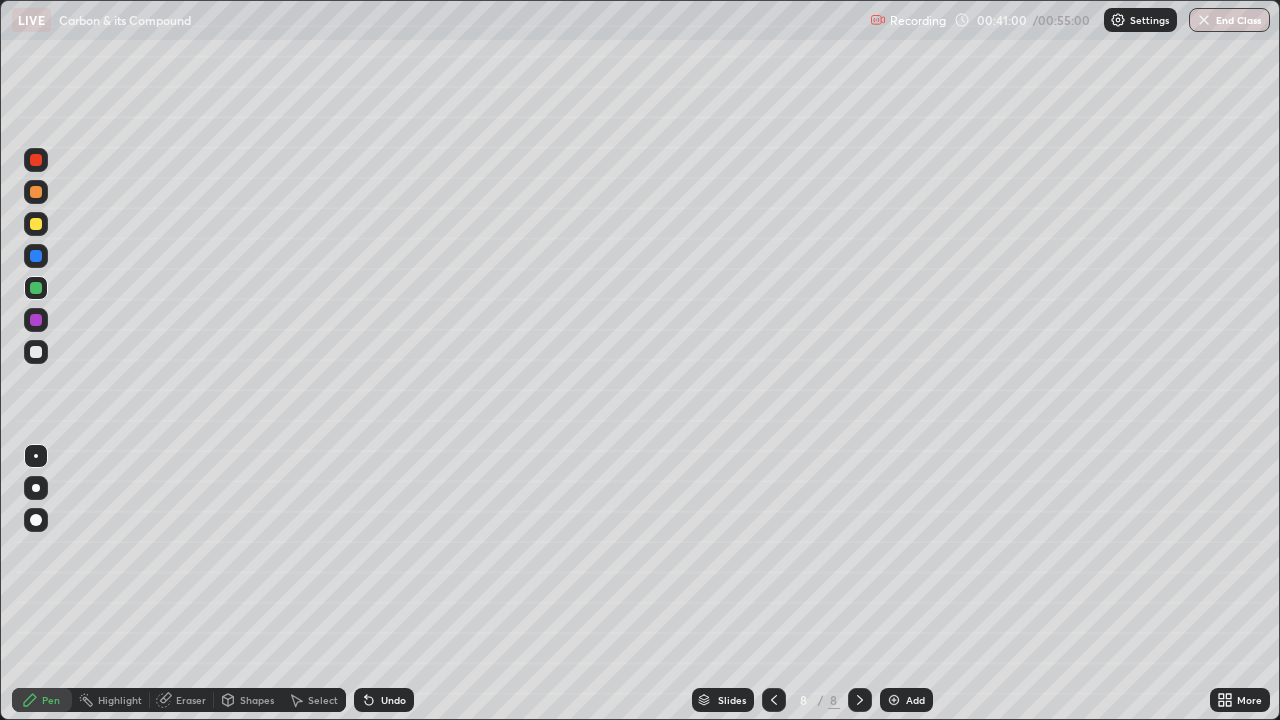 click at bounding box center (36, 160) 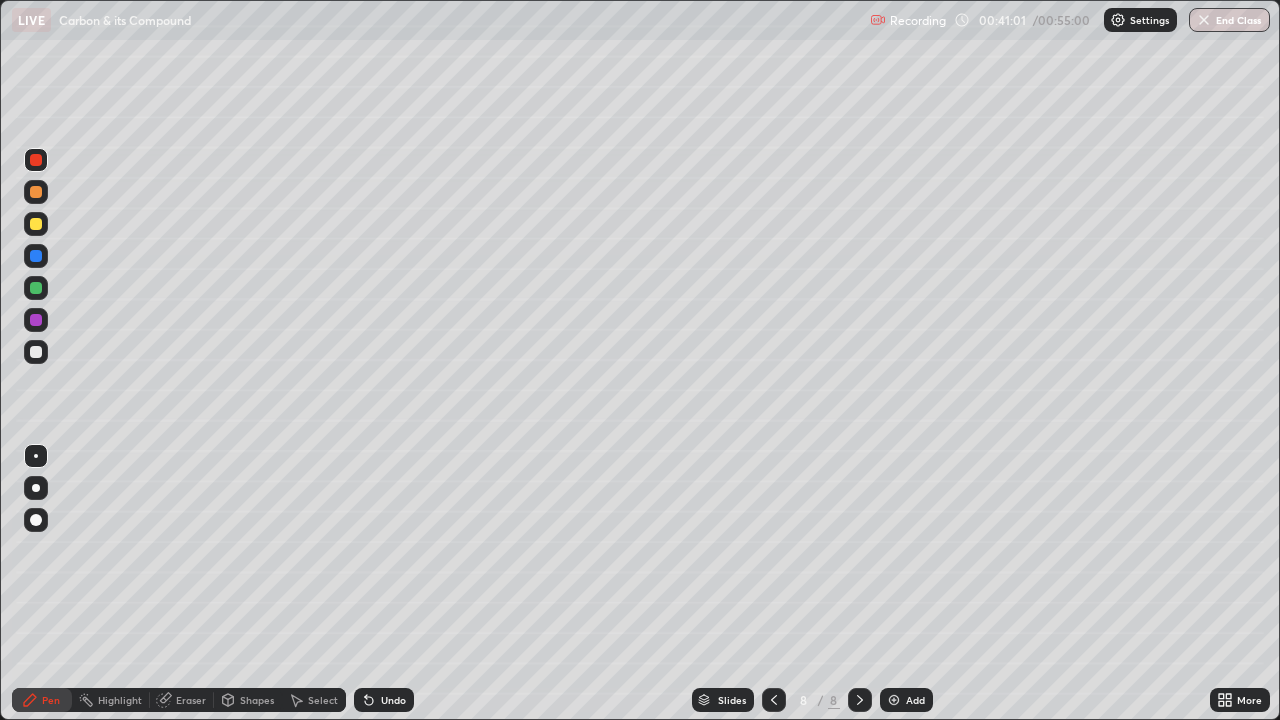 click on "Shapes" at bounding box center [257, 700] 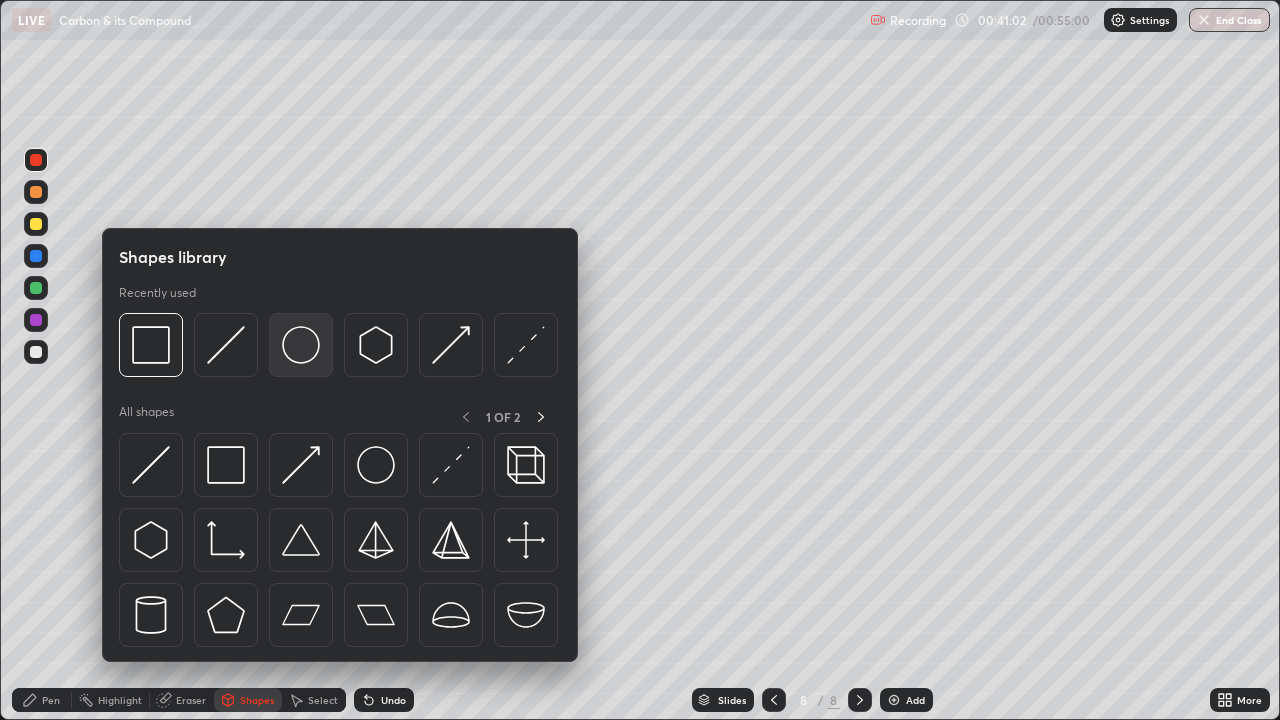 click at bounding box center [301, 345] 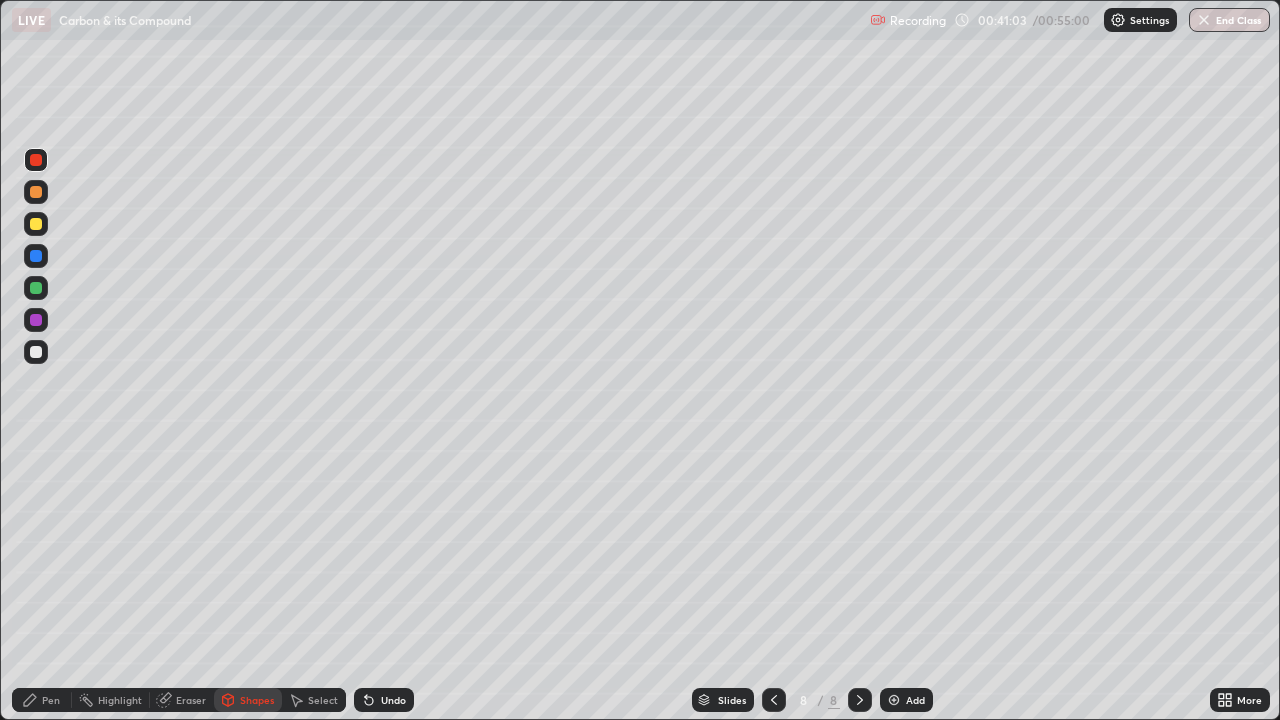 click on "Pen" at bounding box center [42, 700] 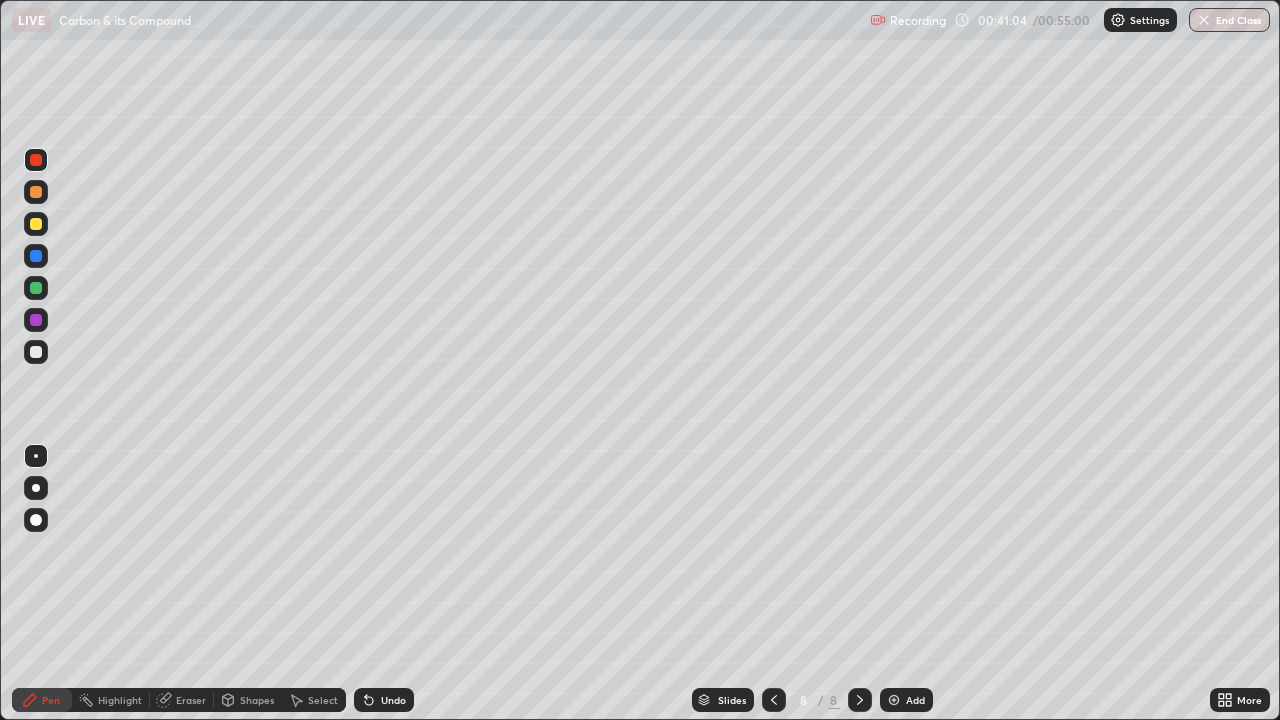 click at bounding box center [36, 456] 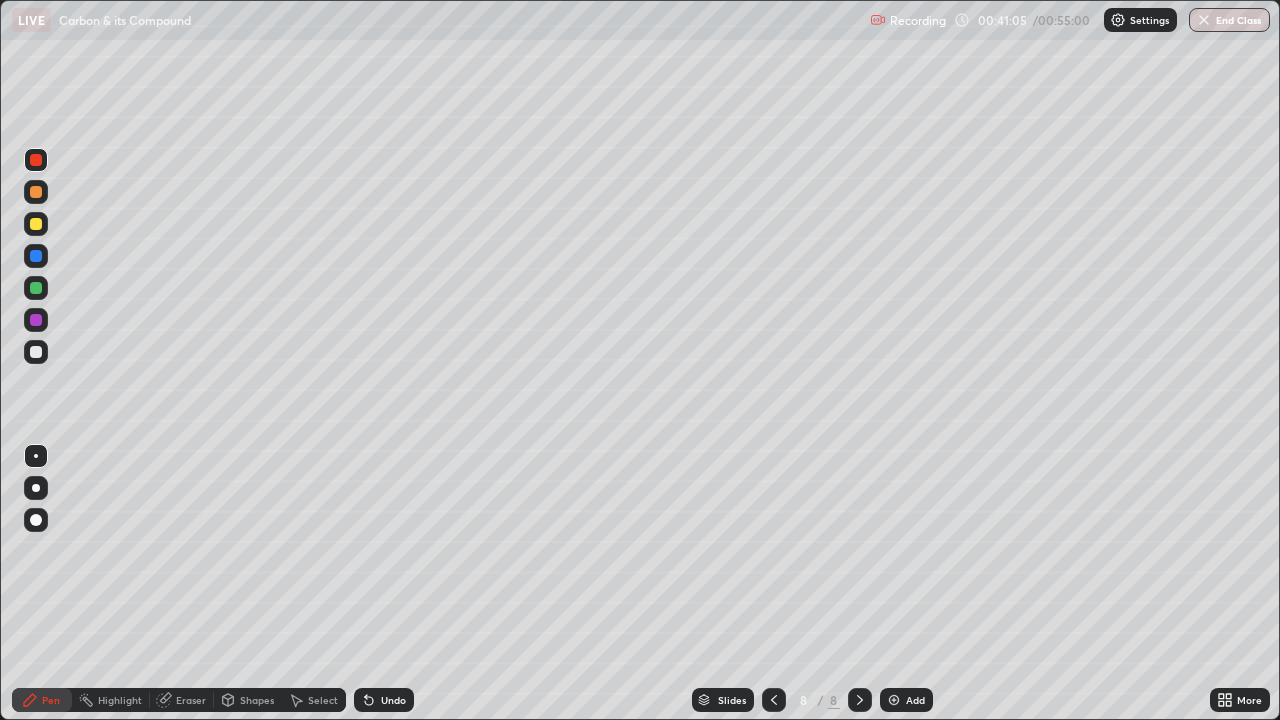click on "Shapes" at bounding box center (257, 700) 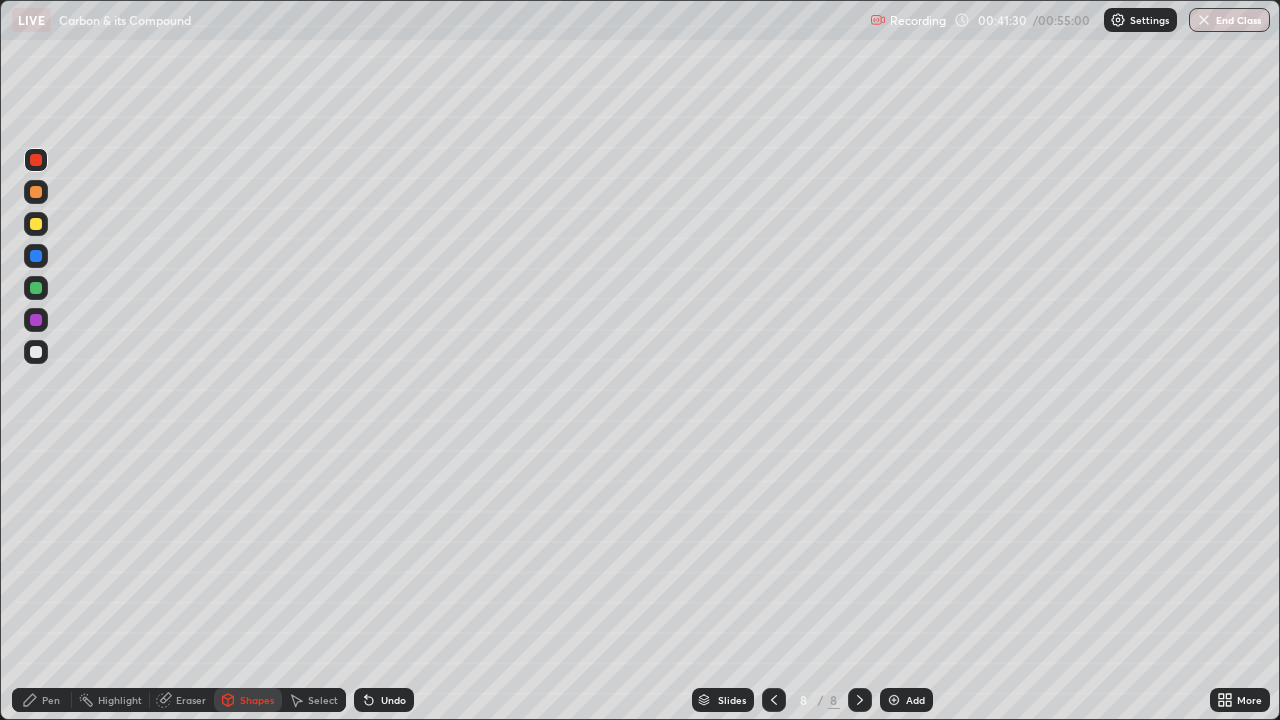 click at bounding box center (36, 224) 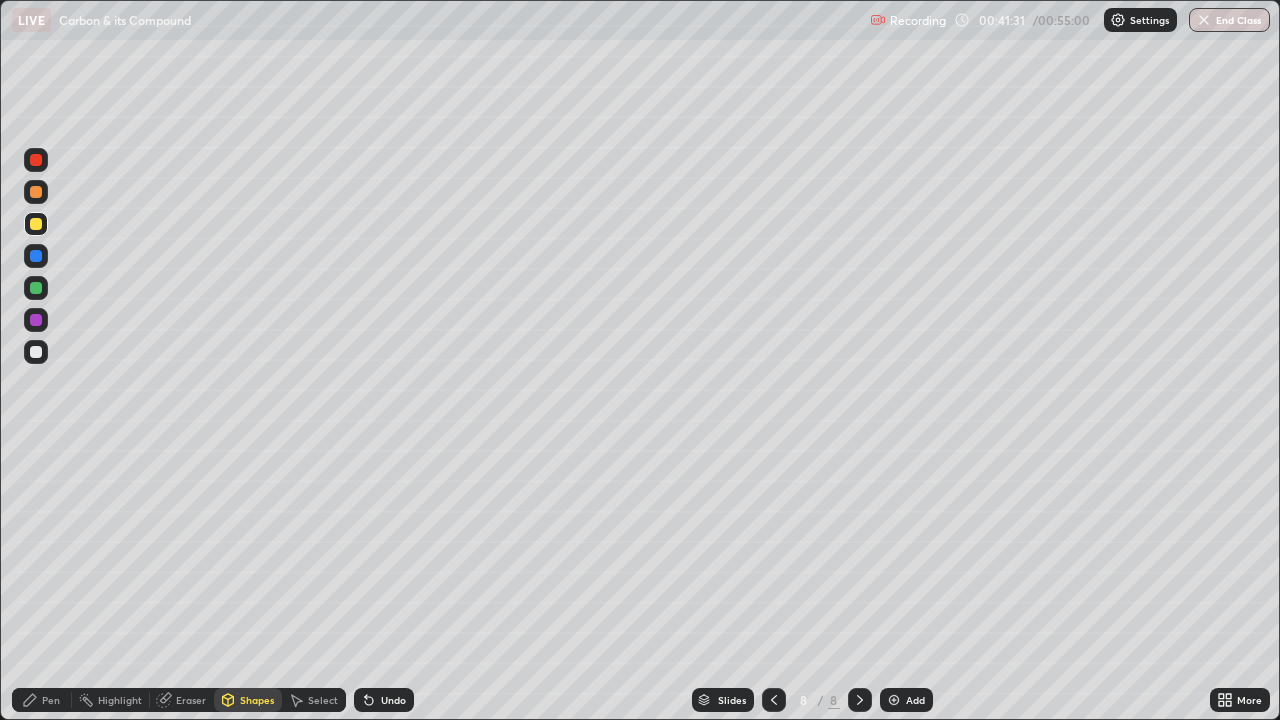 click on "Pen" at bounding box center (42, 700) 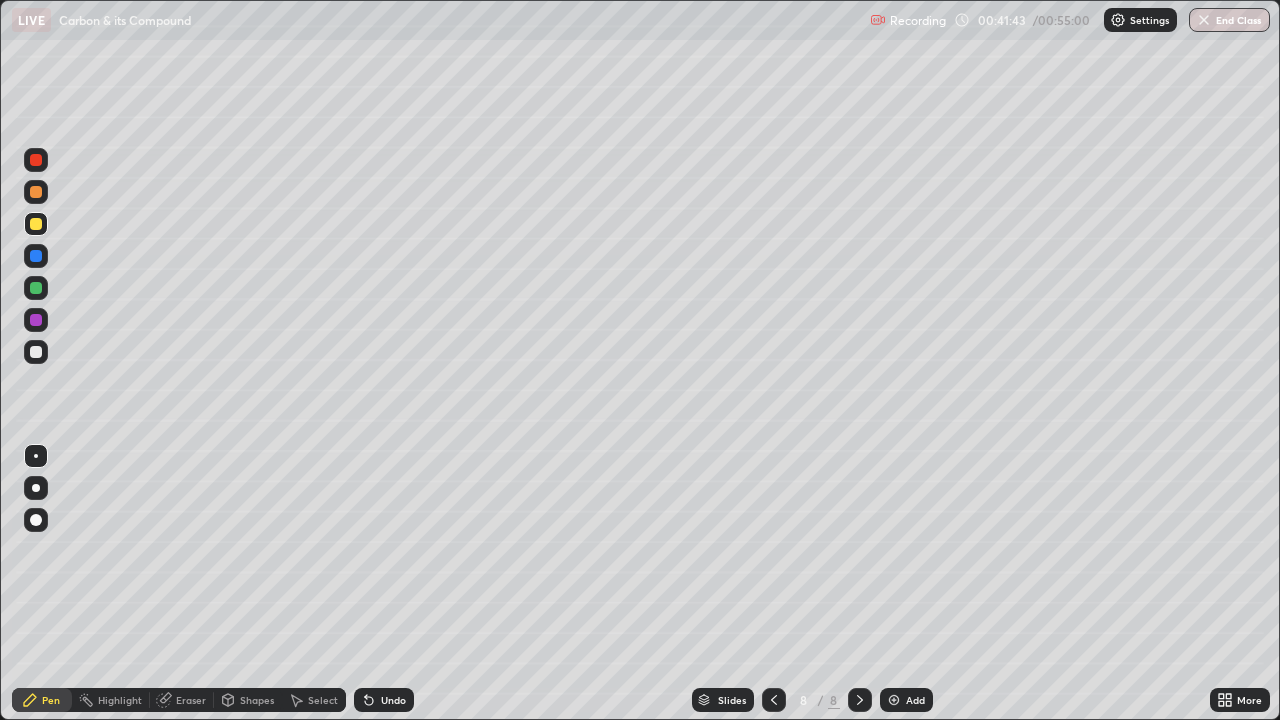 click on "Undo" at bounding box center (393, 700) 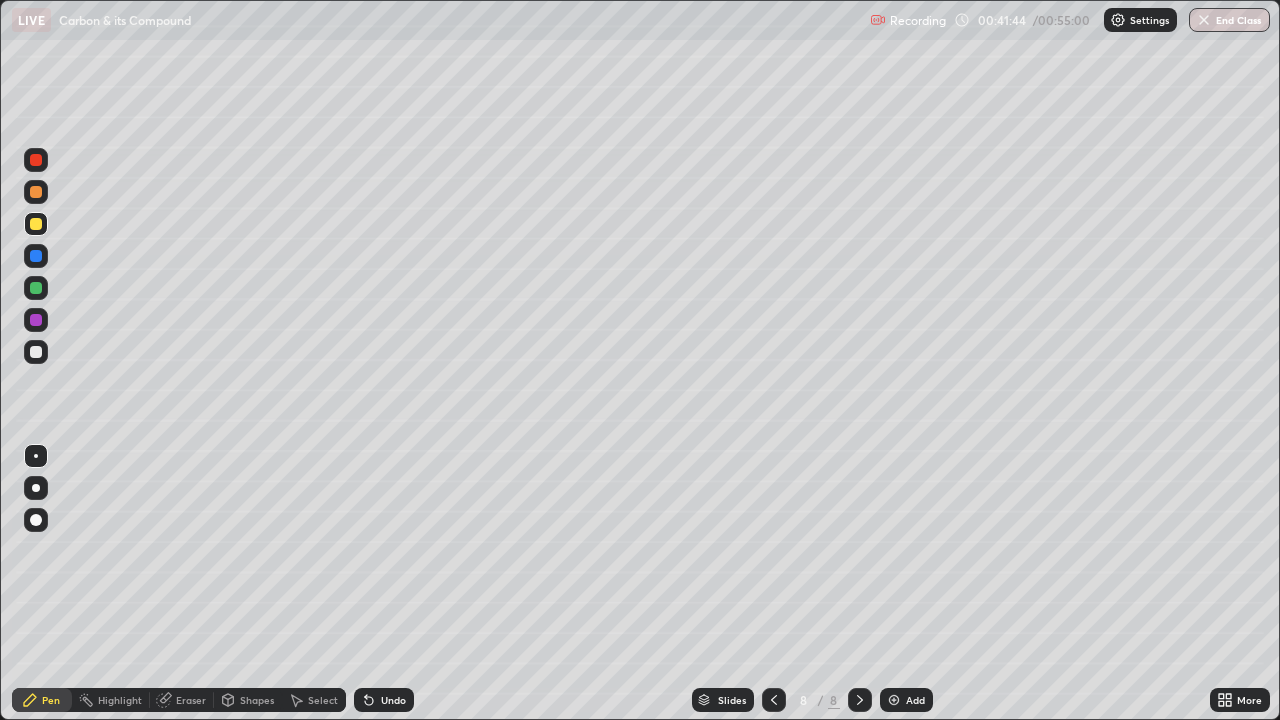 click on "Undo" at bounding box center (393, 700) 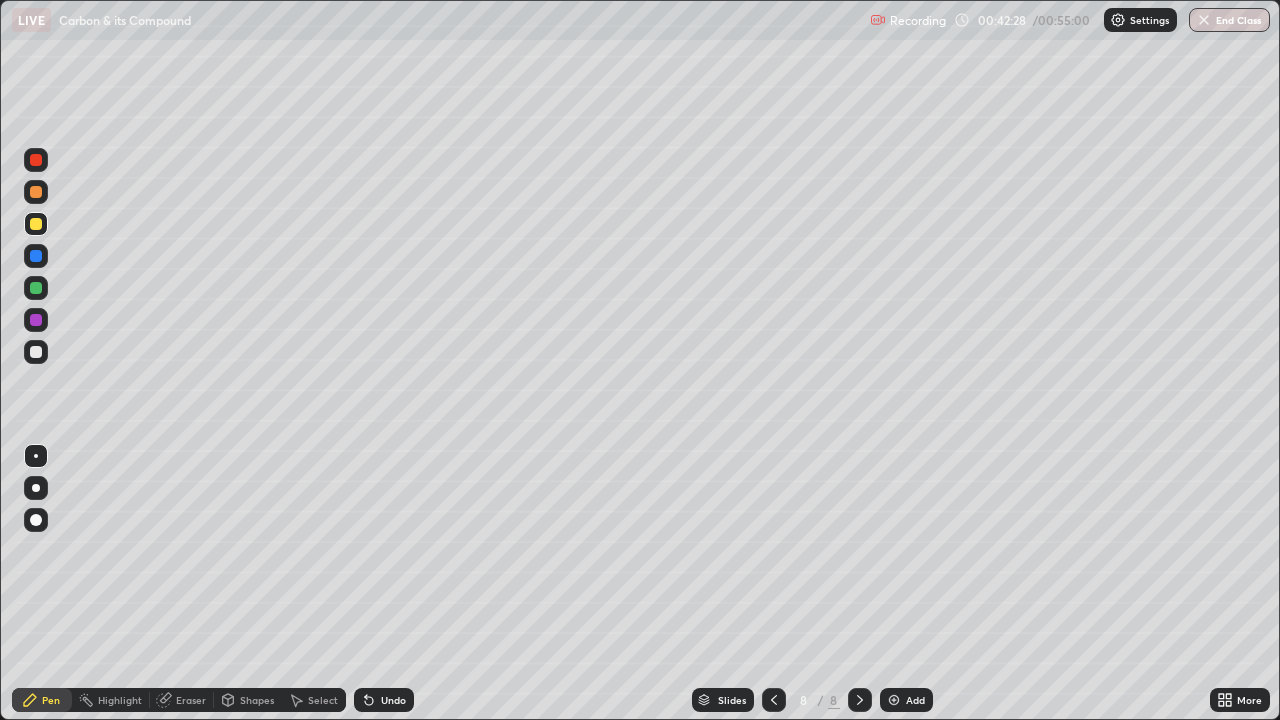 click 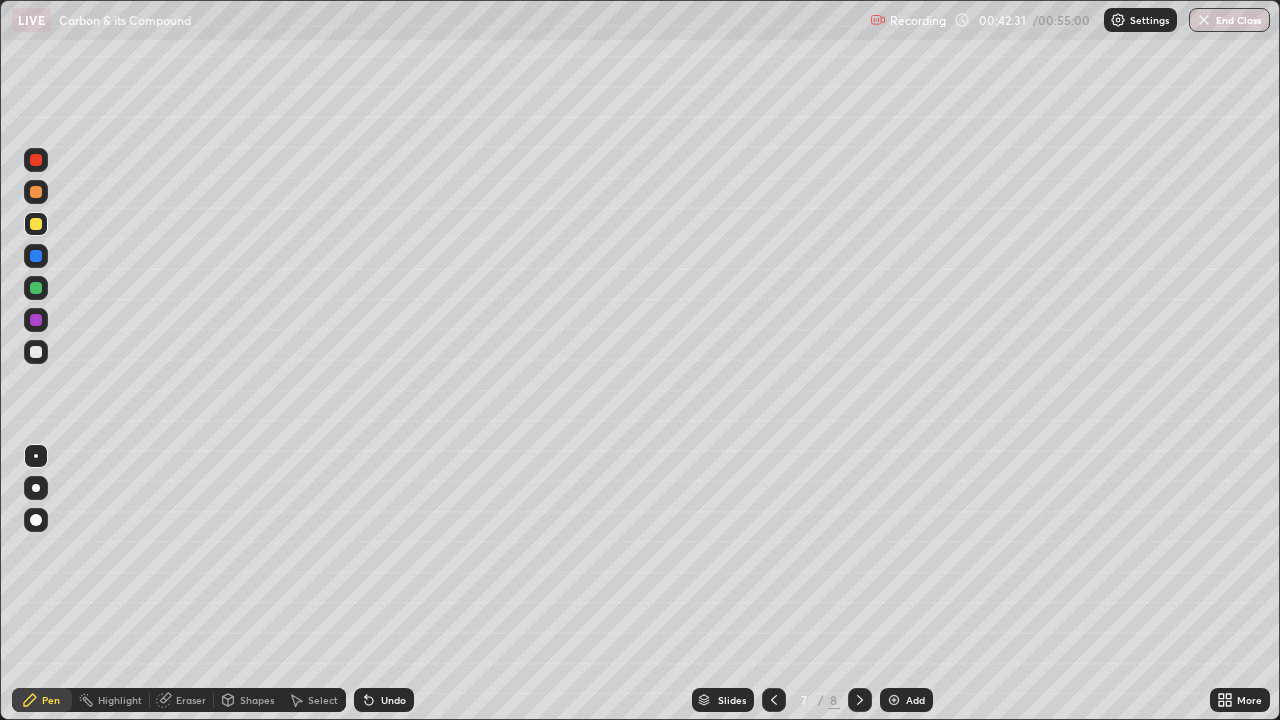 click 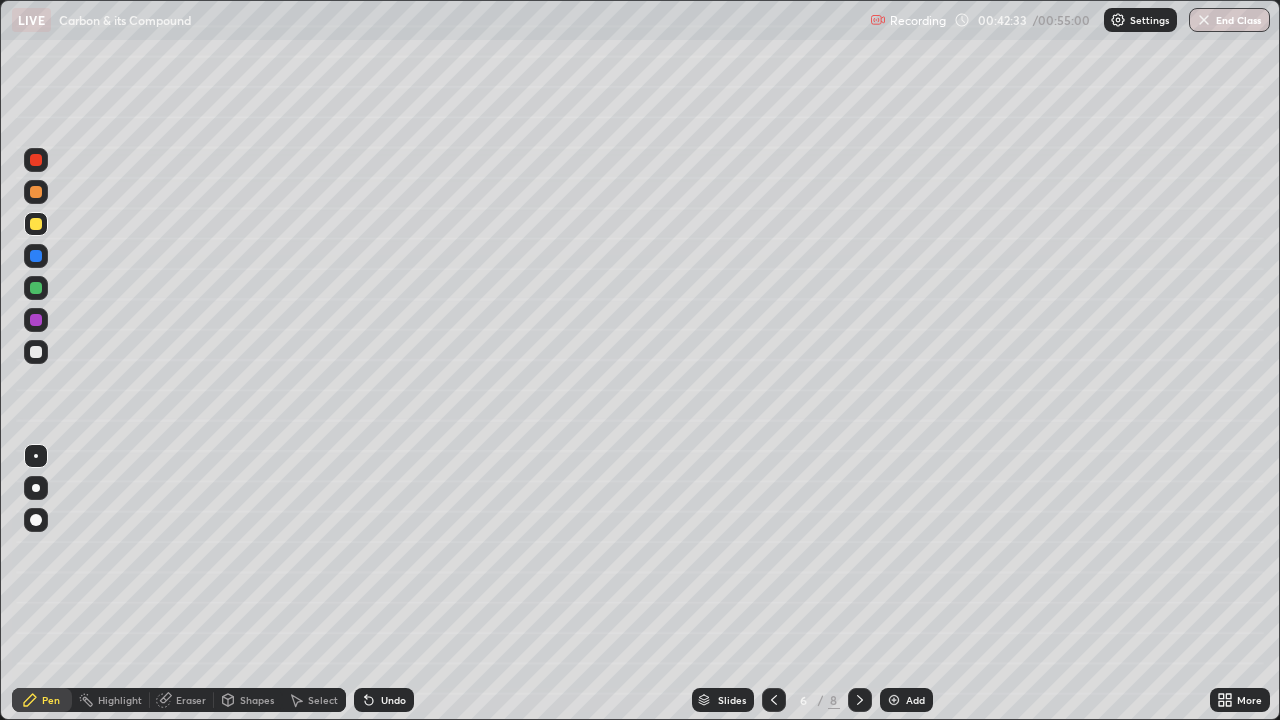 click 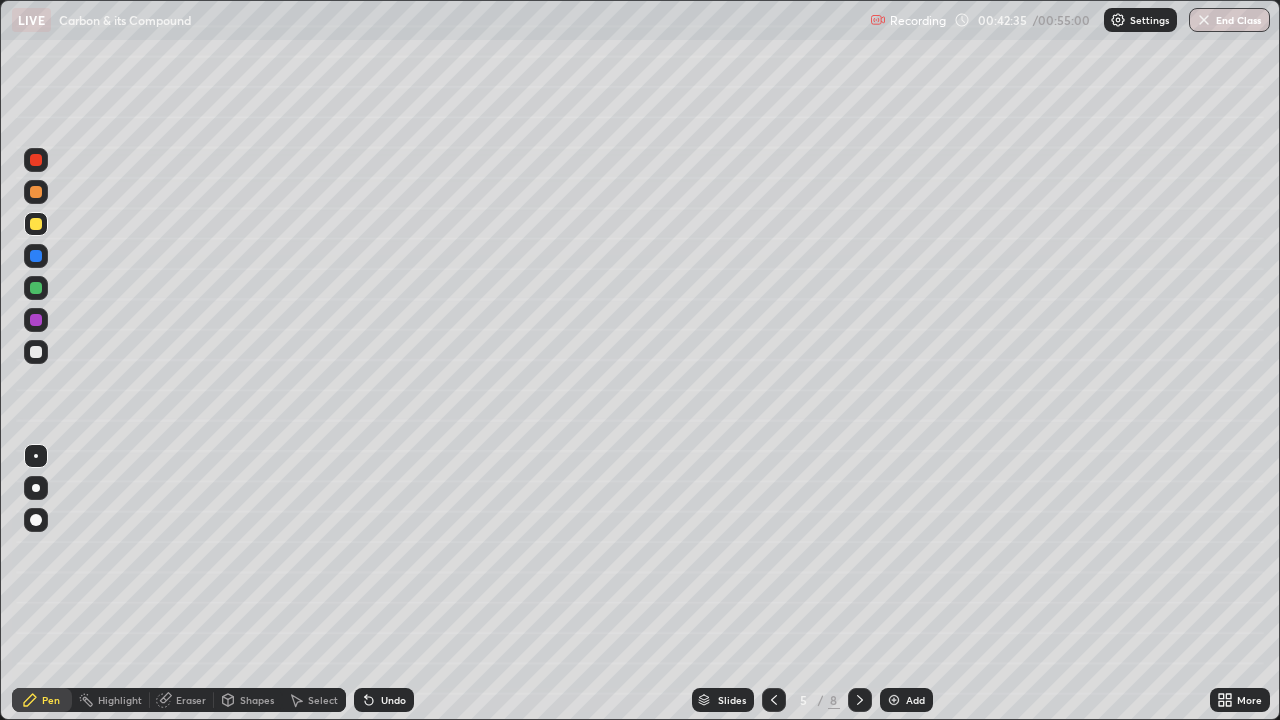 click 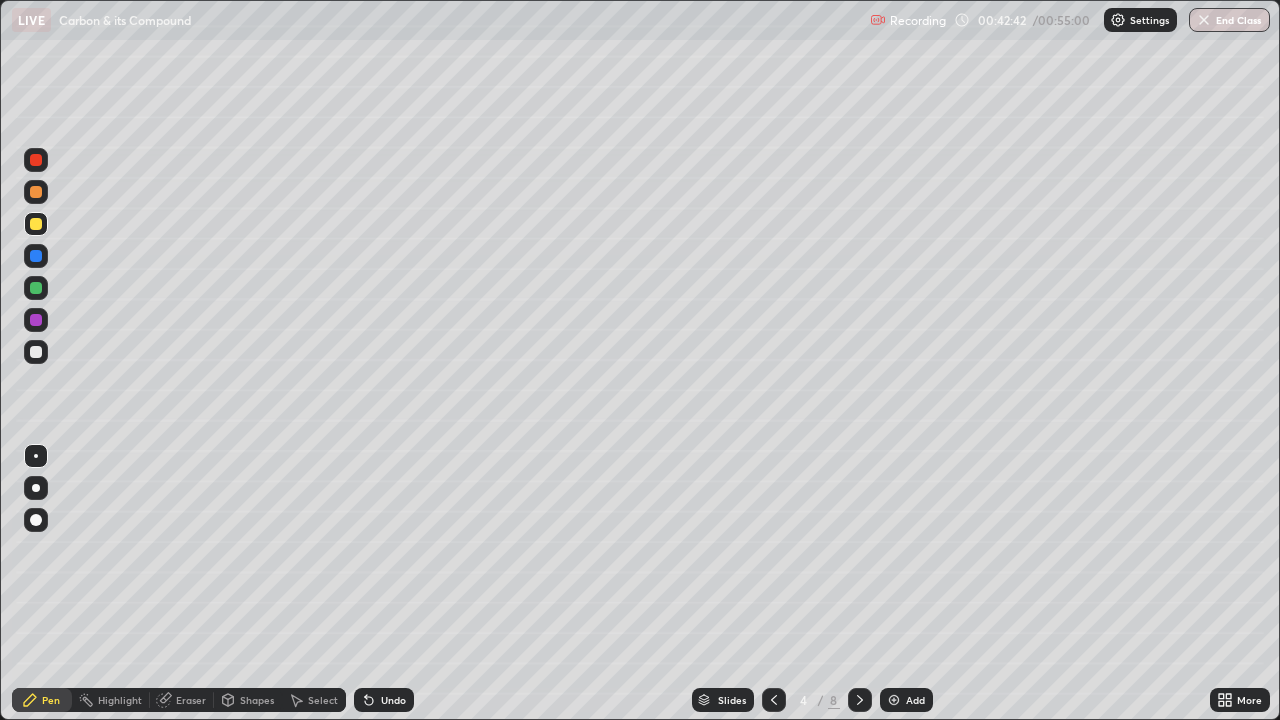 click 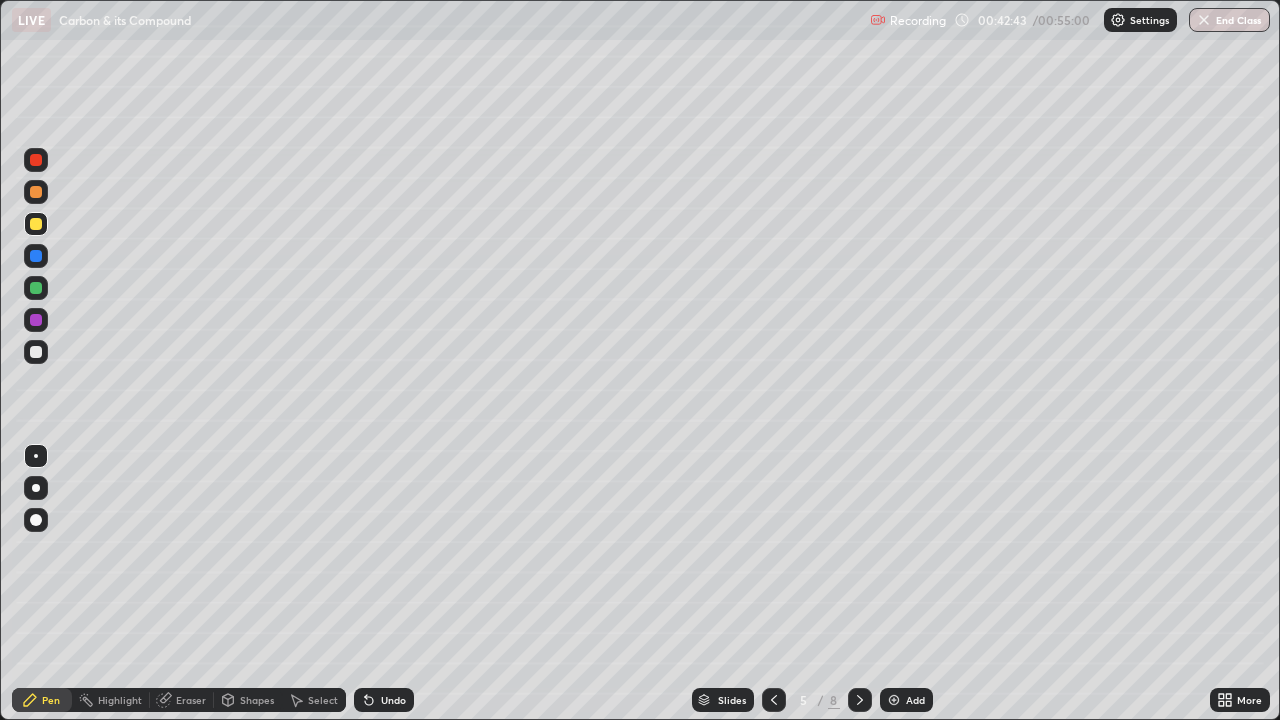click 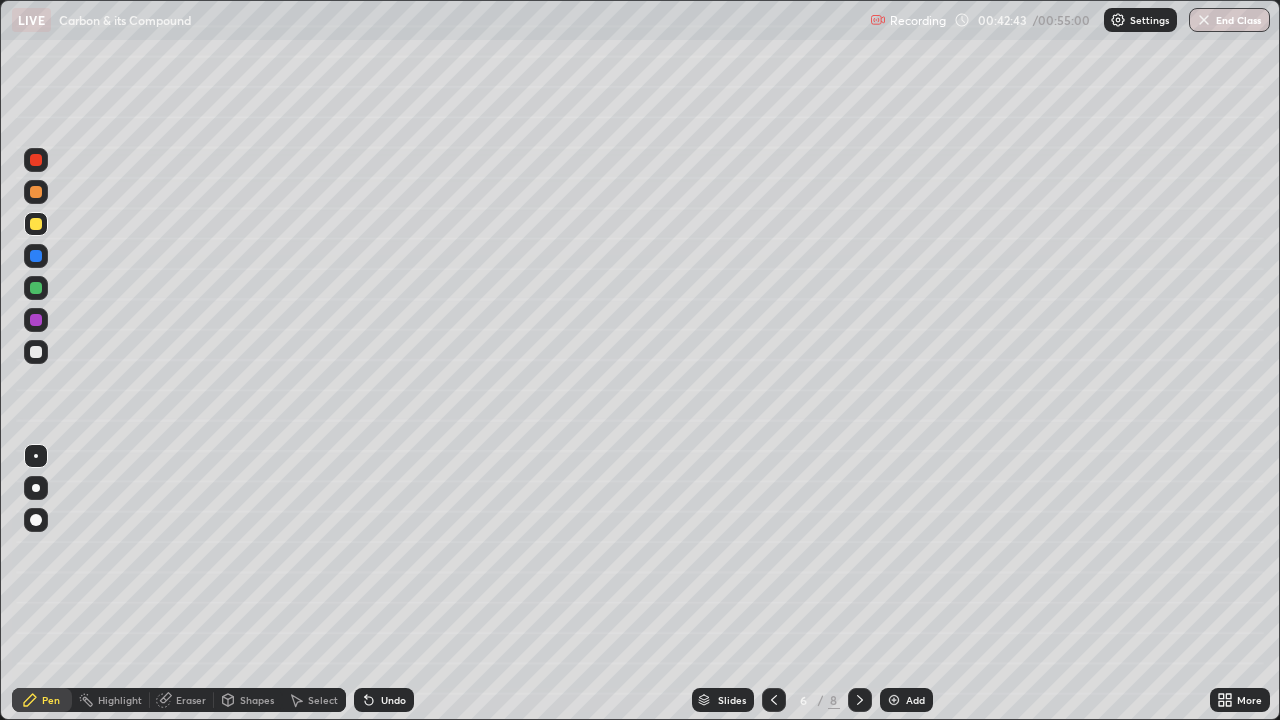 click at bounding box center (860, 700) 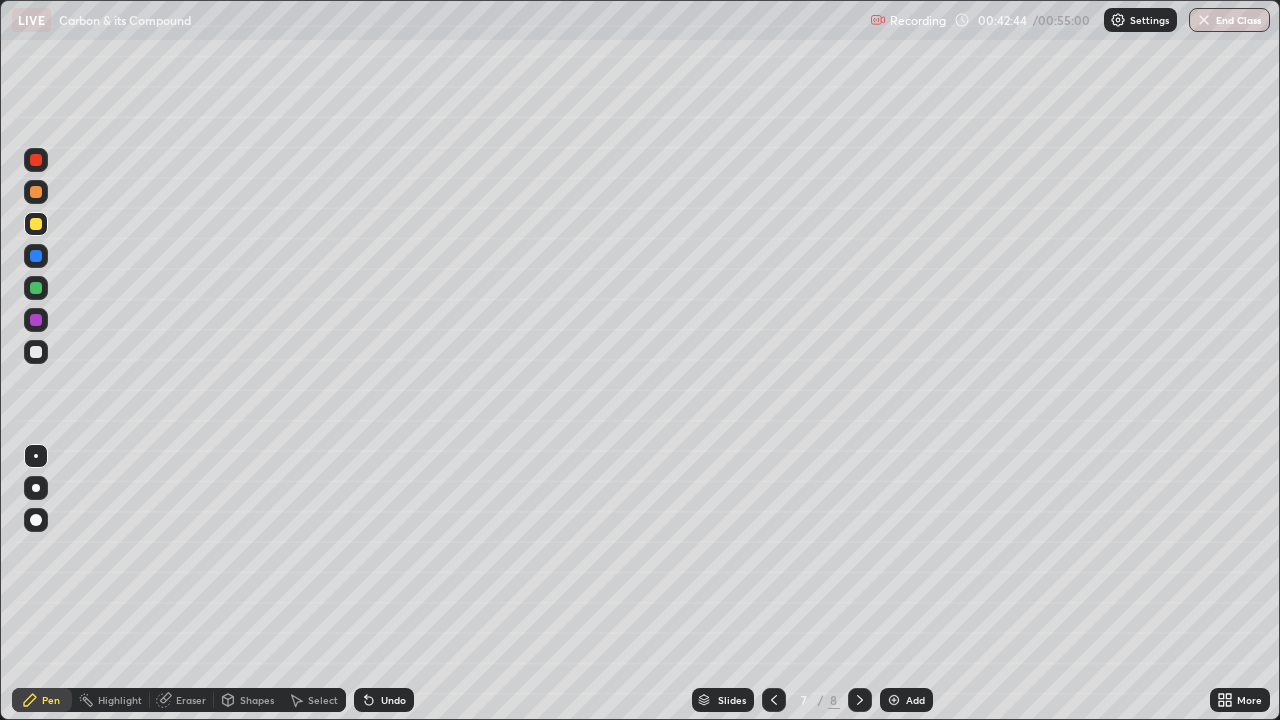 click 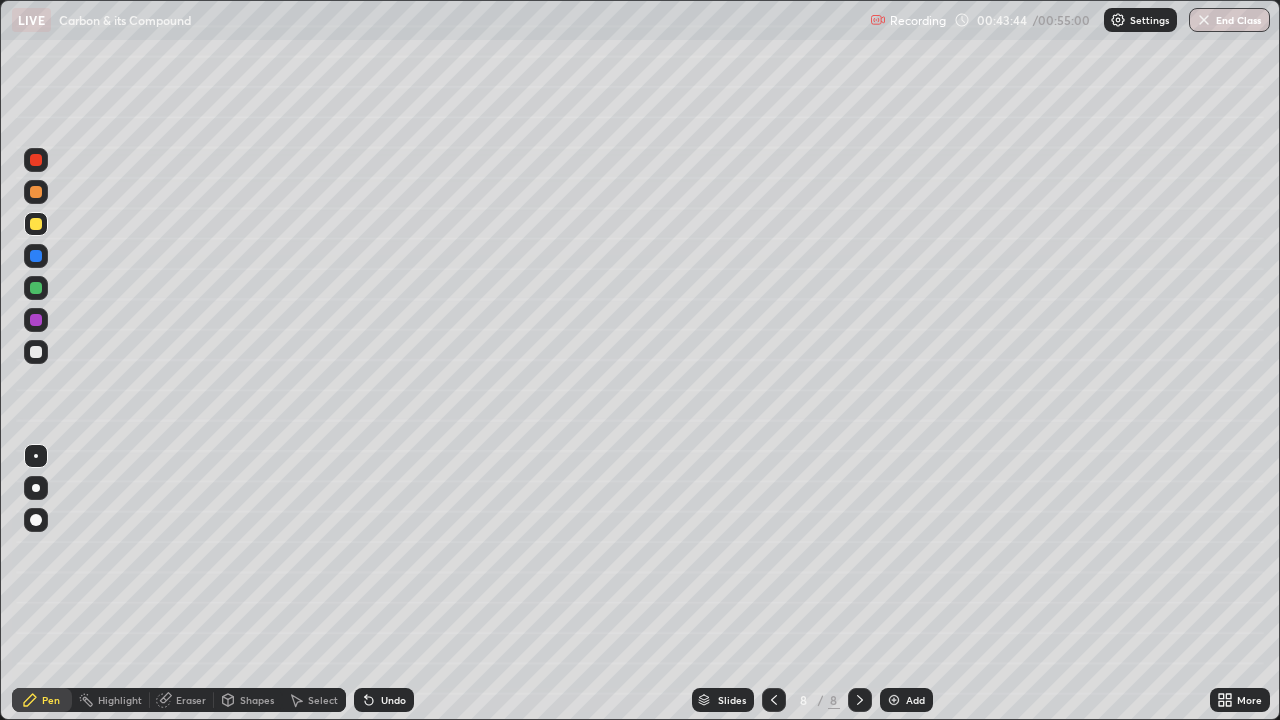 click at bounding box center [36, 456] 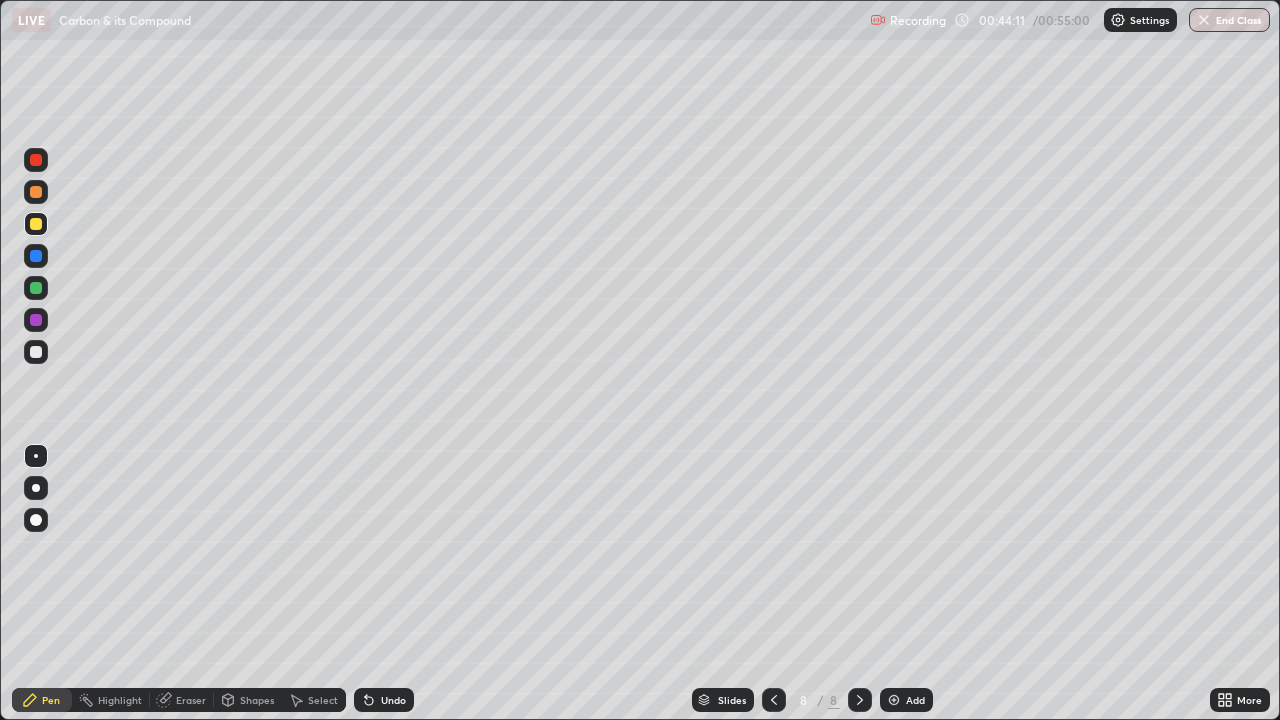 click at bounding box center (36, 352) 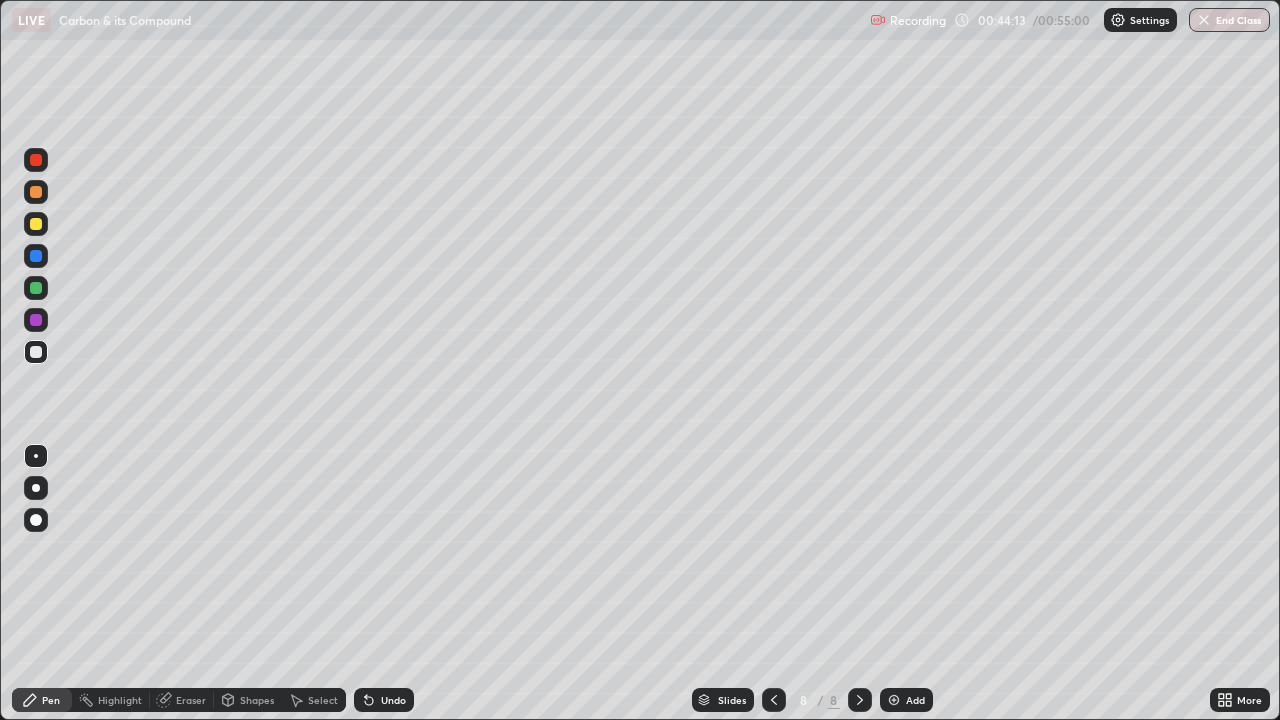 click on "Shapes" at bounding box center (248, 700) 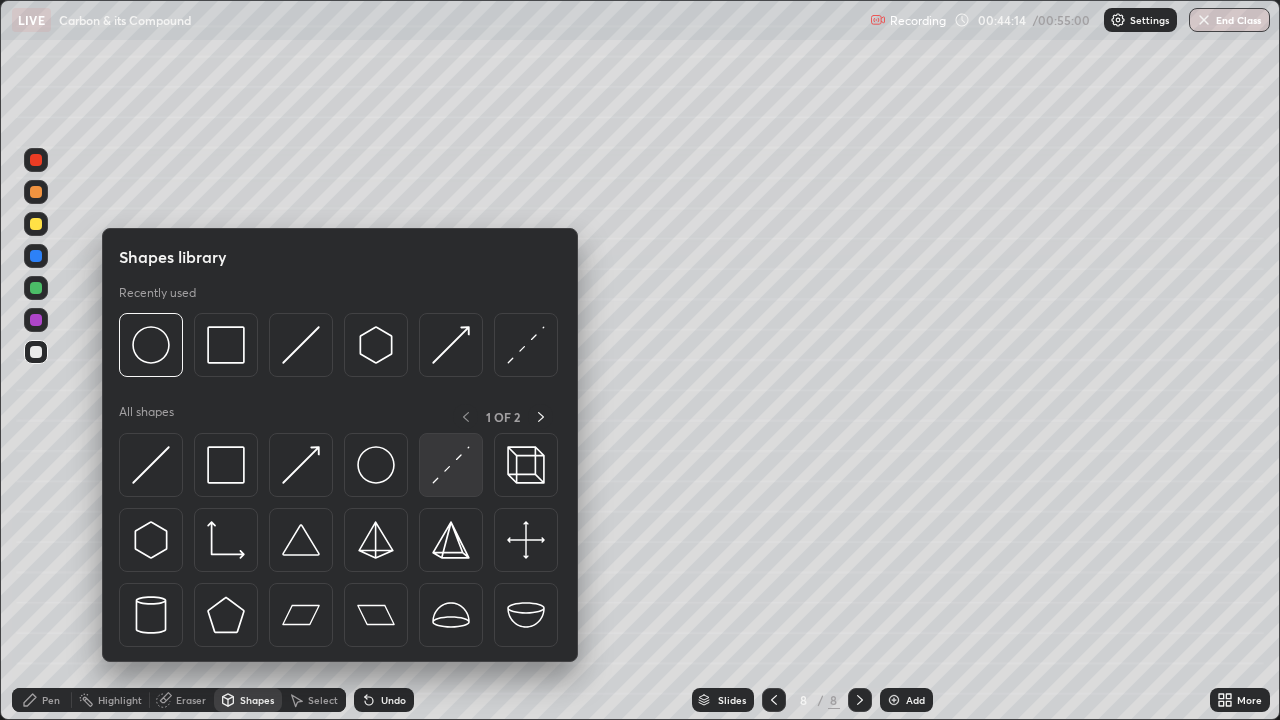 click at bounding box center [451, 465] 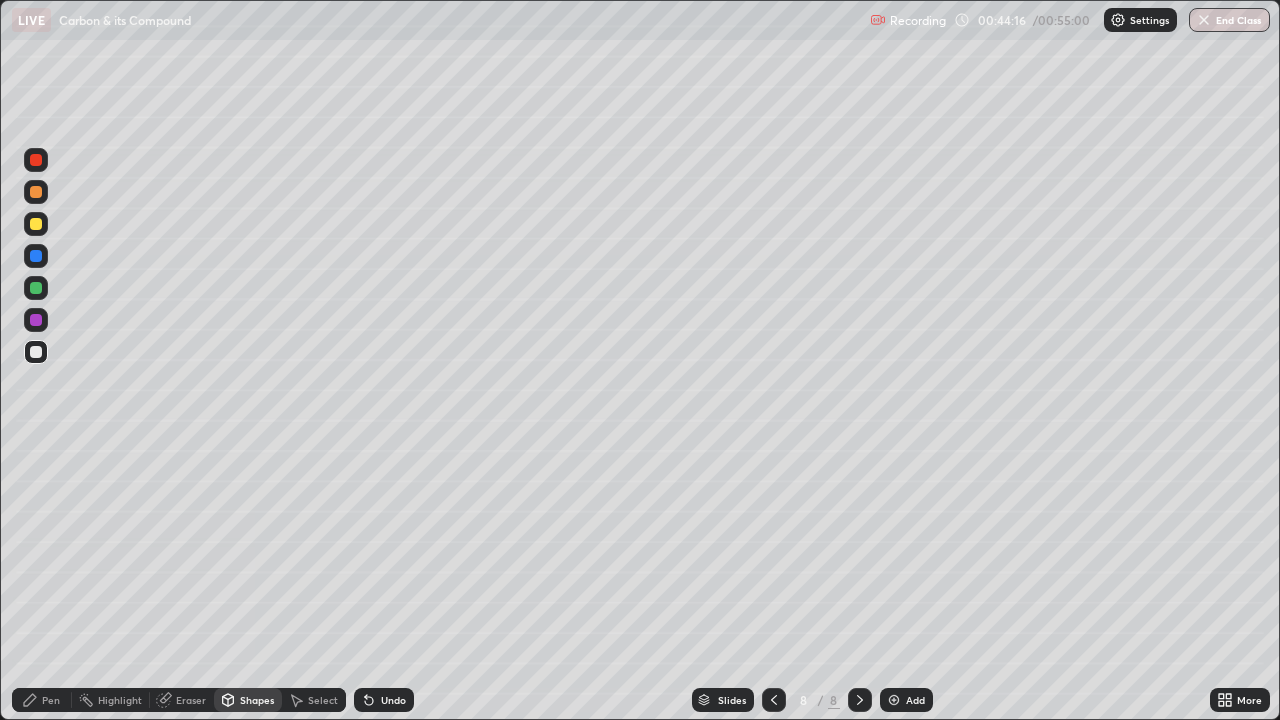 click at bounding box center (36, 160) 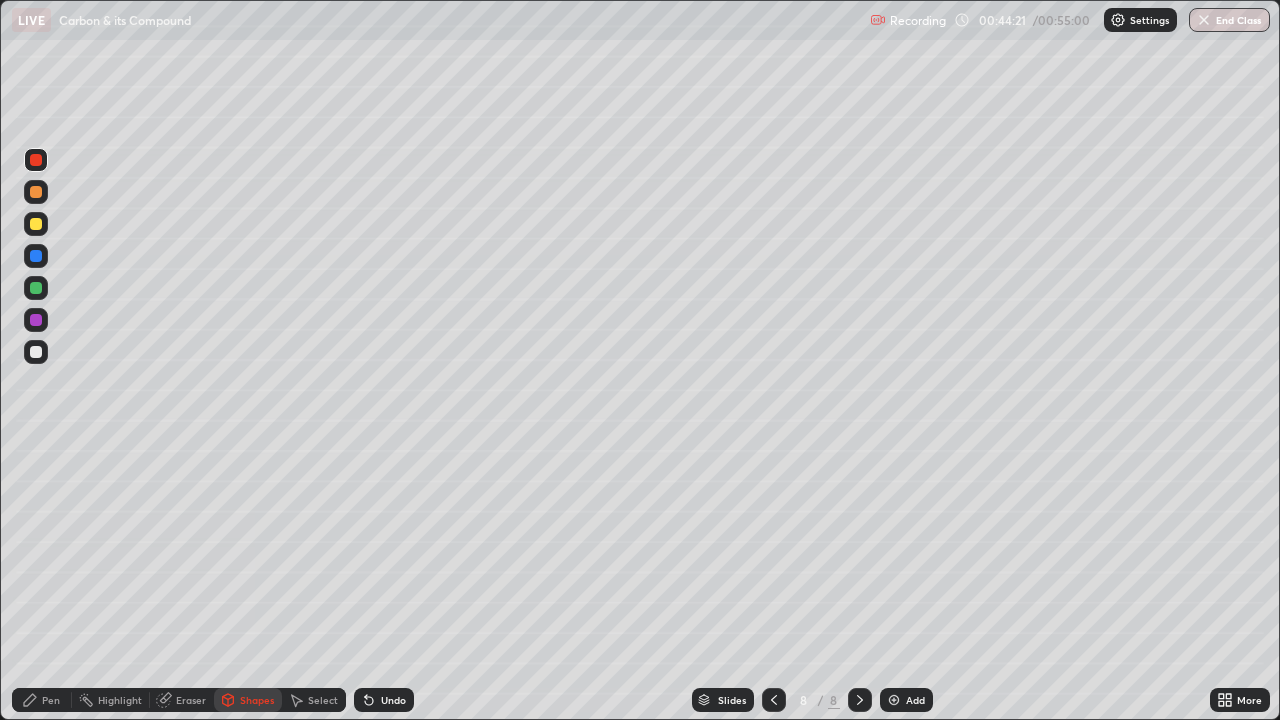 click at bounding box center (36, 352) 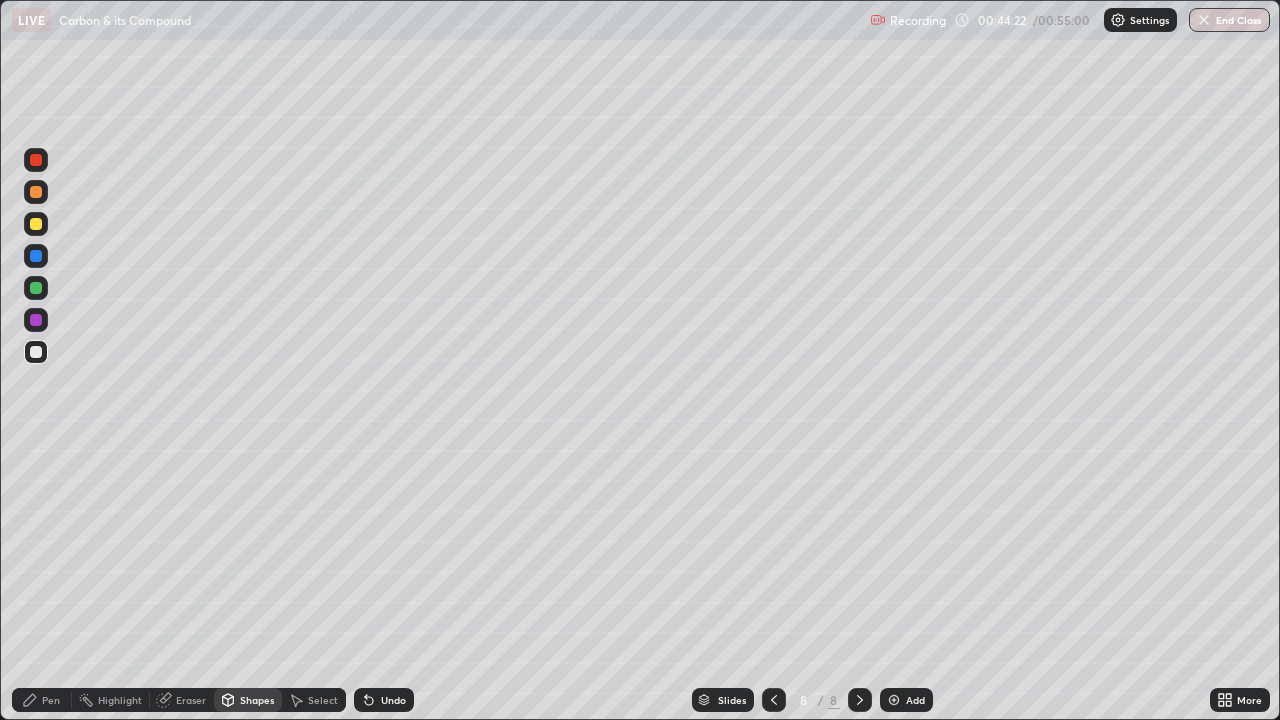 click at bounding box center [36, 160] 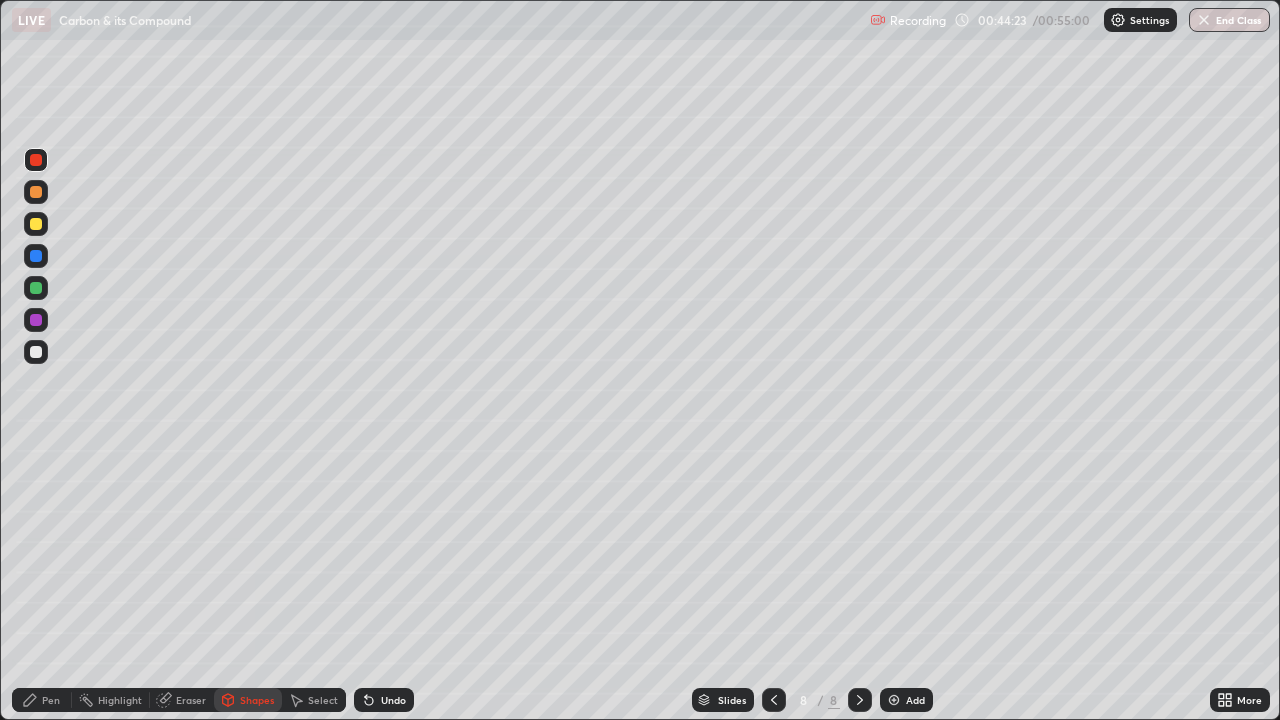 click at bounding box center (36, 192) 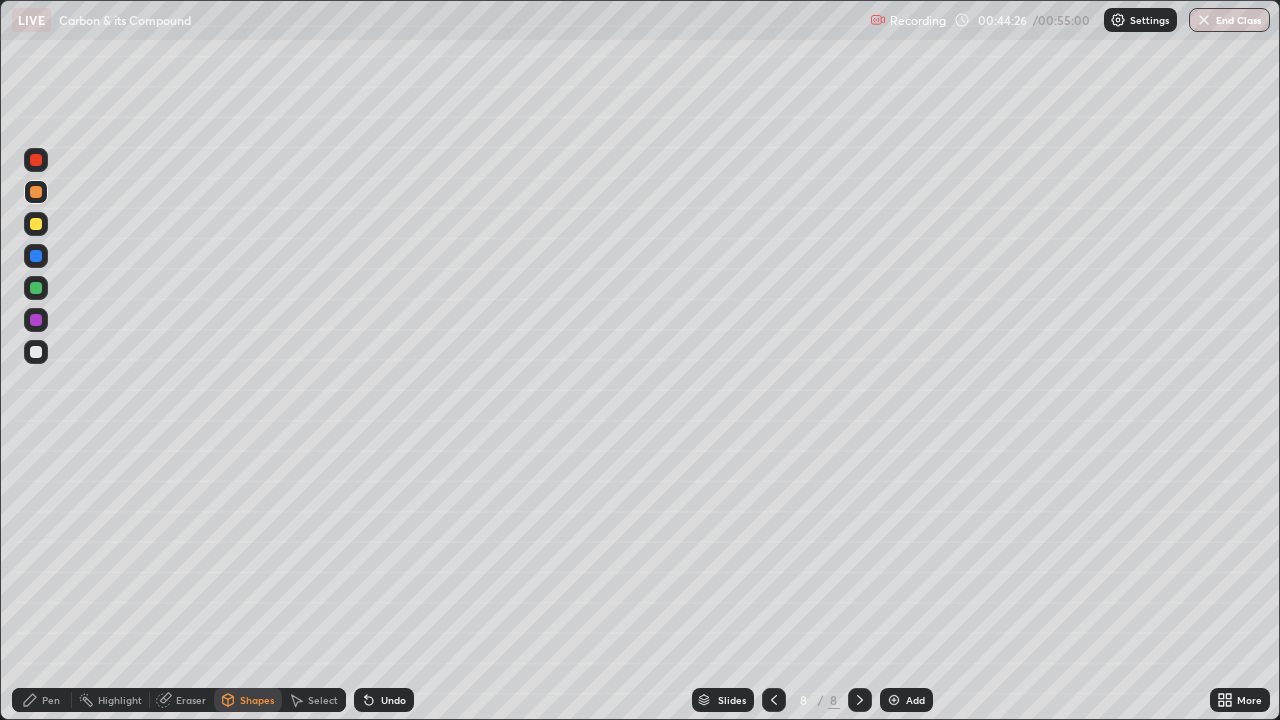 click on "Undo" at bounding box center [384, 700] 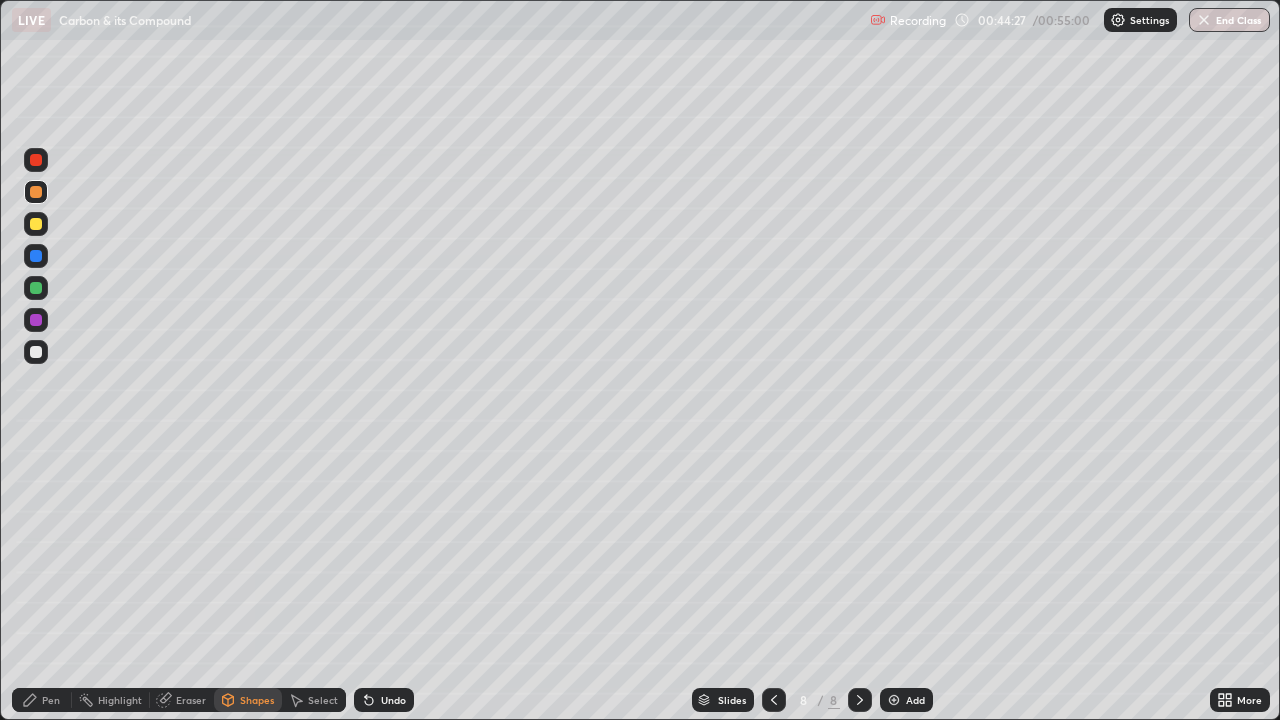 click on "Pen" at bounding box center [42, 700] 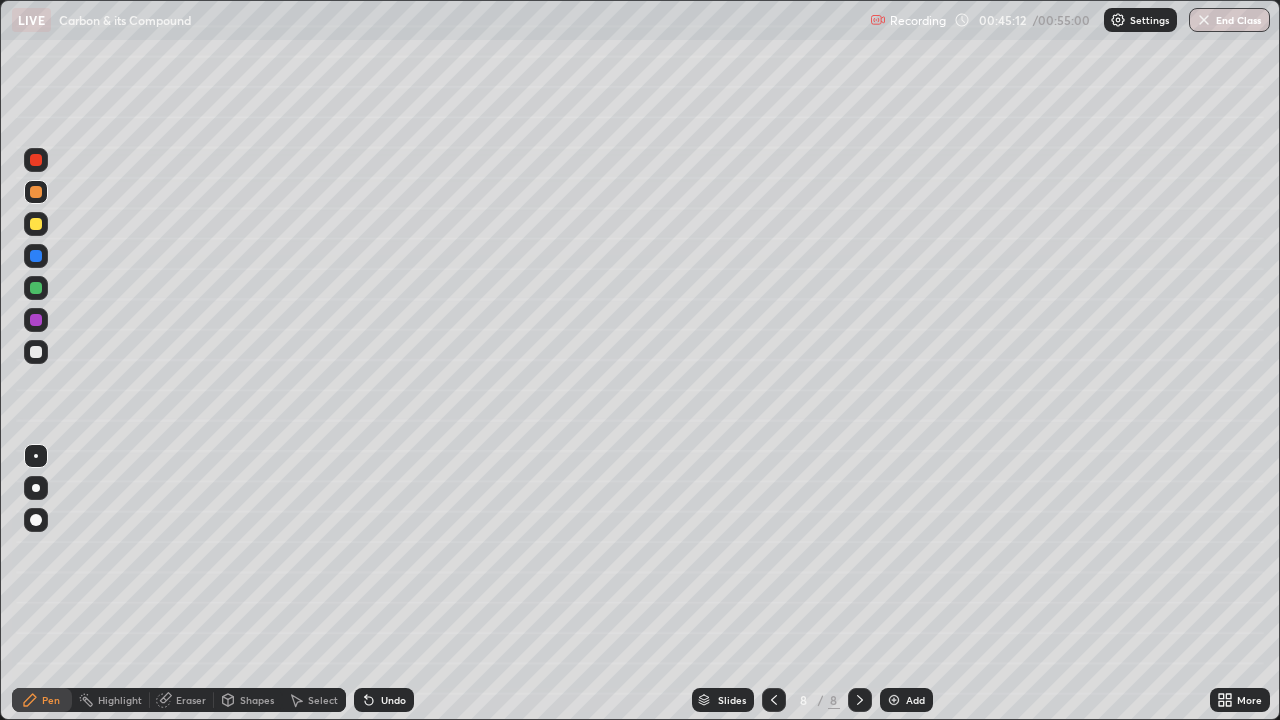 click at bounding box center [36, 352] 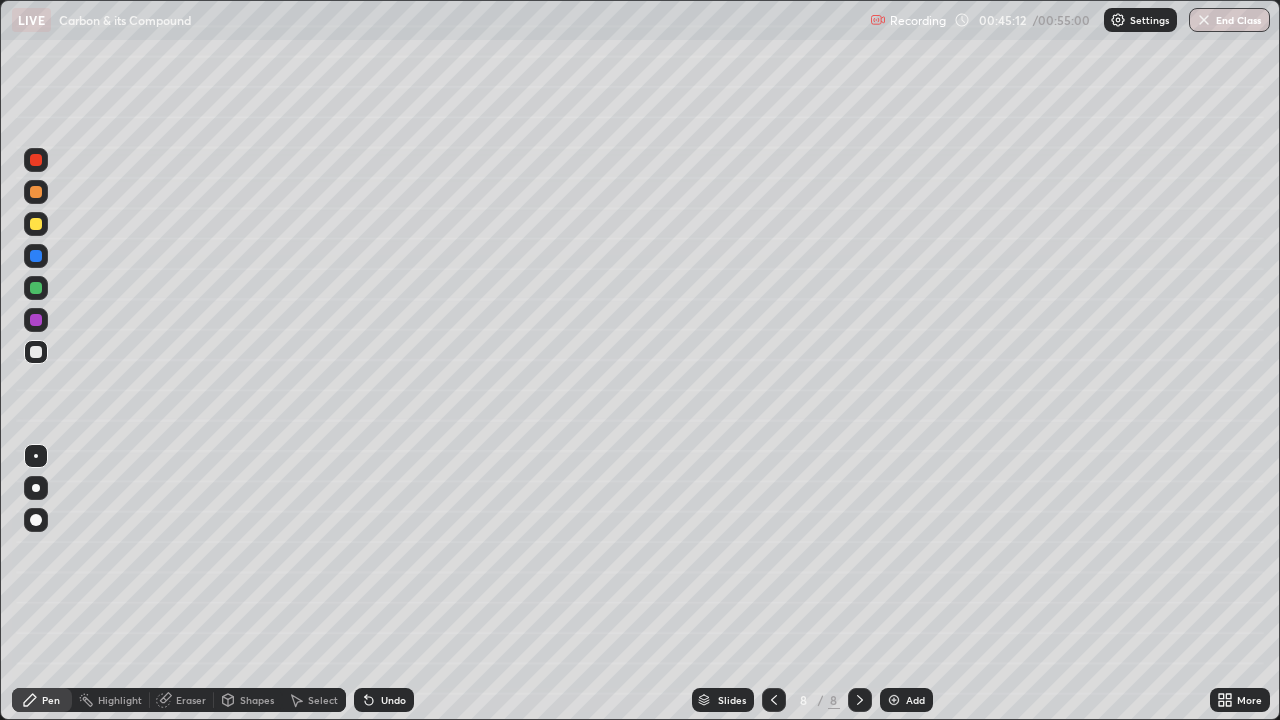 click on "Shapes" at bounding box center (257, 700) 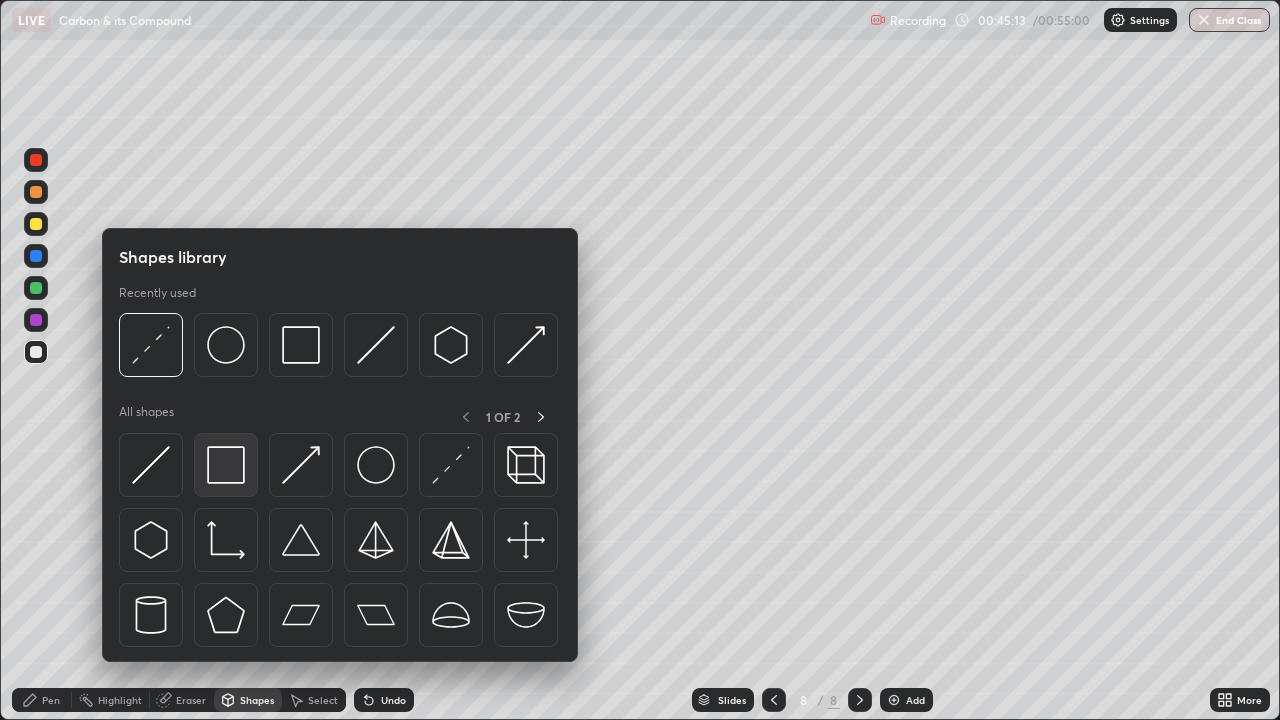 click at bounding box center [226, 465] 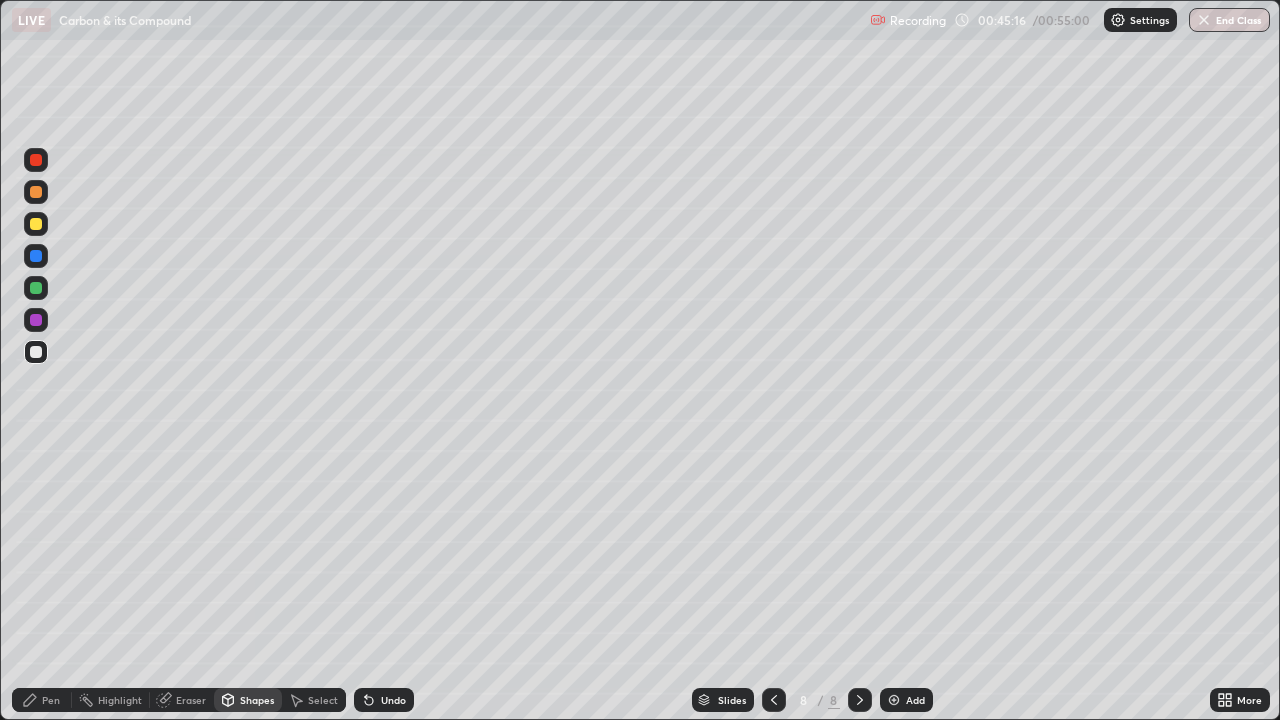 click on "Pen" at bounding box center (42, 700) 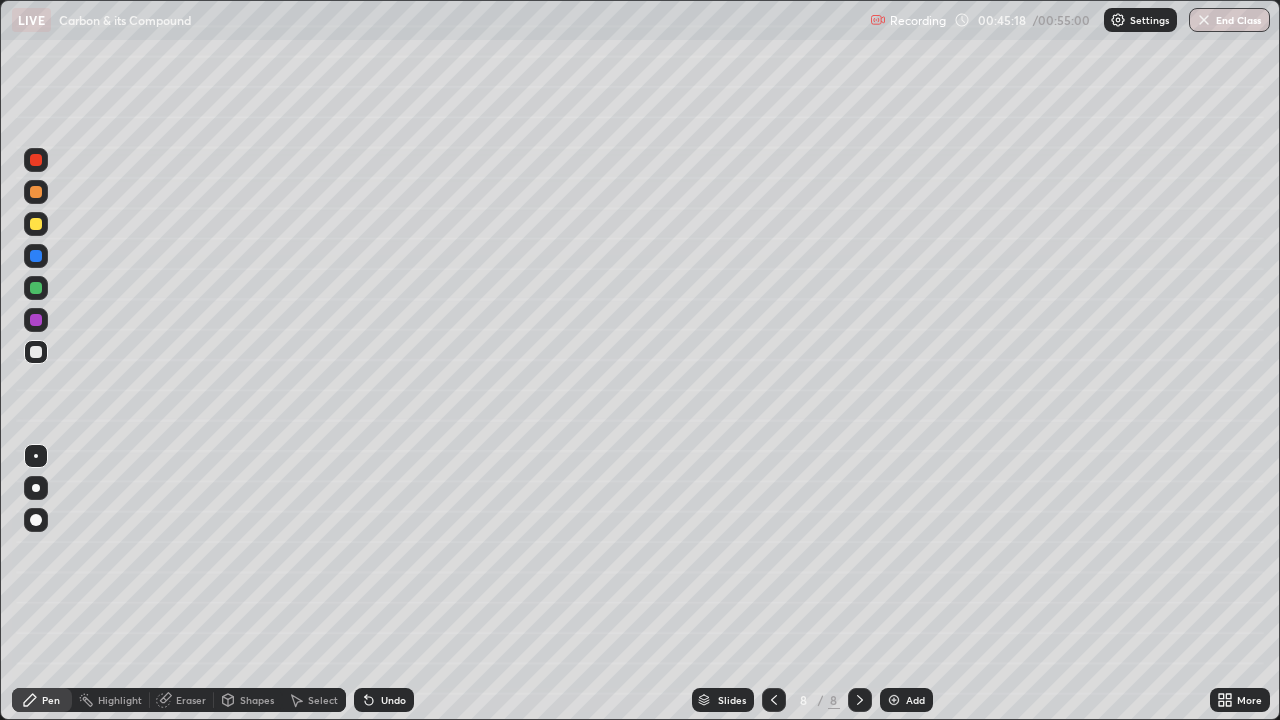 click on "Shapes" at bounding box center [257, 700] 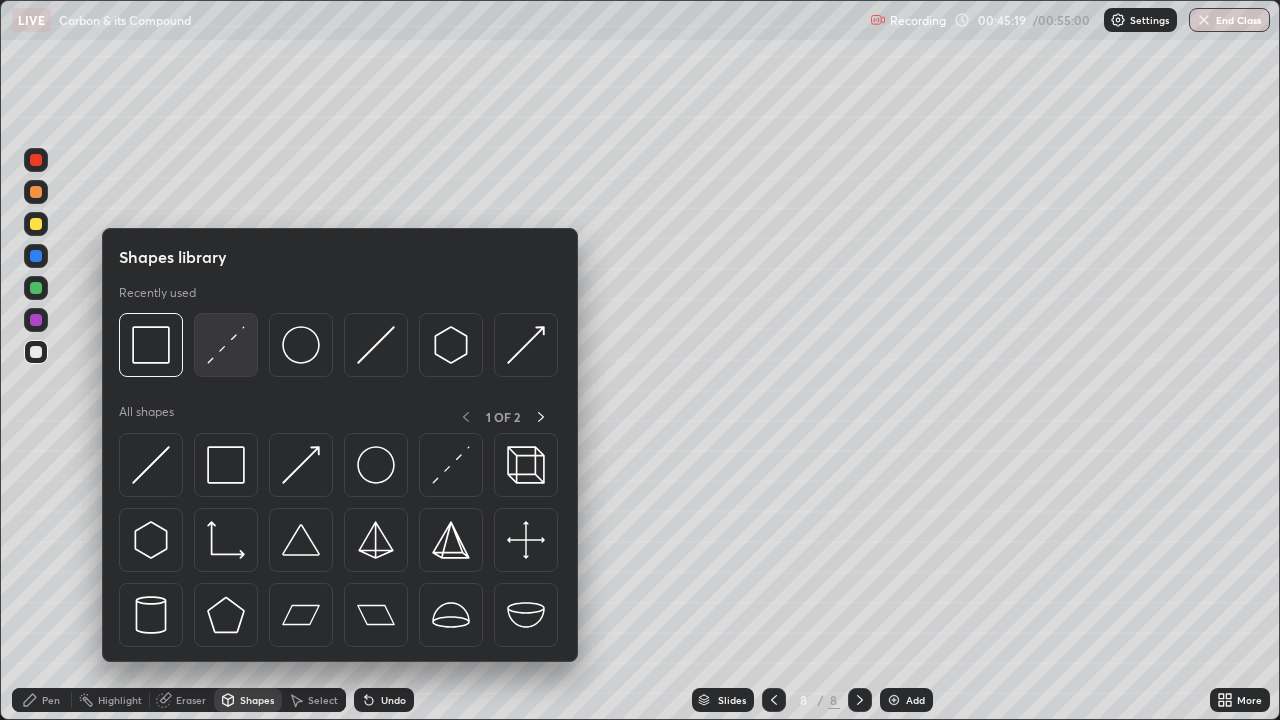 click at bounding box center [226, 345] 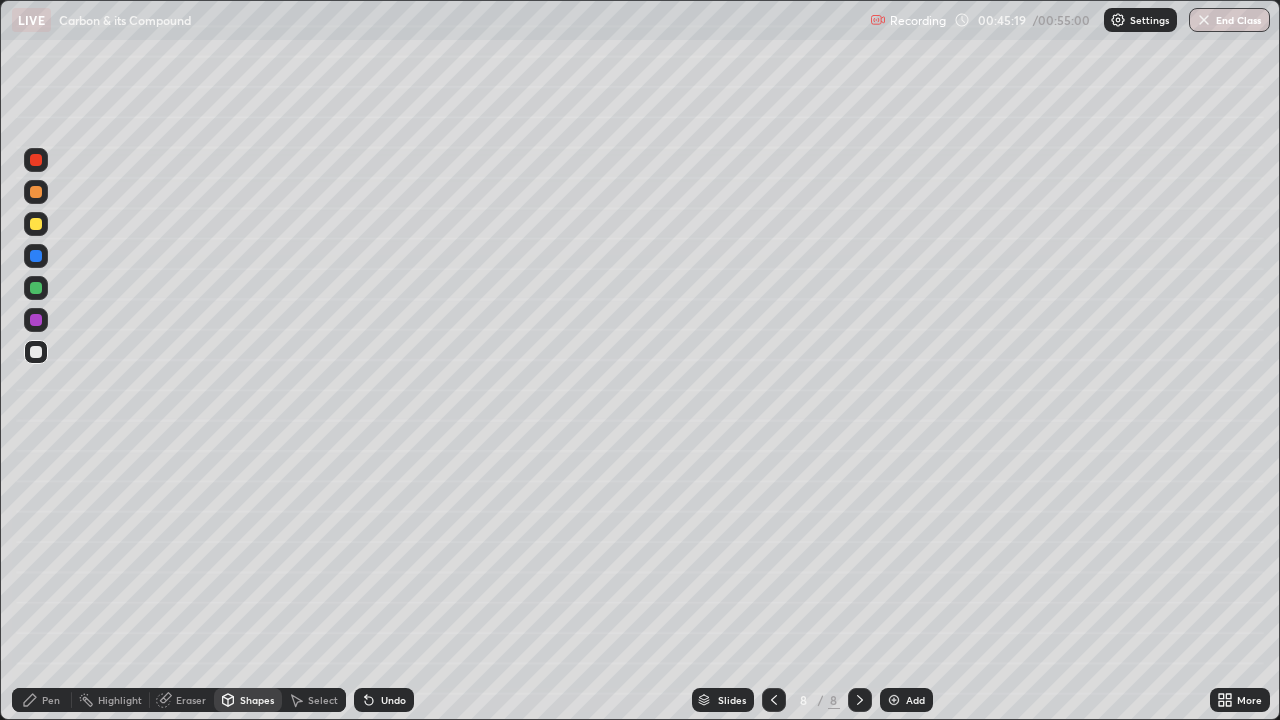 click at bounding box center (36, 224) 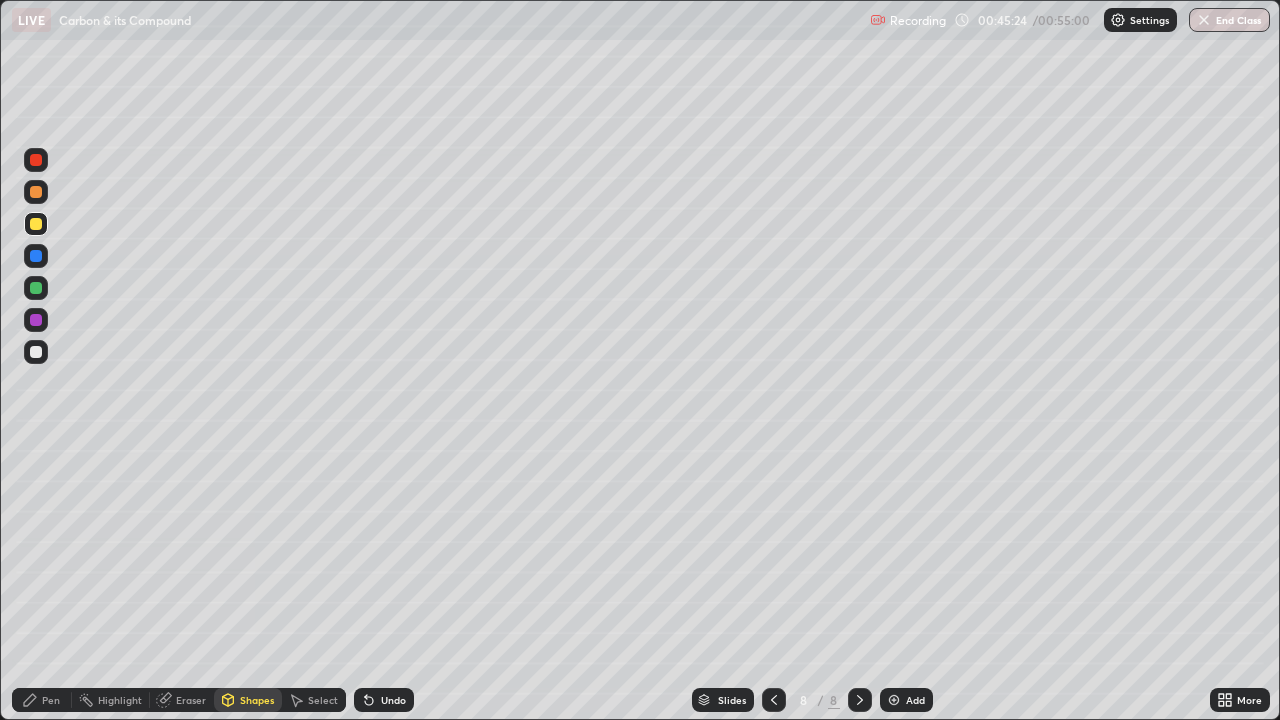click on "Pen" at bounding box center [42, 700] 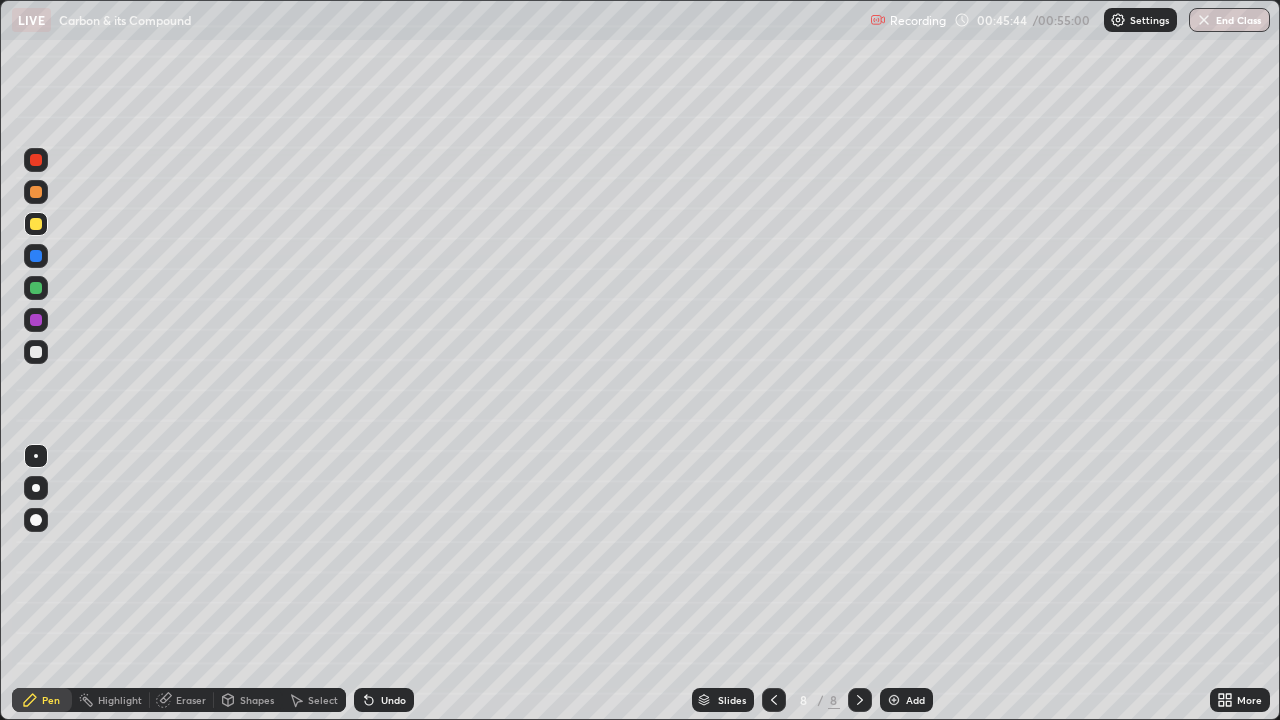 click at bounding box center (36, 520) 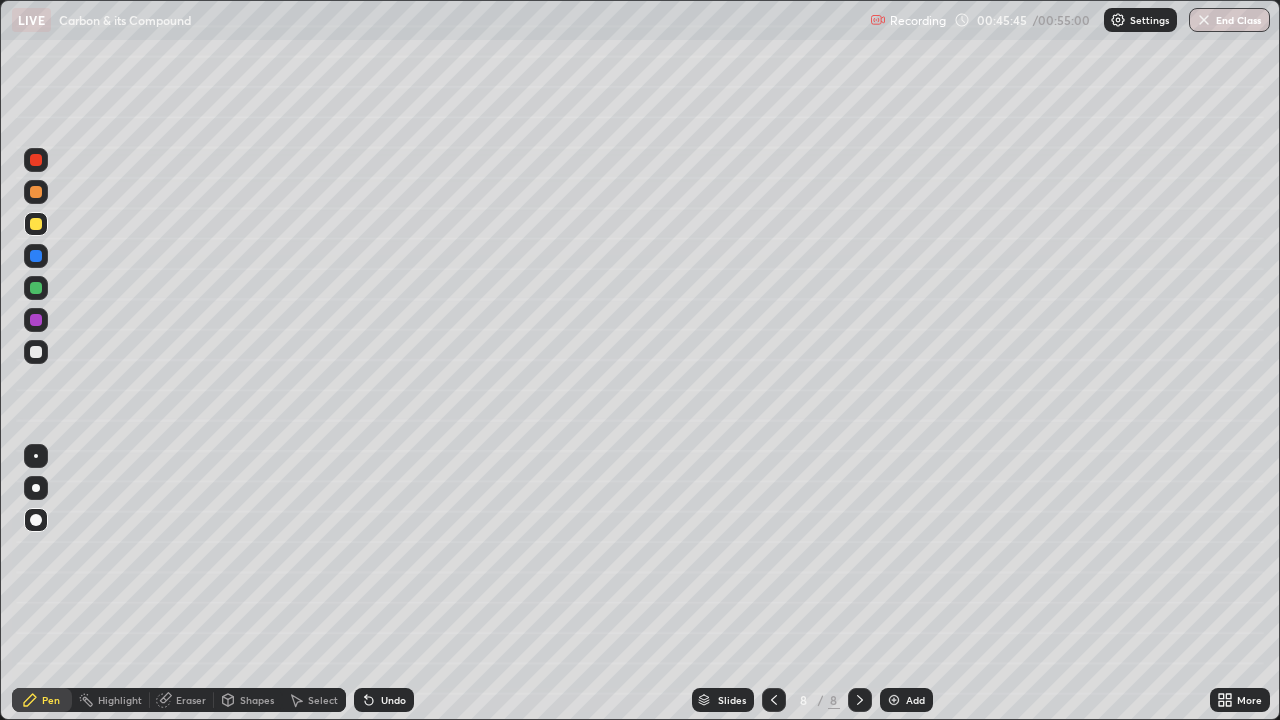 click at bounding box center (36, 192) 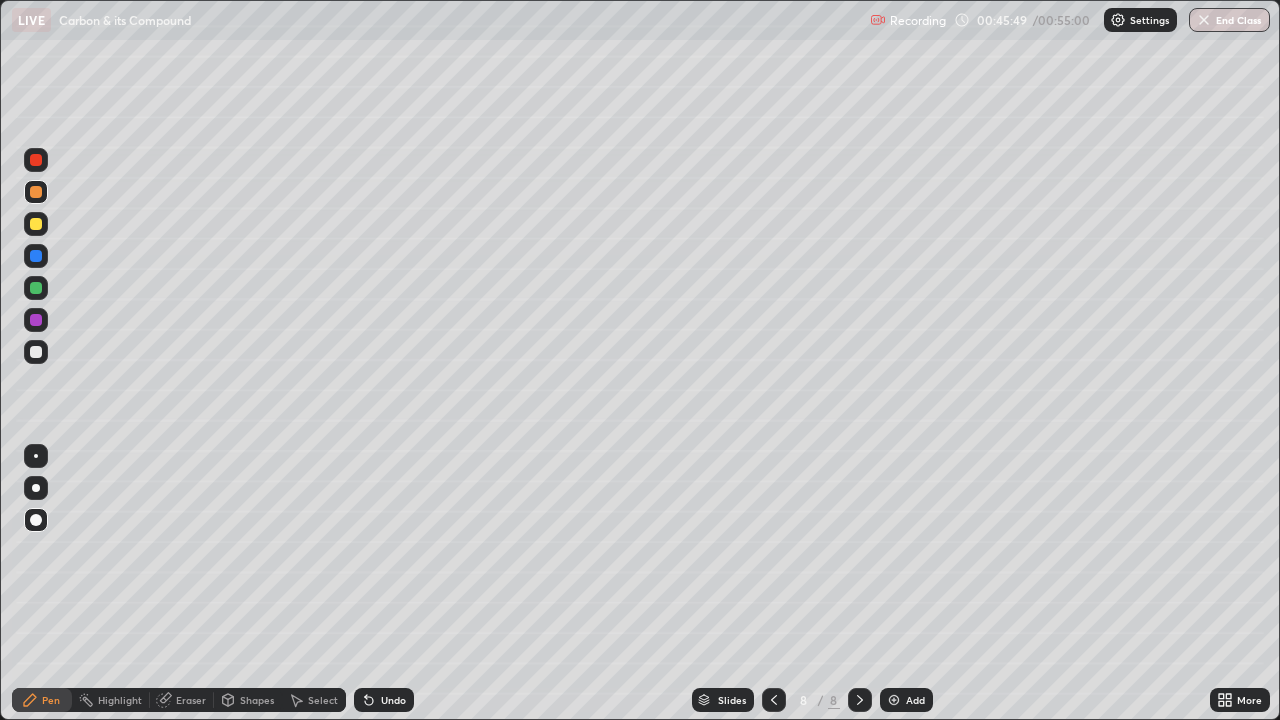 click 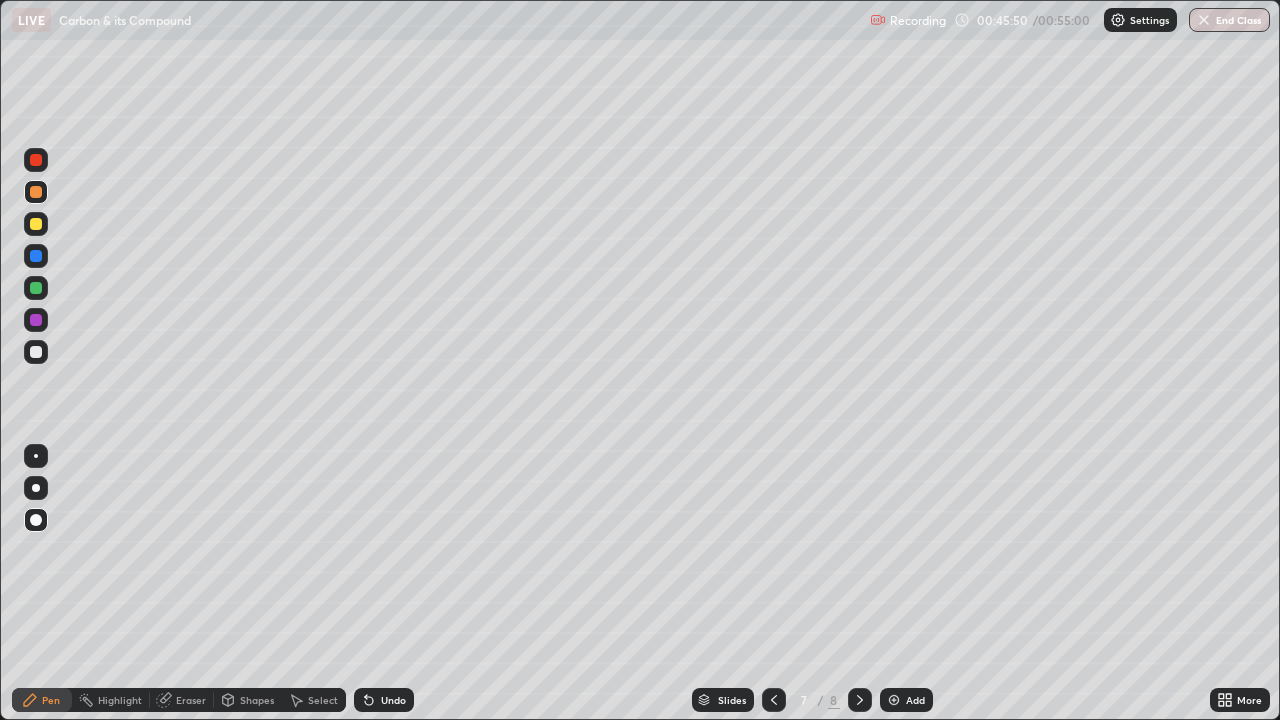 click 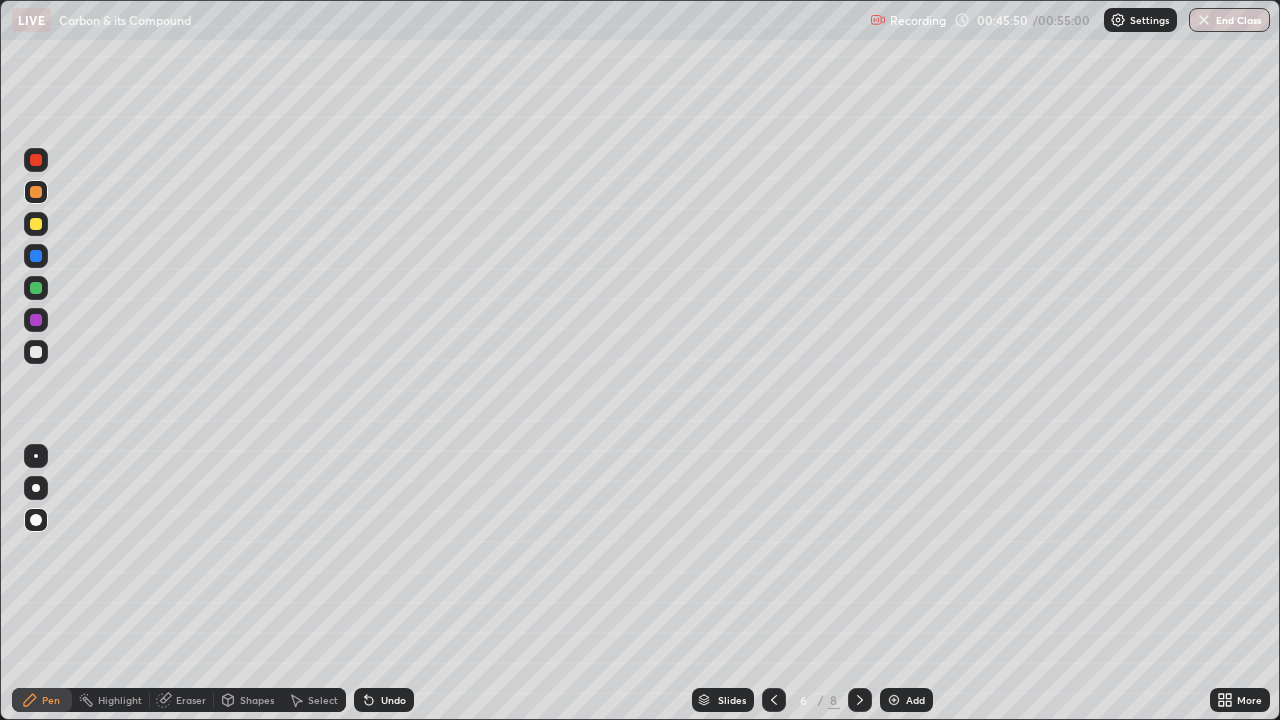 click at bounding box center (774, 700) 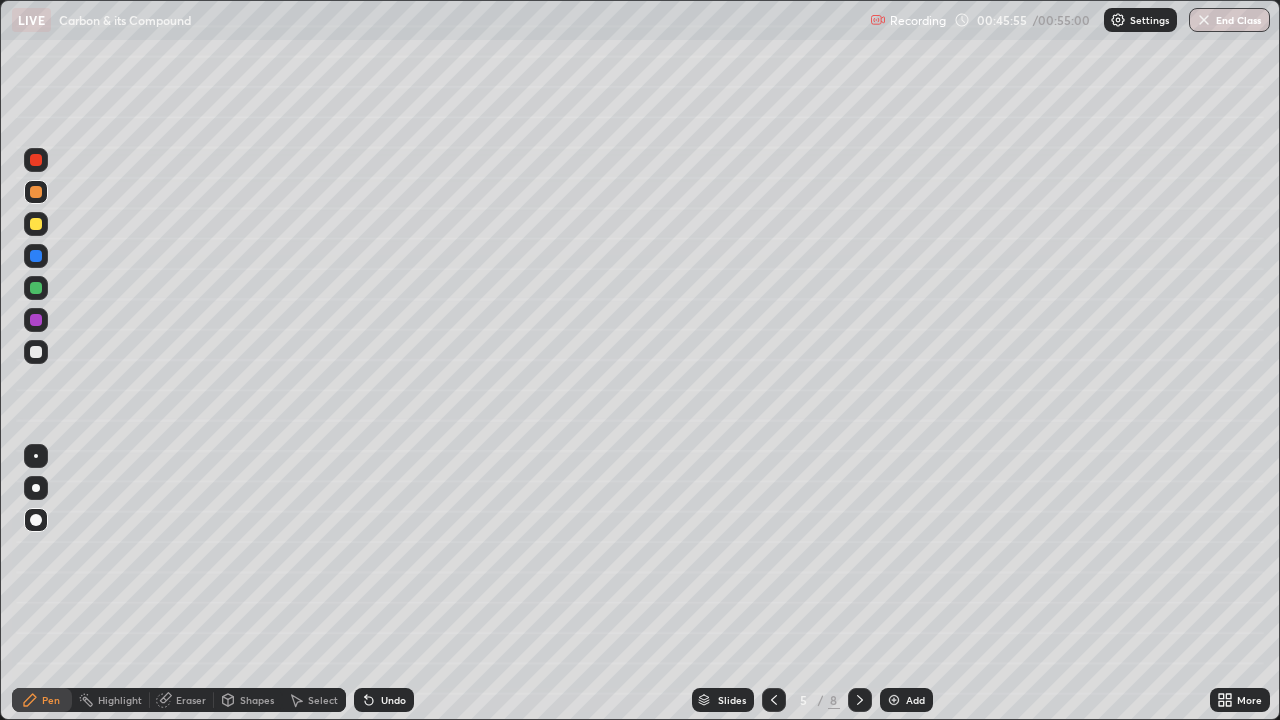 click 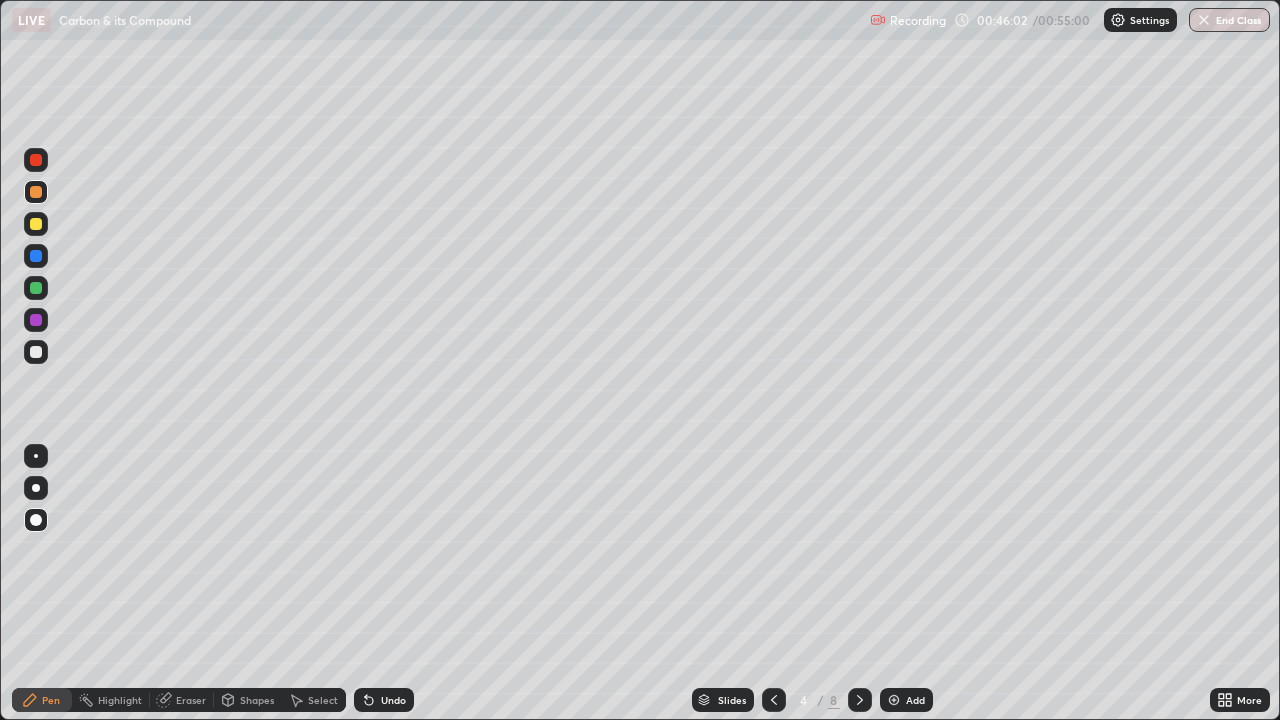 click 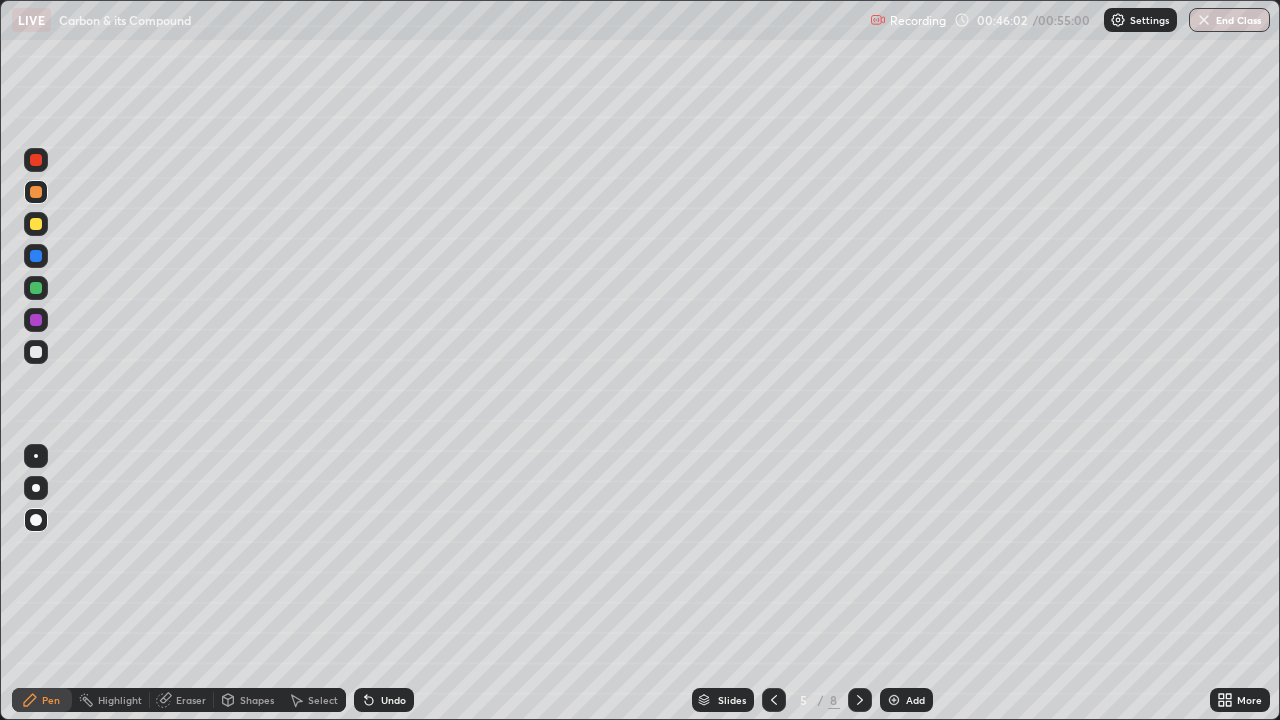 click 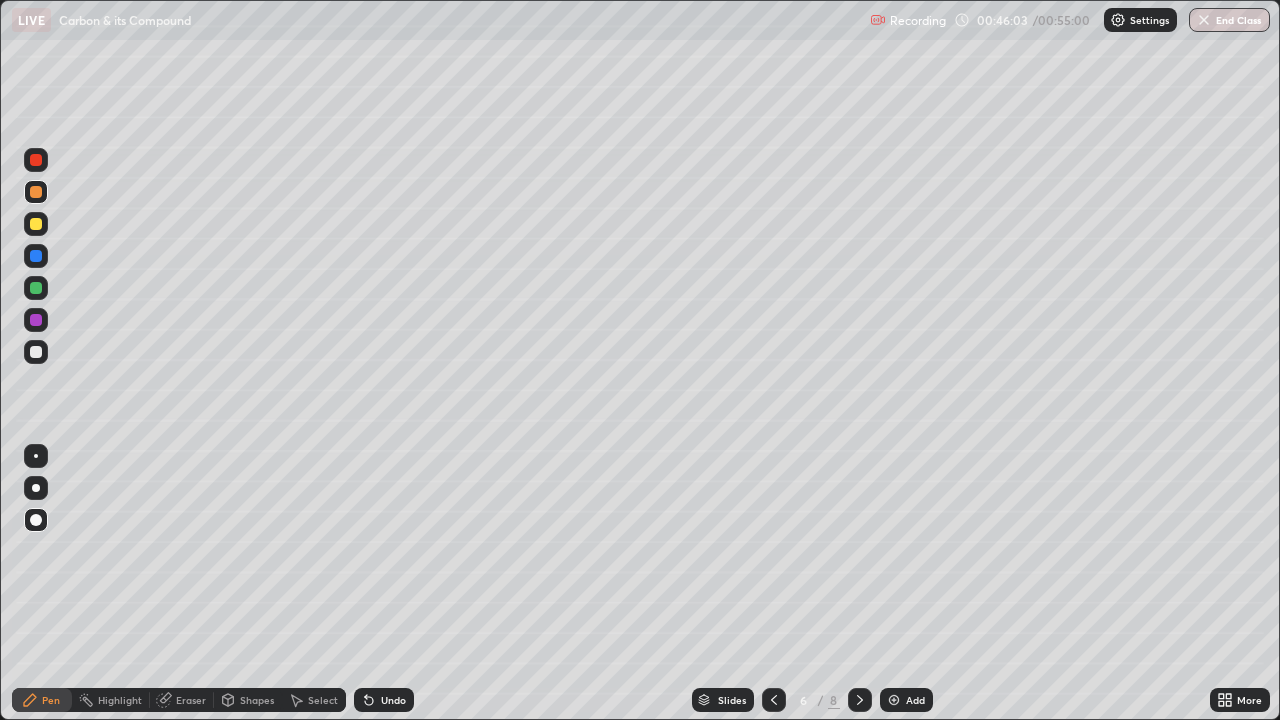 click at bounding box center (860, 700) 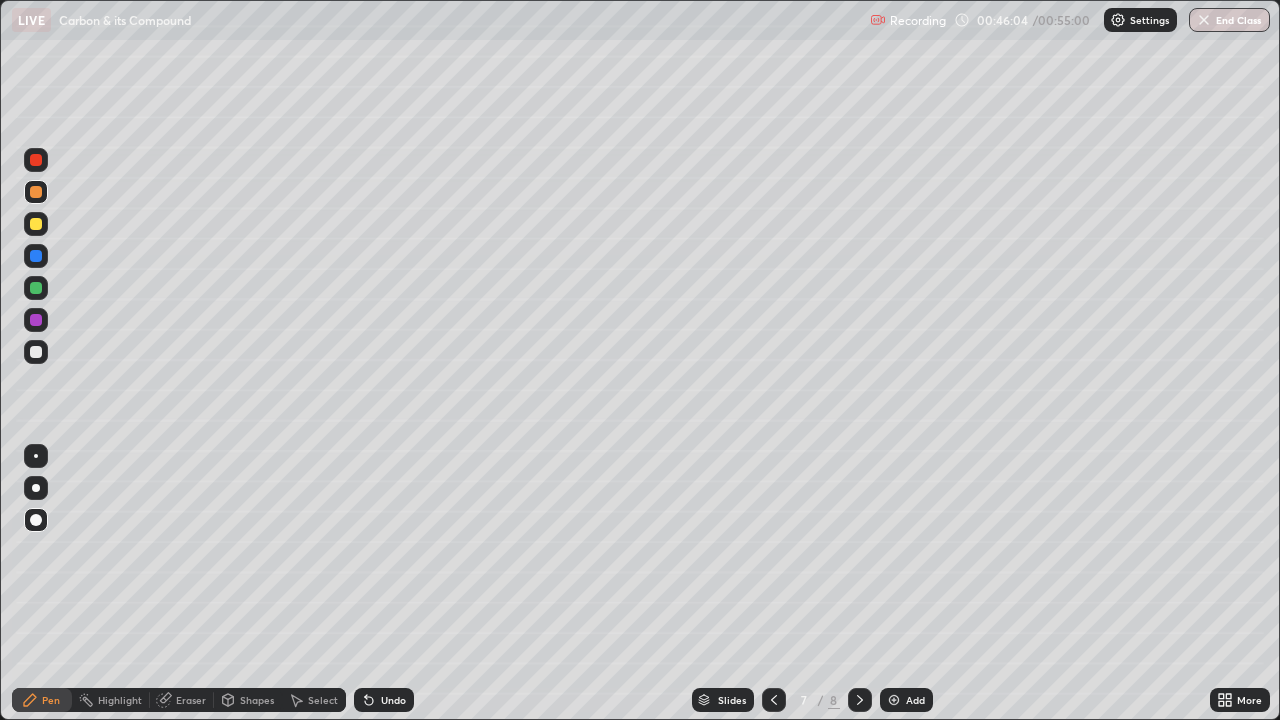 click at bounding box center (860, 700) 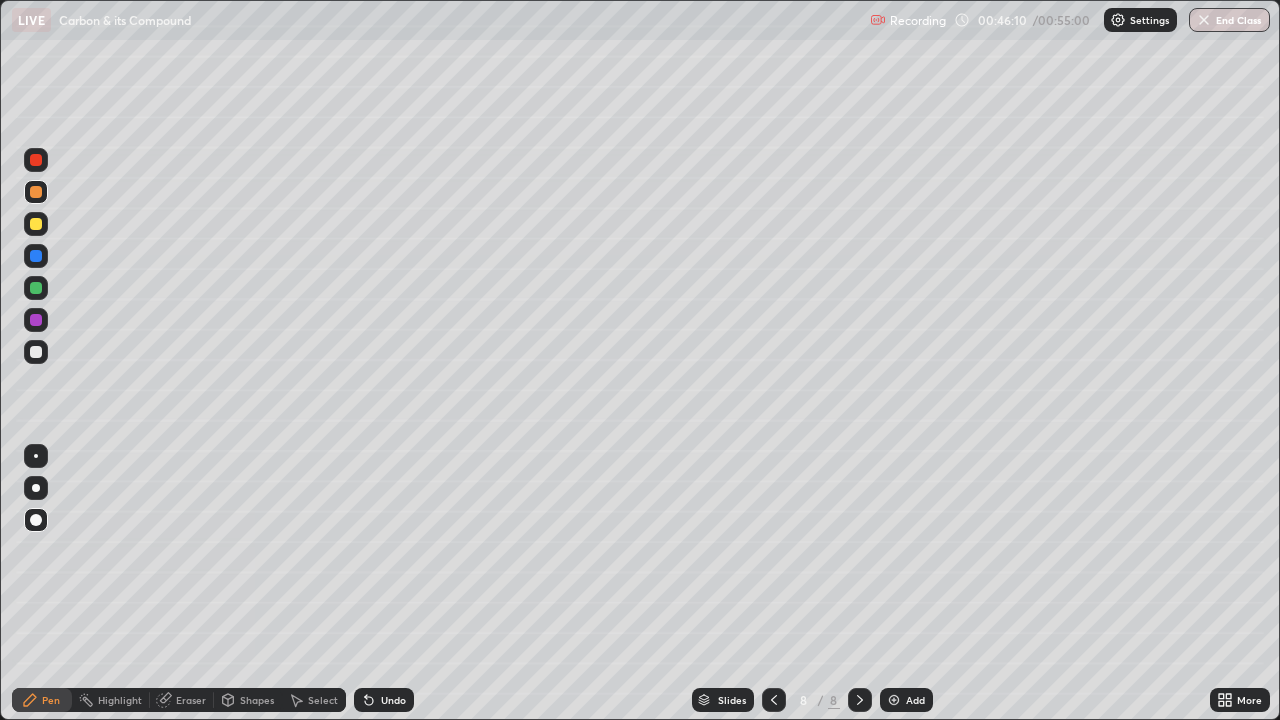 click at bounding box center (36, 456) 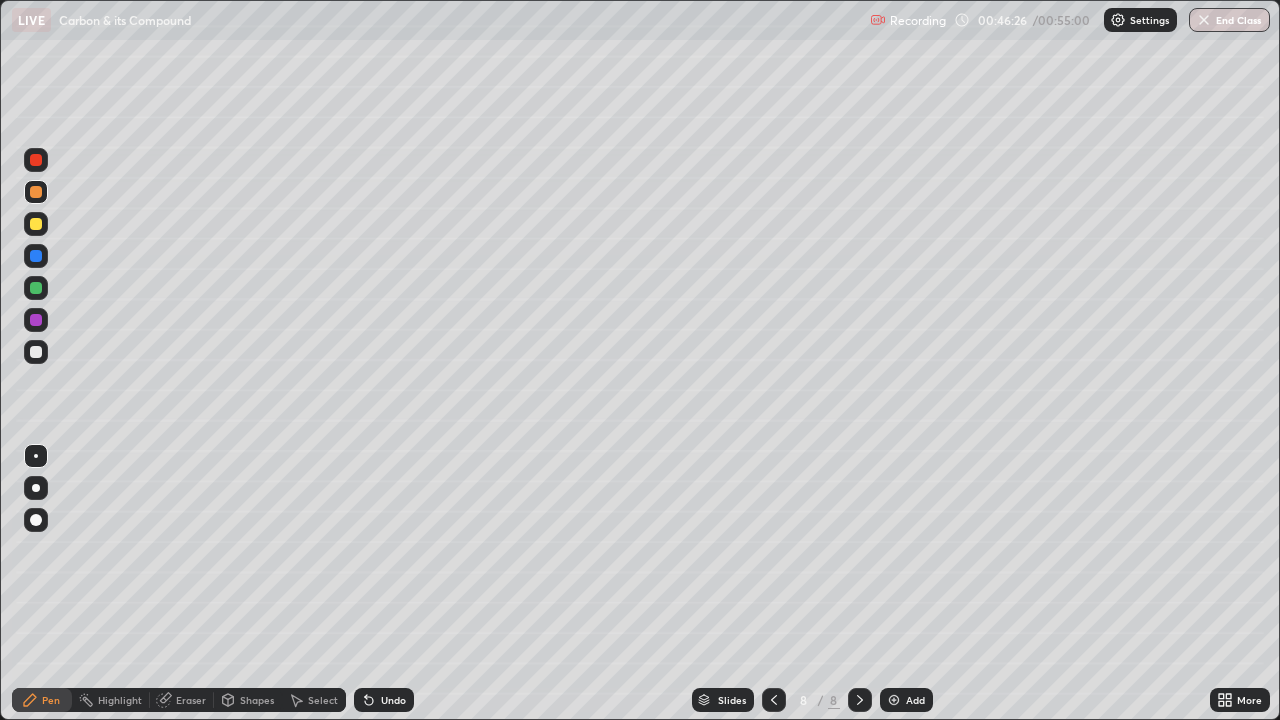 click on "Shapes" at bounding box center [257, 700] 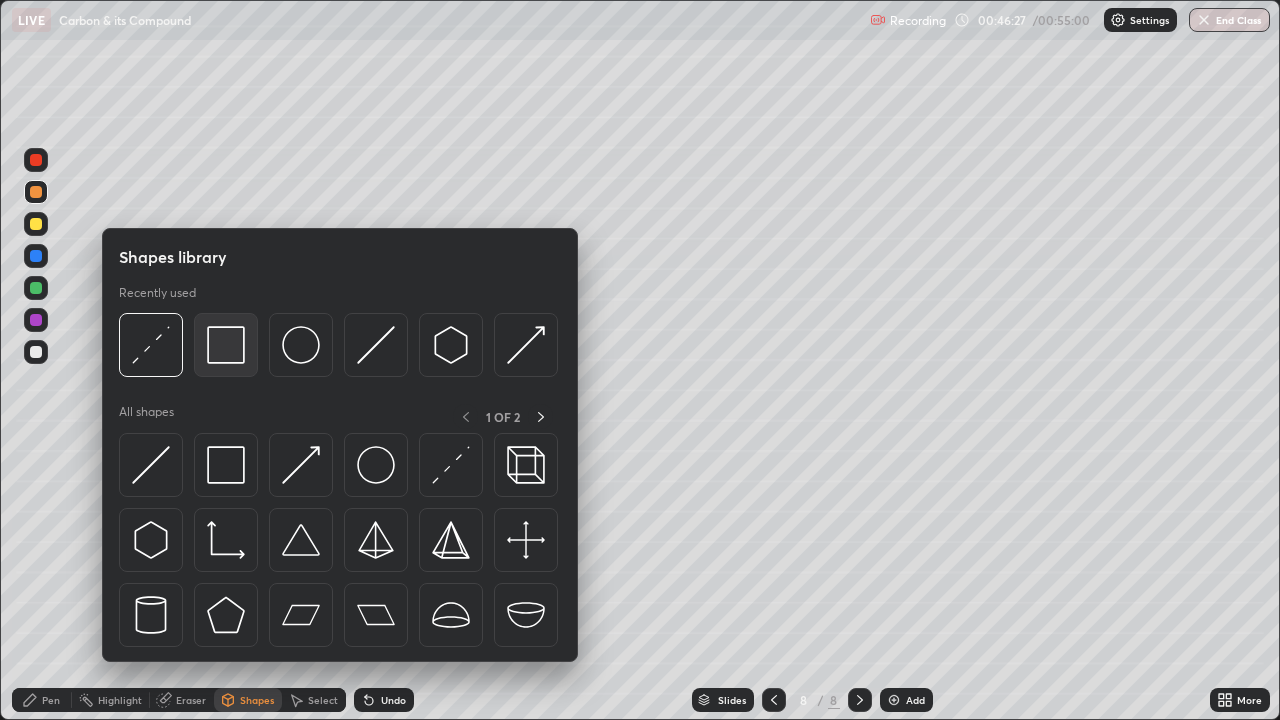 click at bounding box center (226, 345) 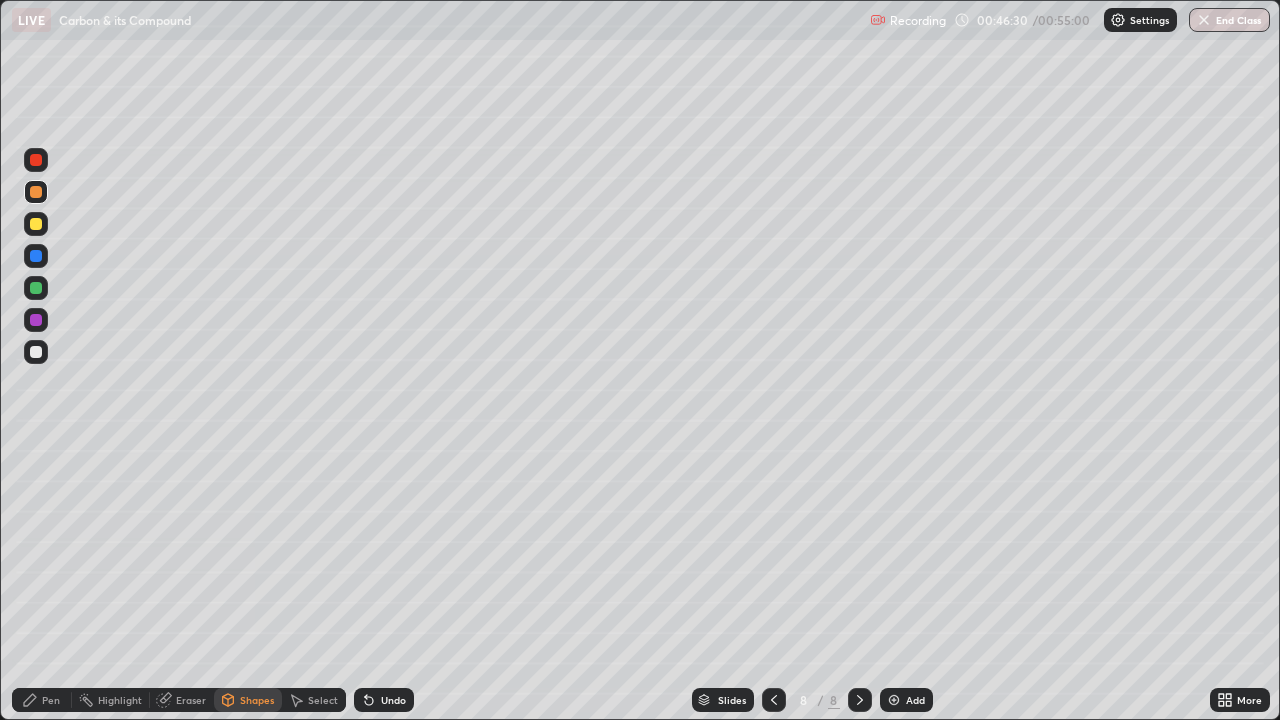 click on "Pen" at bounding box center (51, 700) 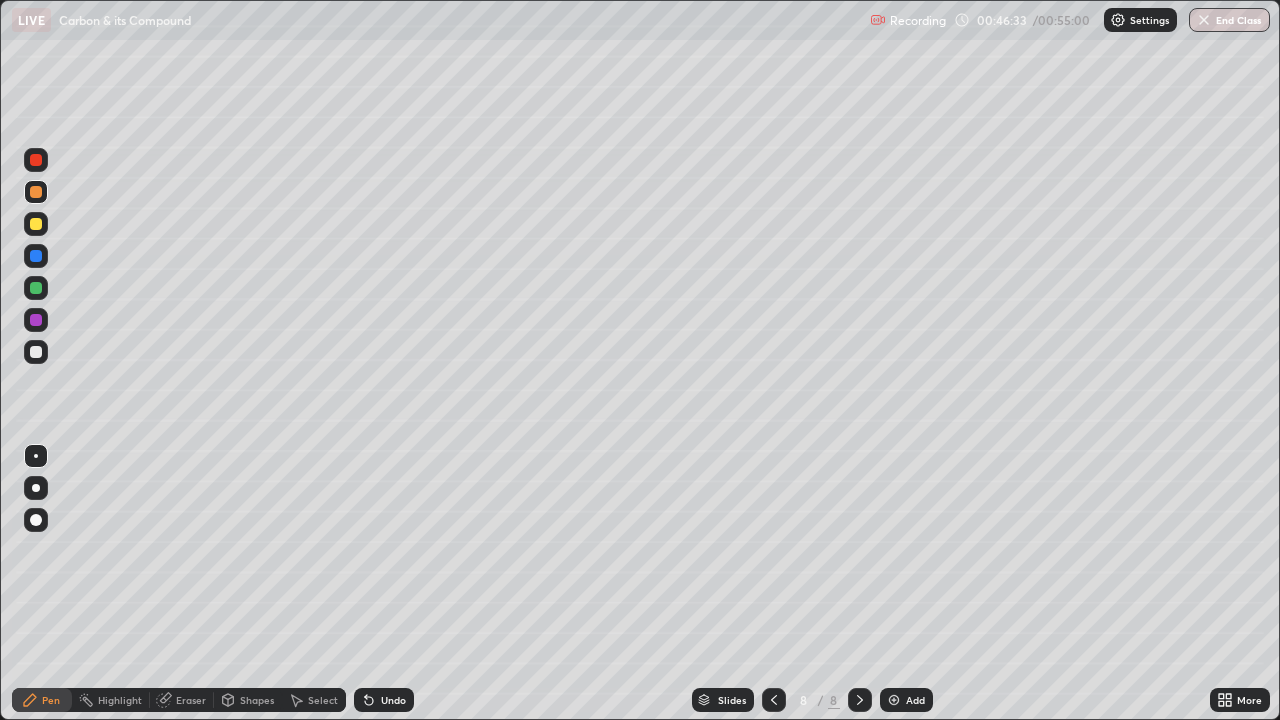 click on "Shapes" at bounding box center (257, 700) 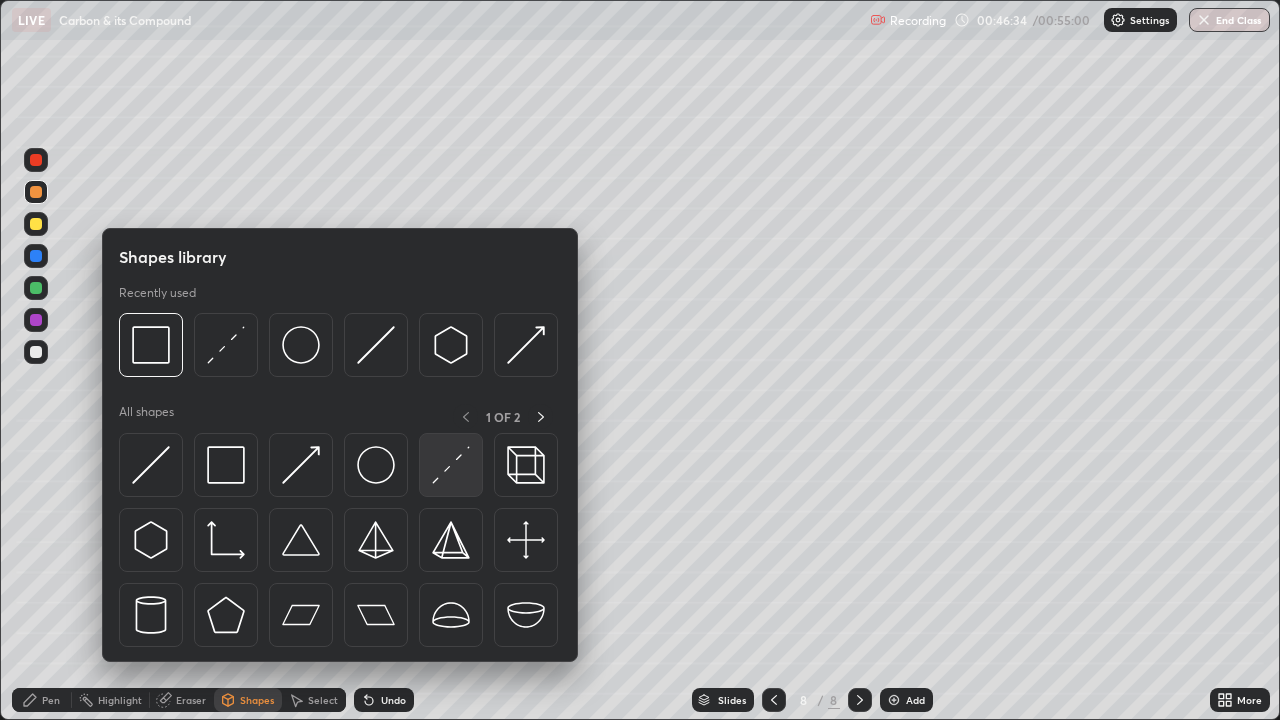 click at bounding box center [451, 465] 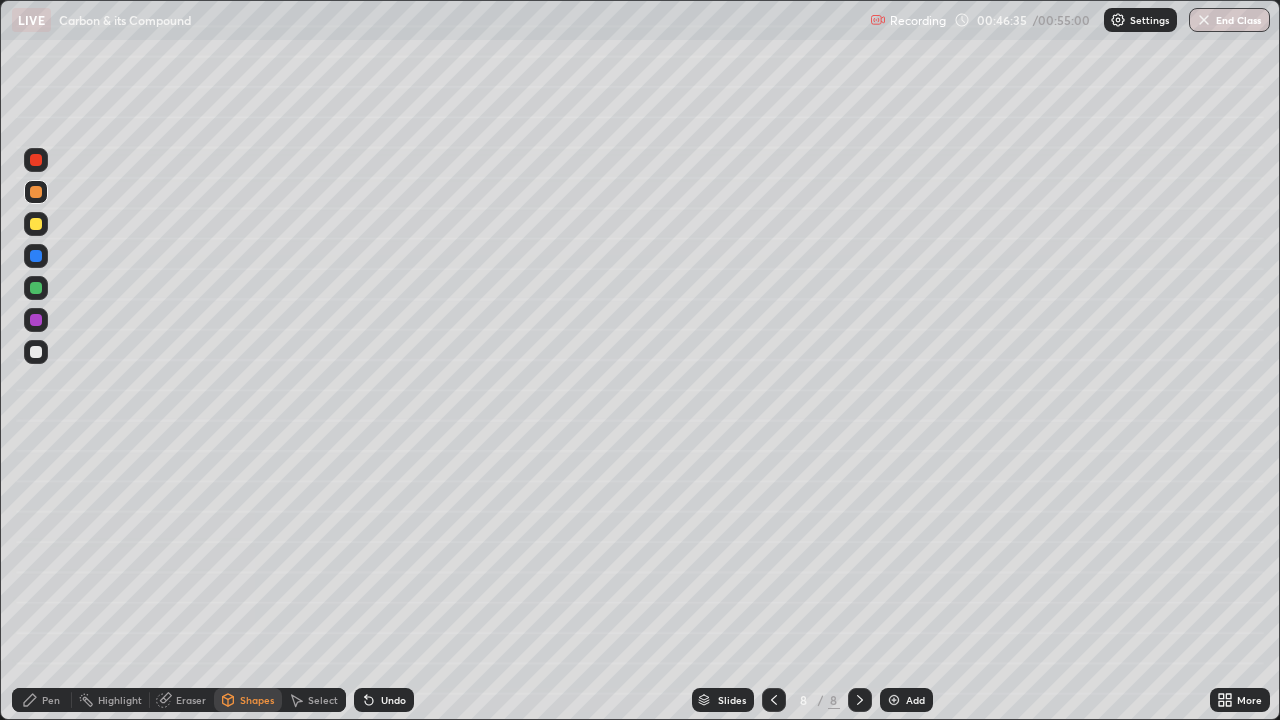 click at bounding box center [36, 320] 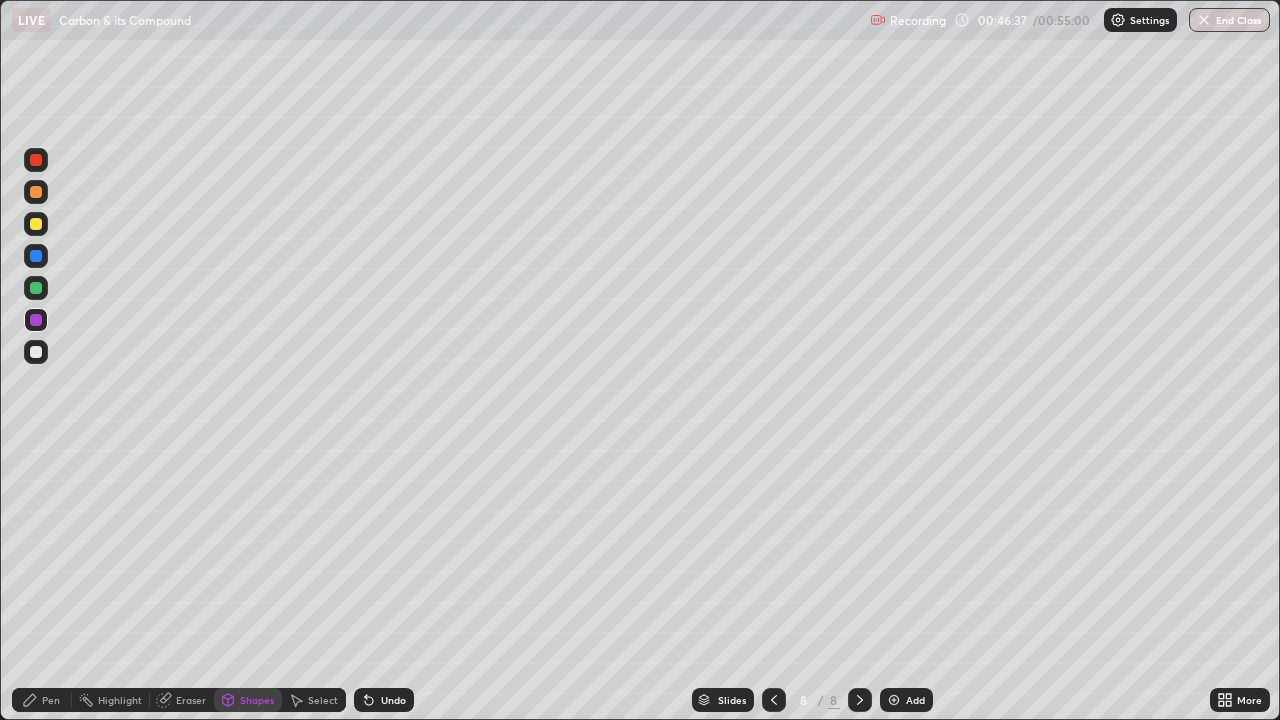 click at bounding box center [36, 160] 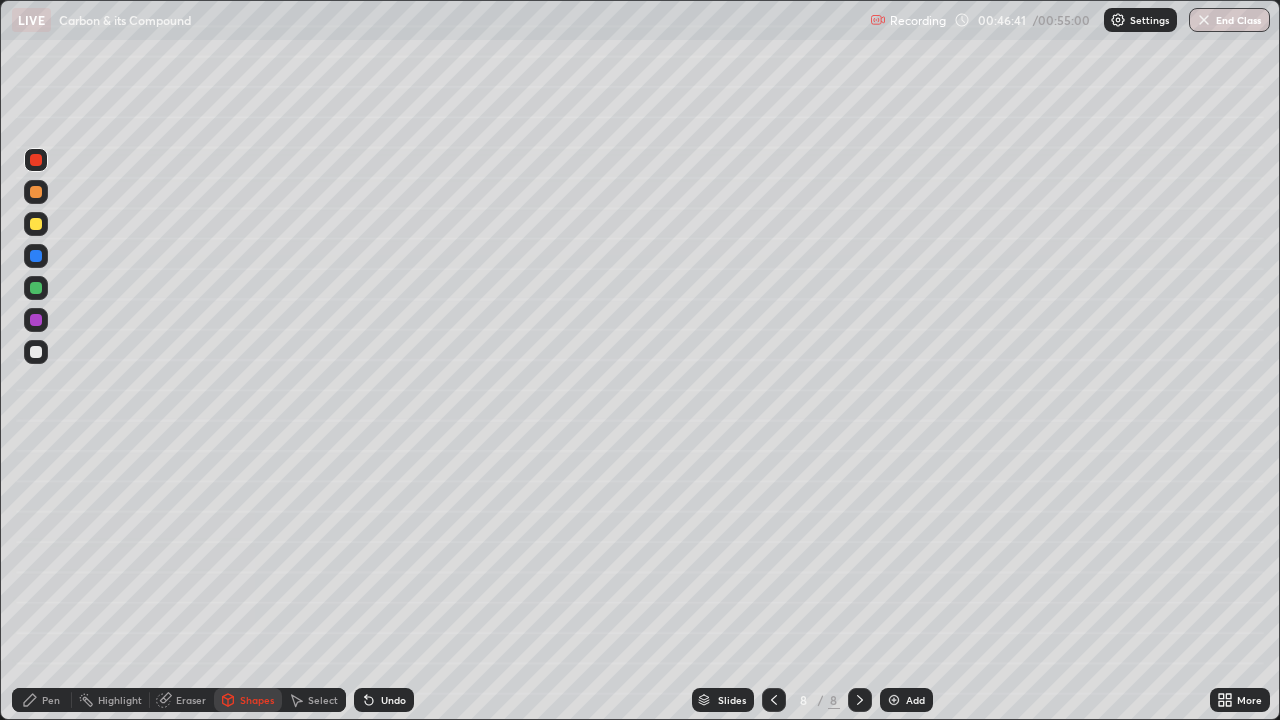 click at bounding box center (36, 224) 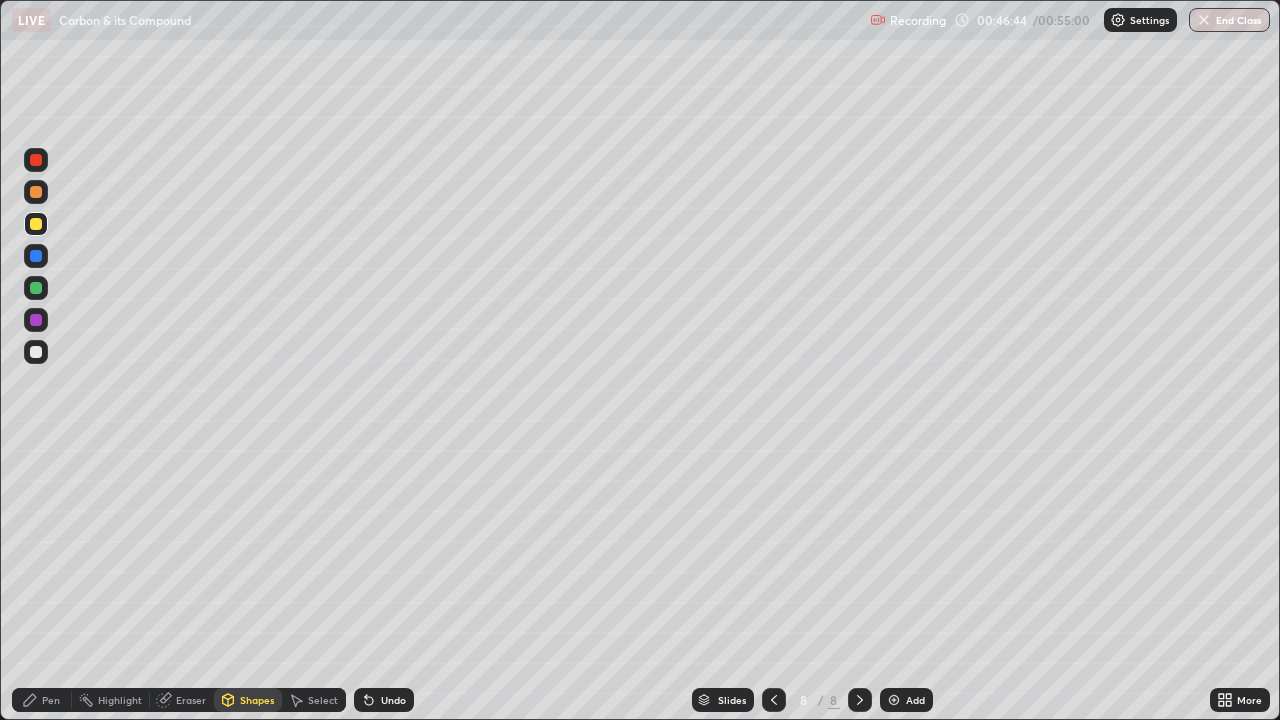 click on "Pen" at bounding box center (51, 700) 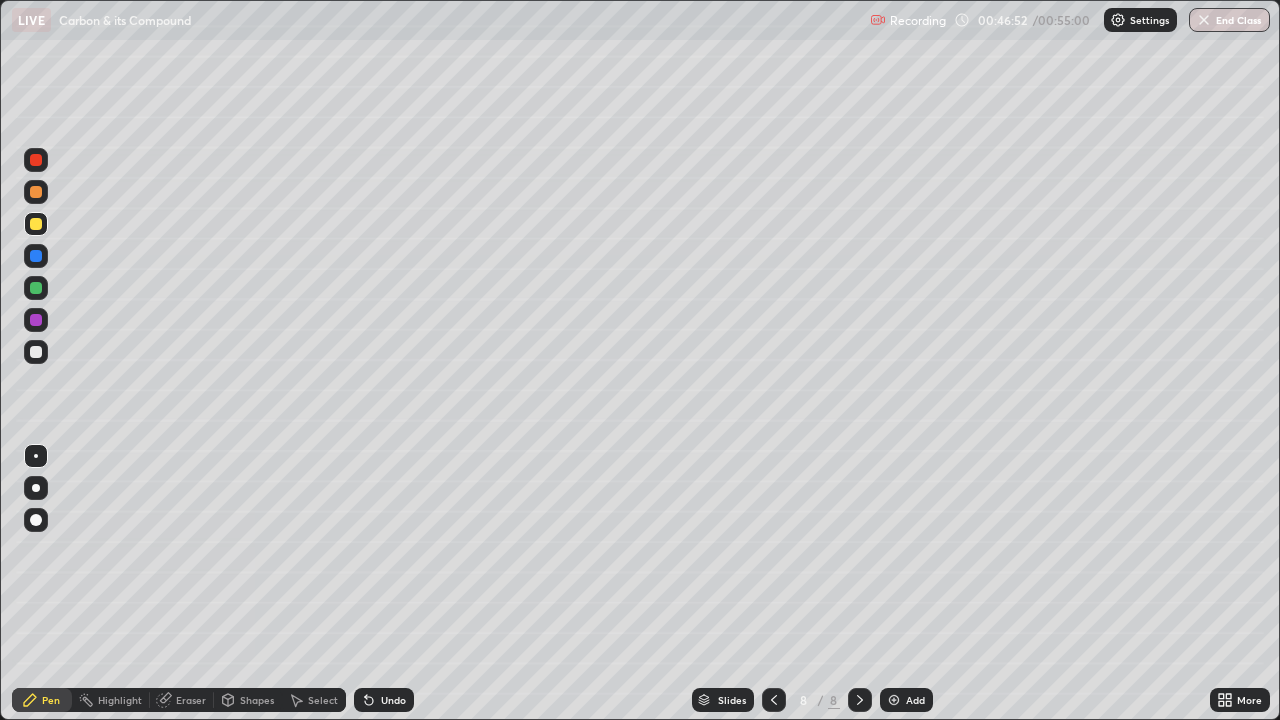 click at bounding box center (36, 192) 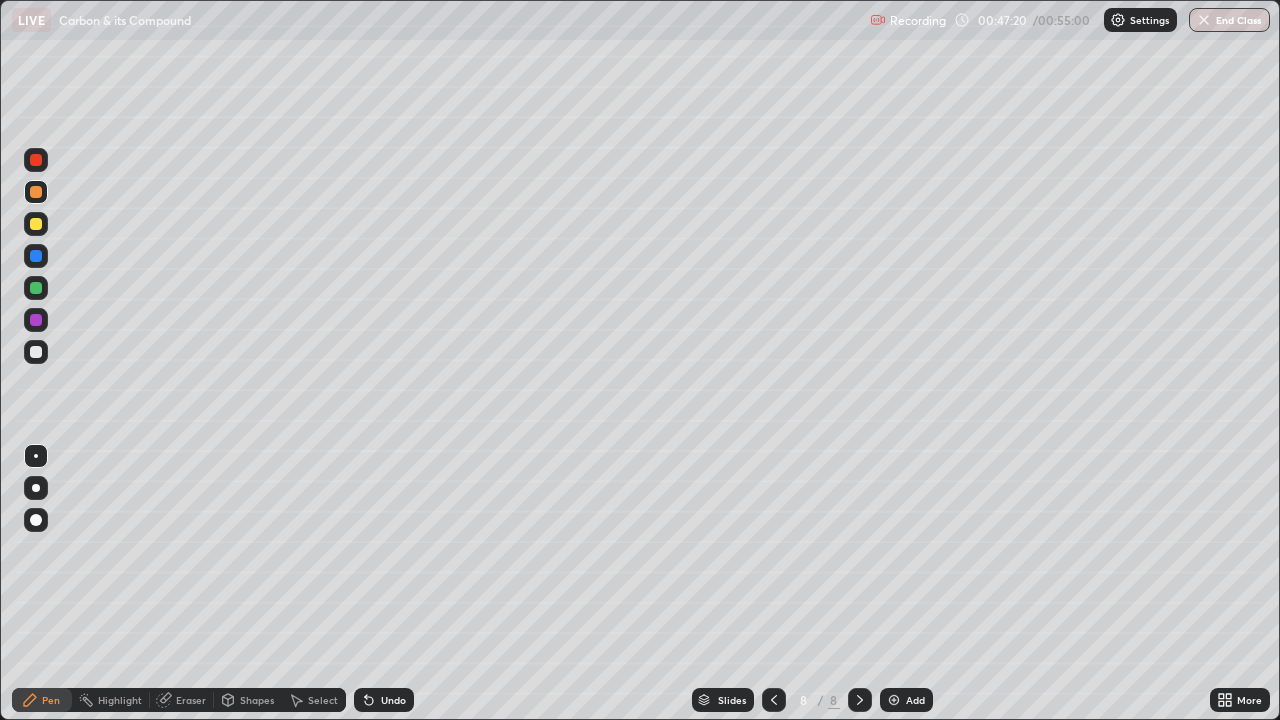 click on "Shapes" at bounding box center [257, 700] 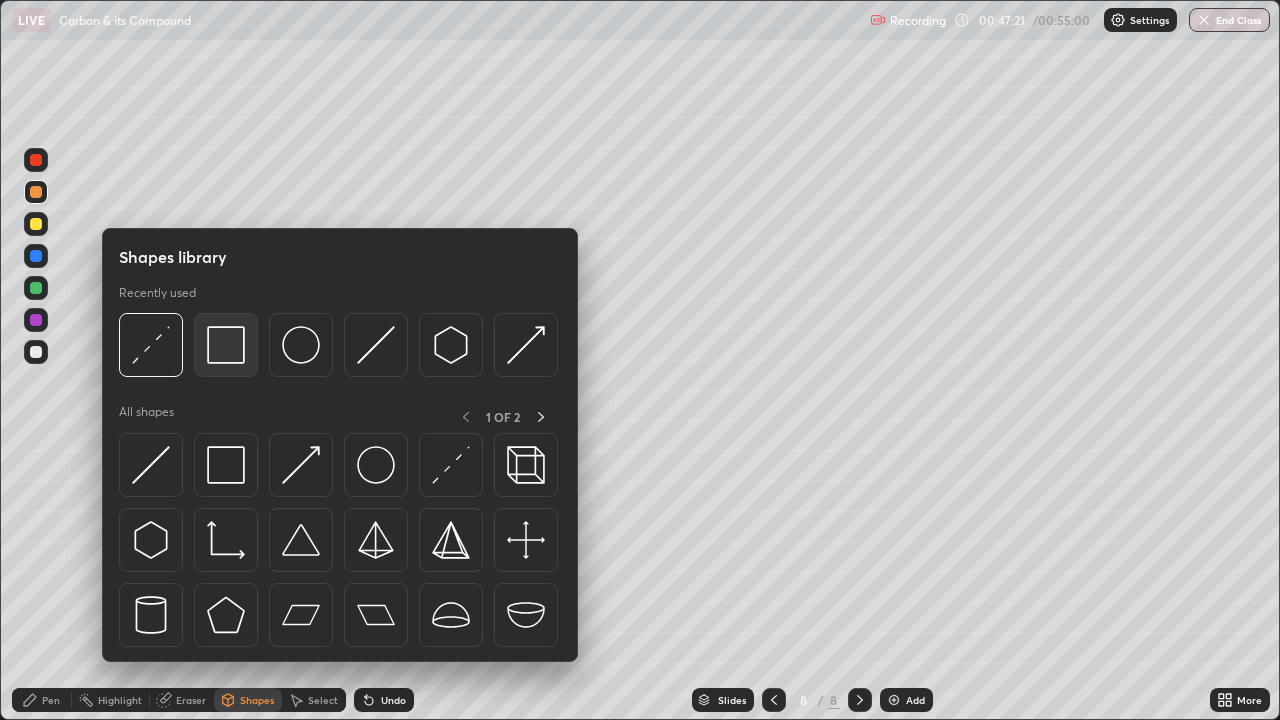 click at bounding box center [226, 345] 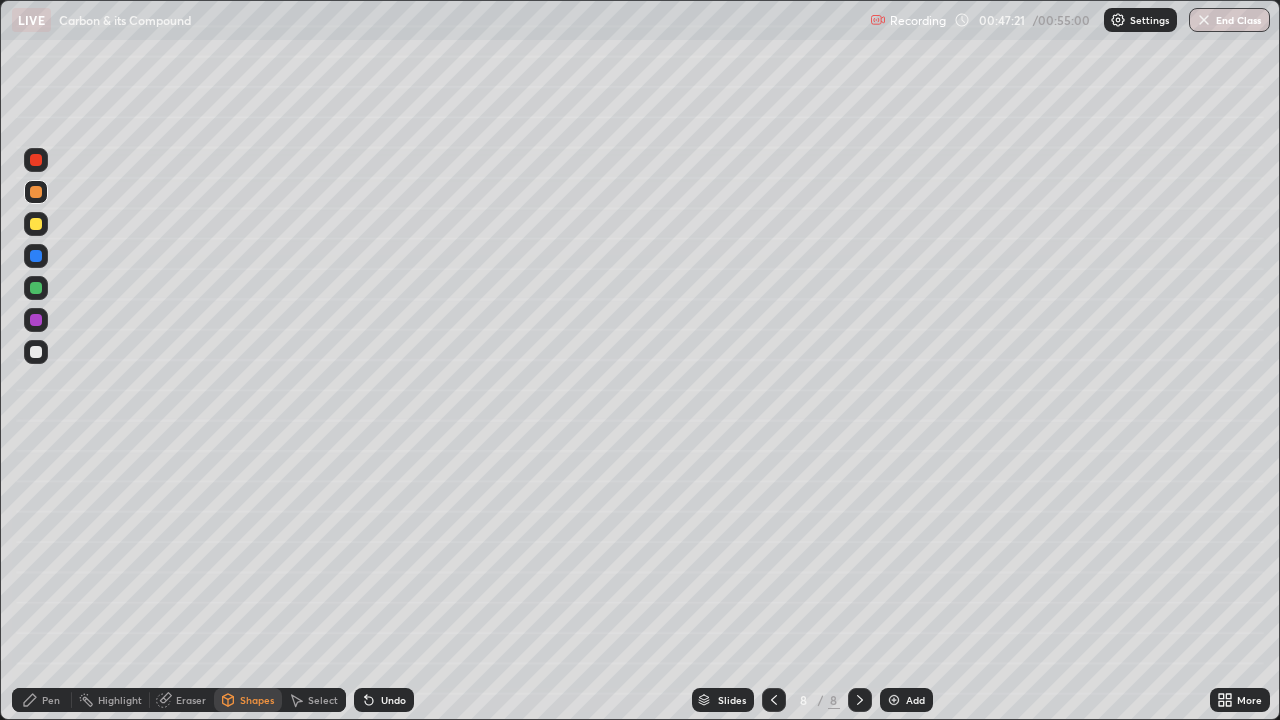 click at bounding box center (36, 320) 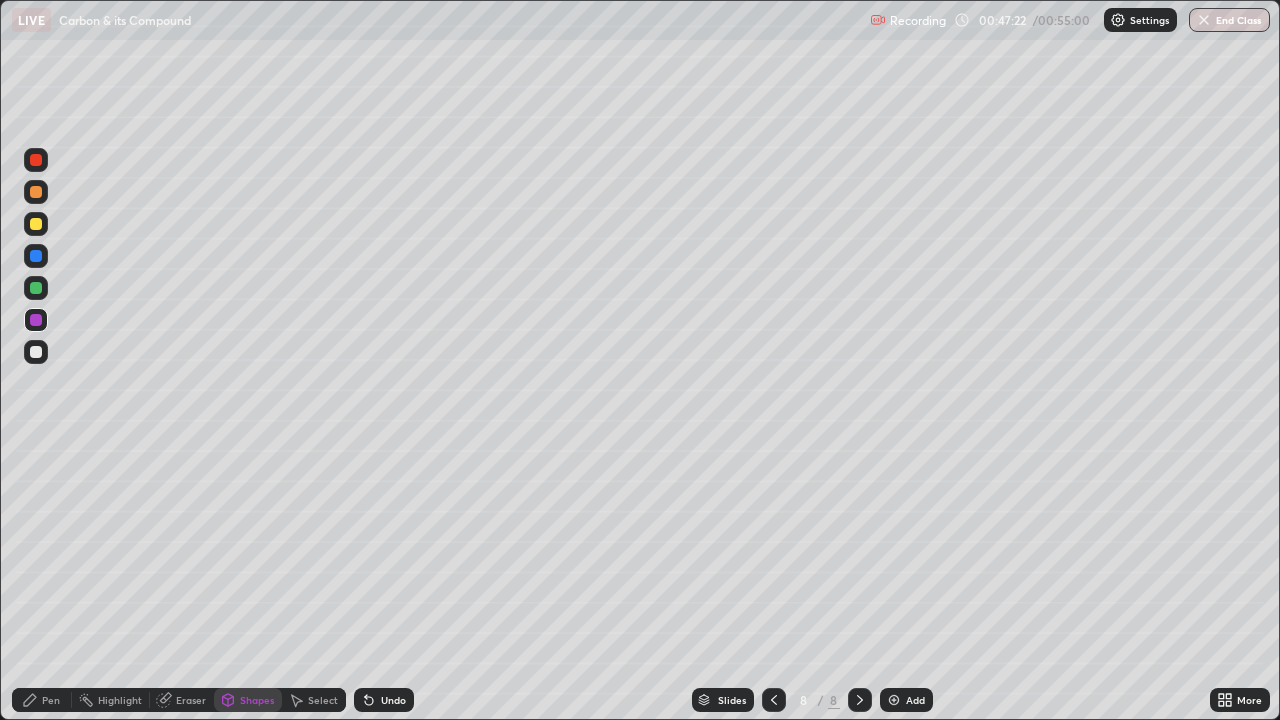 click at bounding box center [36, 288] 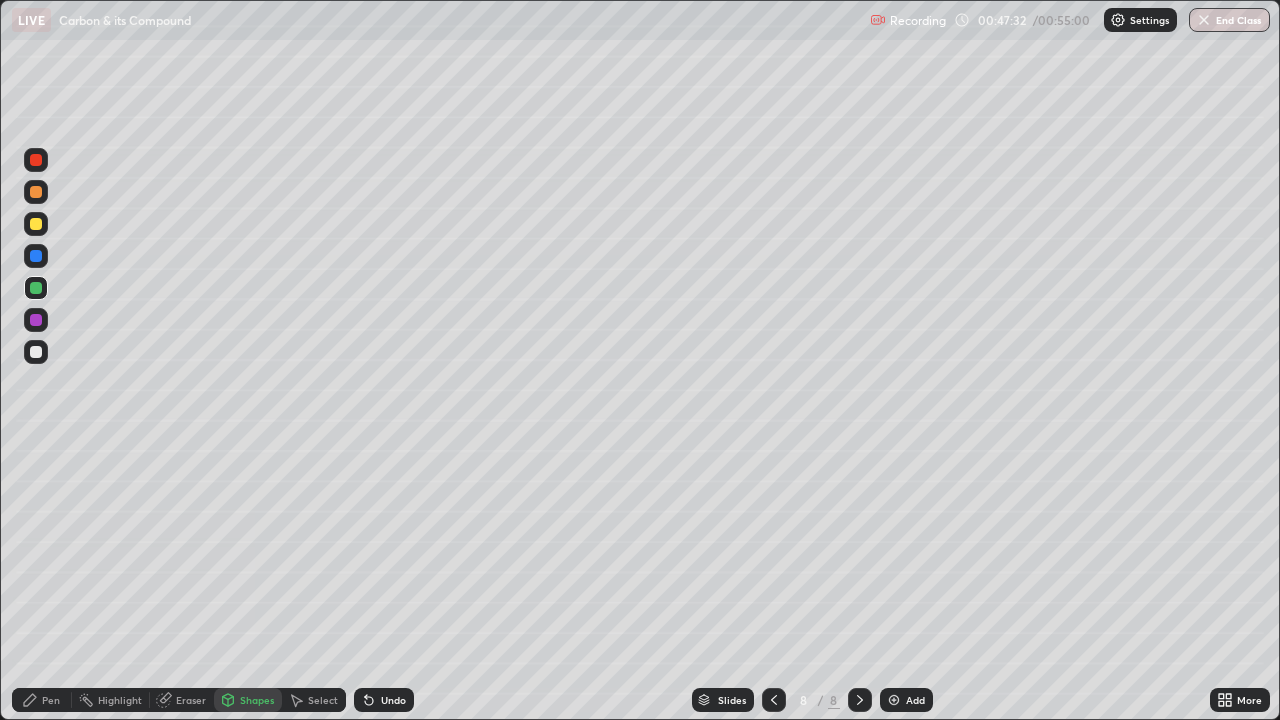 click at bounding box center [36, 224] 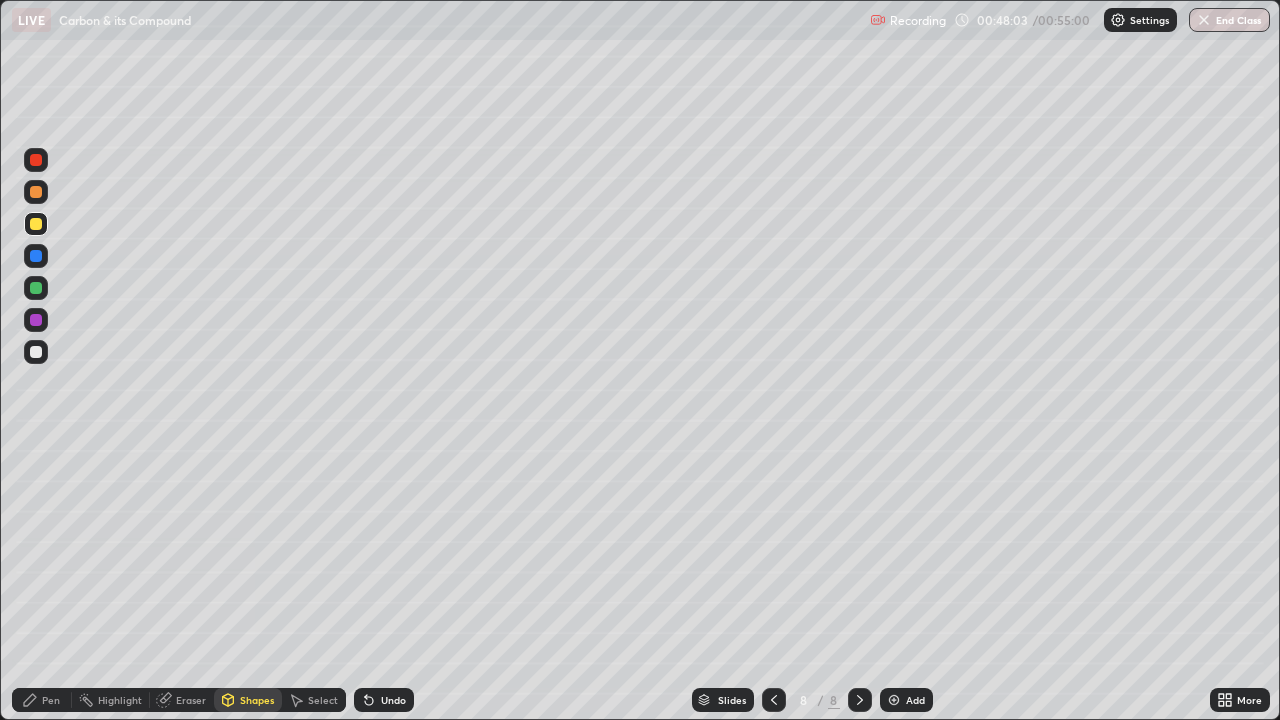 click on "Undo" at bounding box center [393, 700] 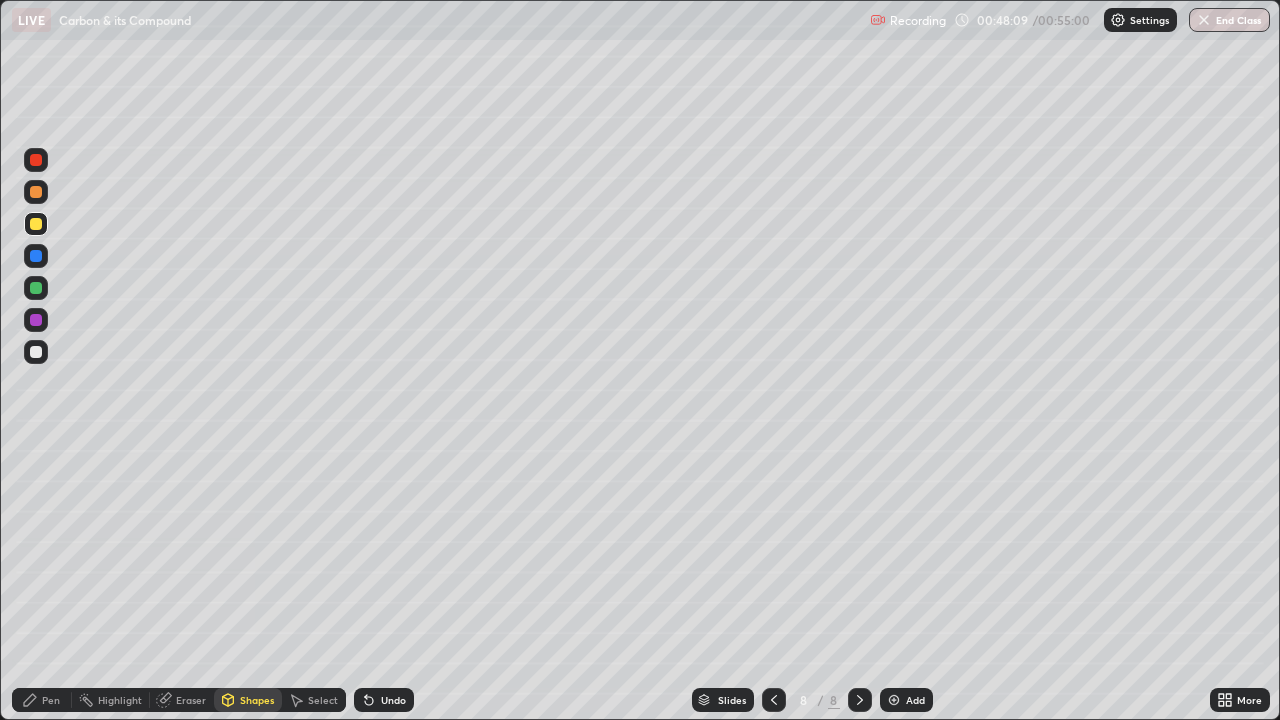 click on "Pen" at bounding box center [42, 700] 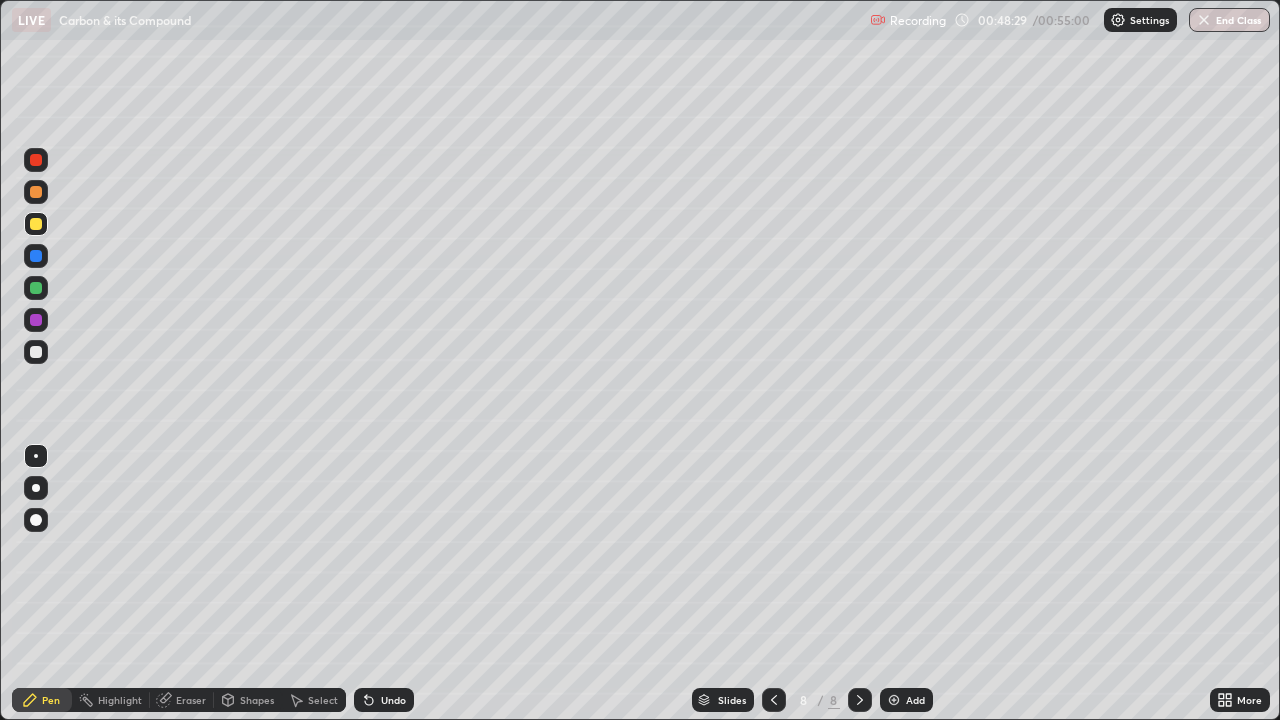 click on "Shapes" at bounding box center [257, 700] 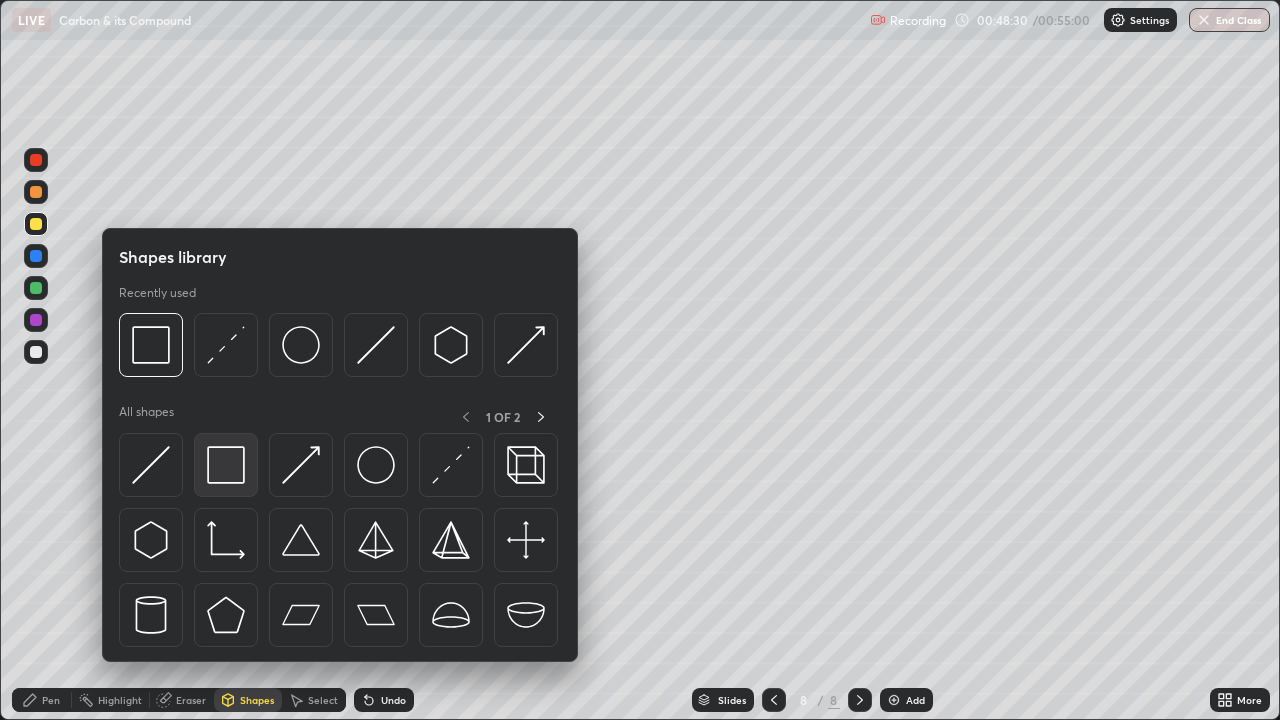 click at bounding box center [226, 465] 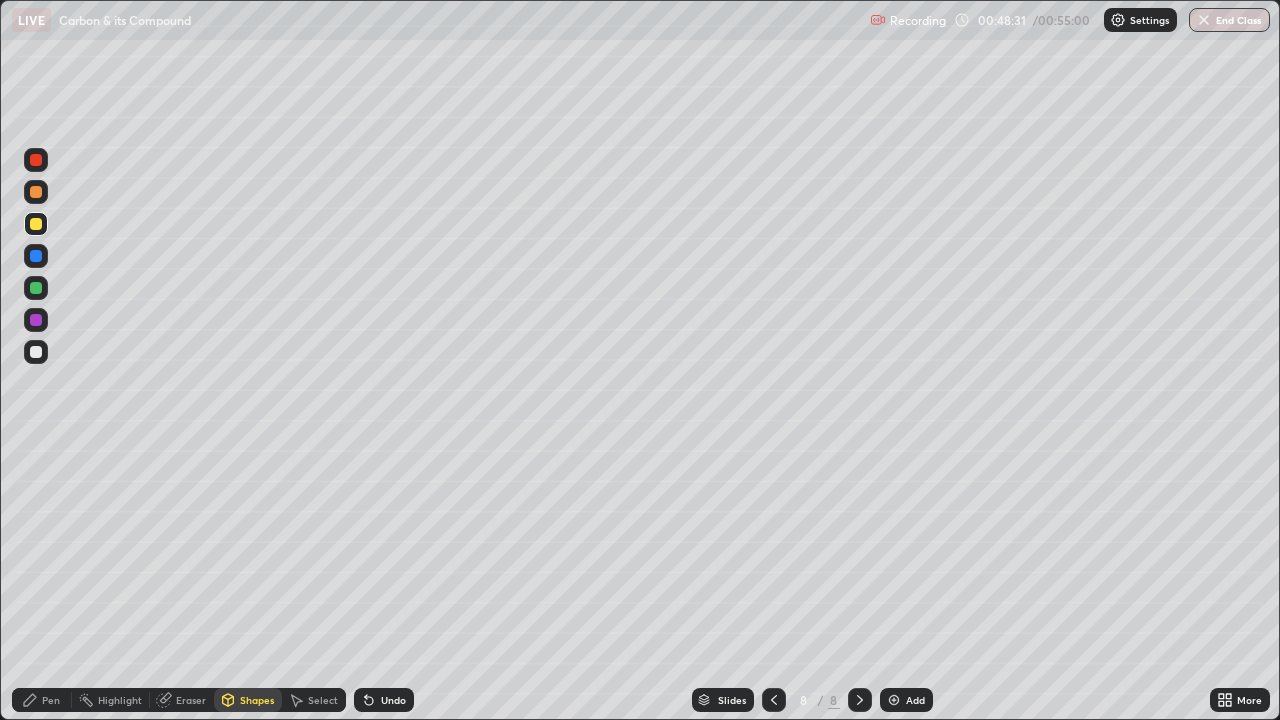click at bounding box center (36, 192) 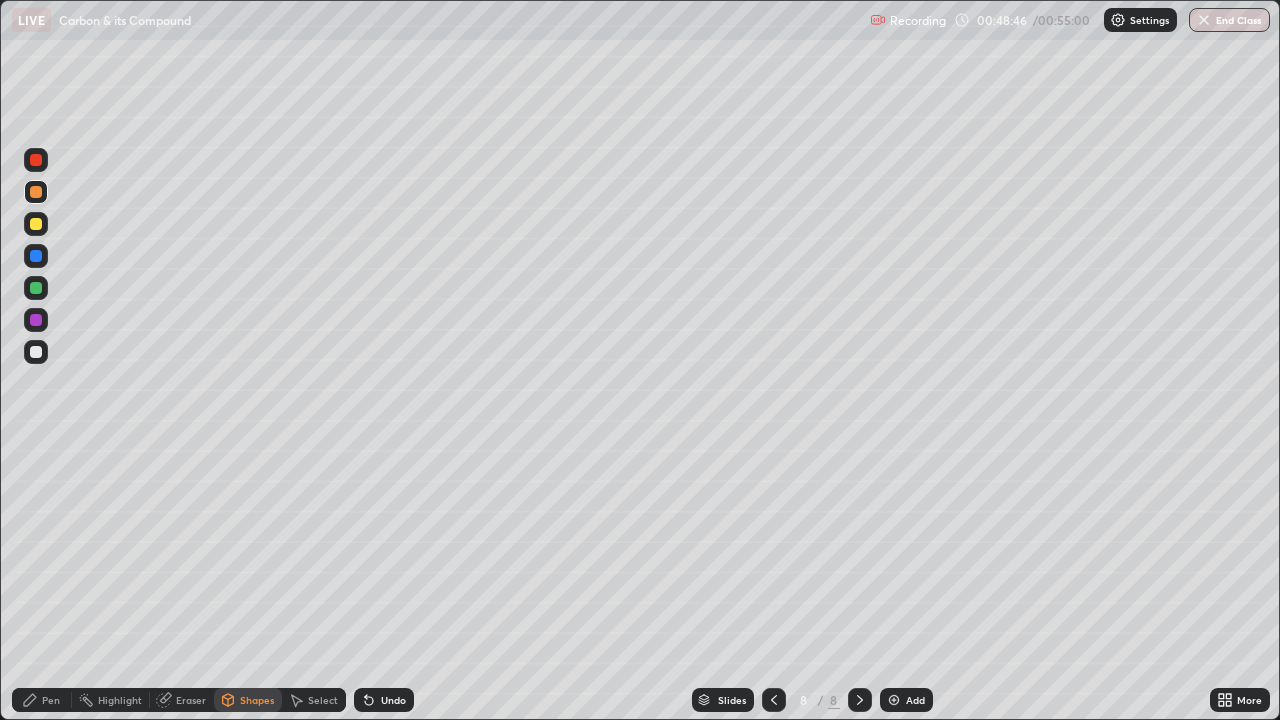 click on "Undo" at bounding box center (384, 700) 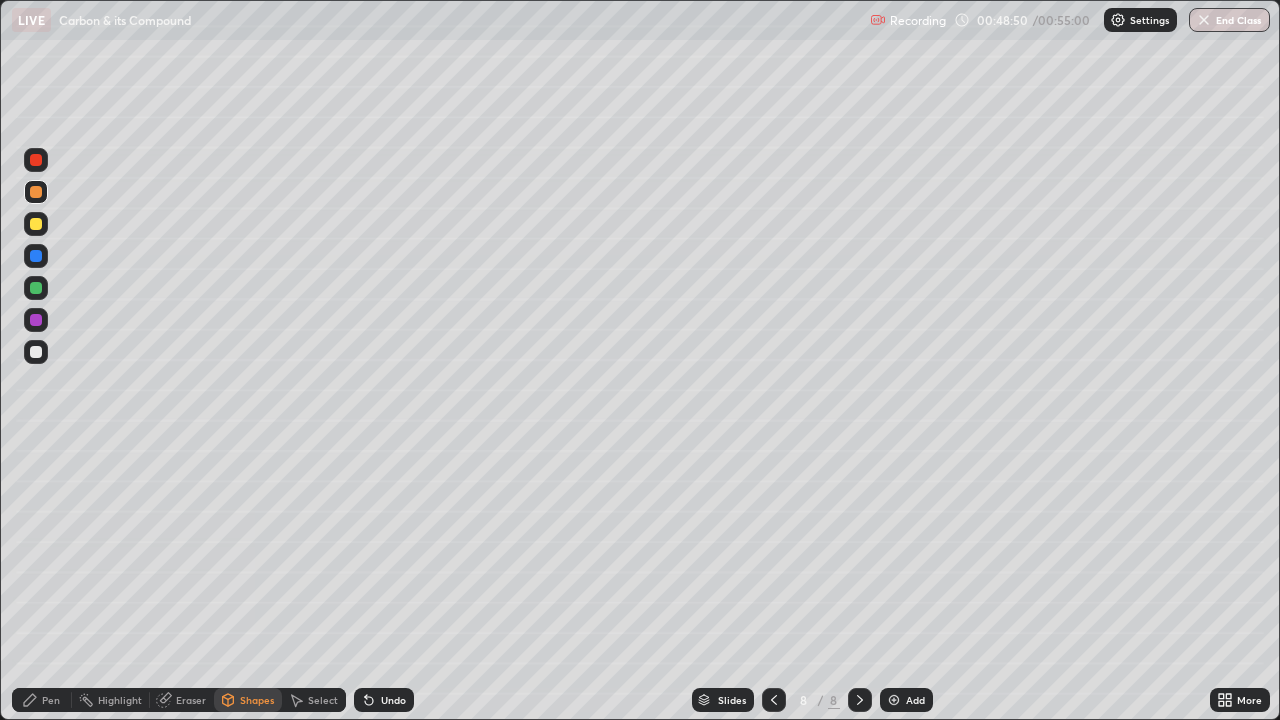 click on "Pen" at bounding box center [51, 700] 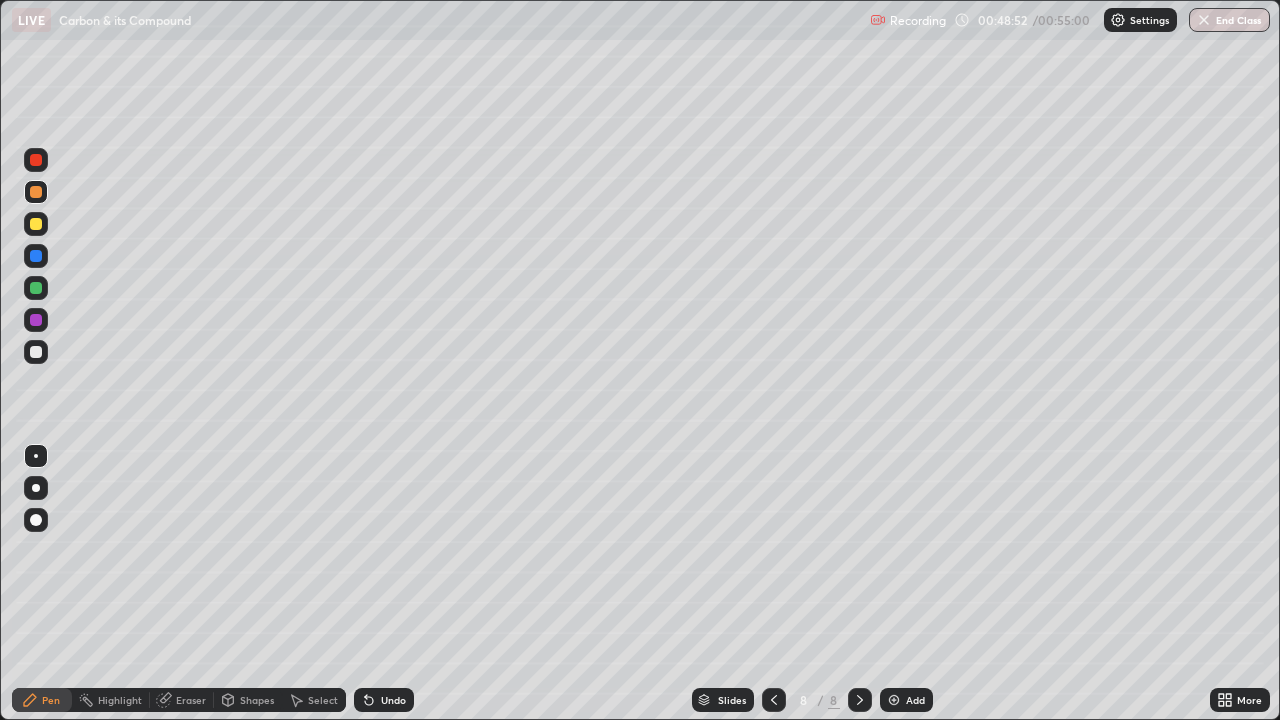 click at bounding box center [36, 160] 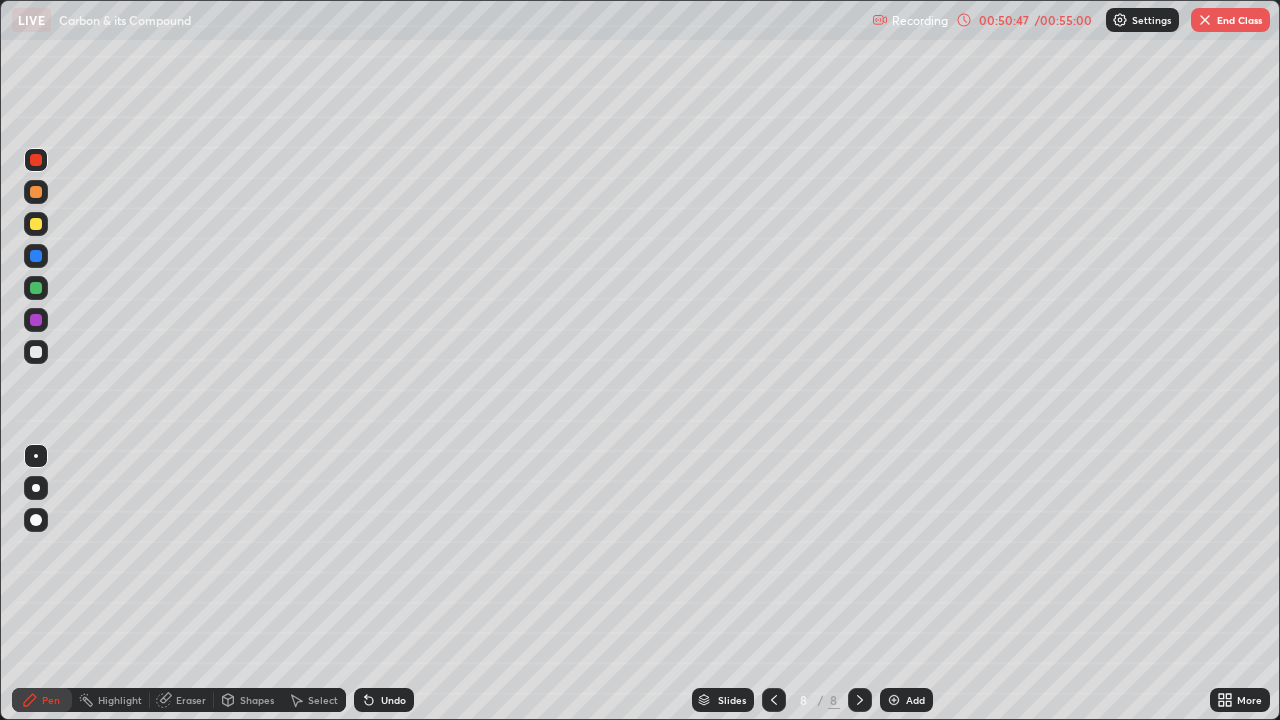 click at bounding box center [36, 352] 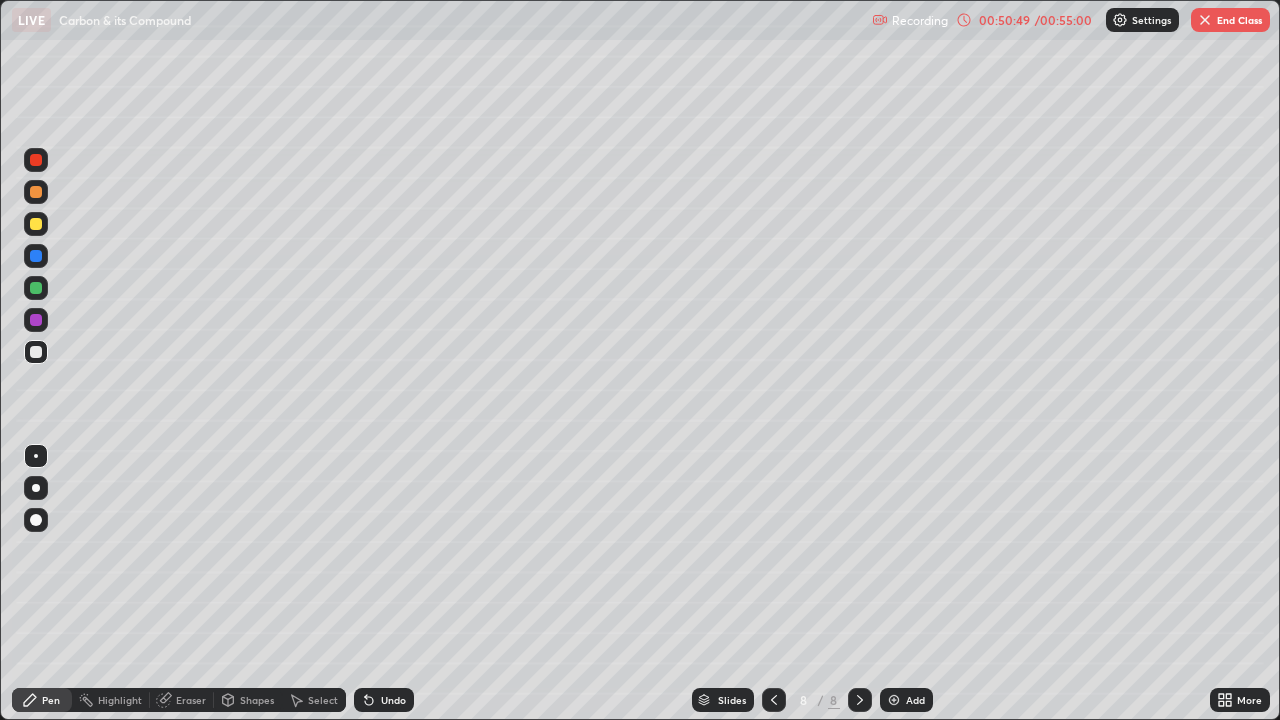 click at bounding box center [36, 288] 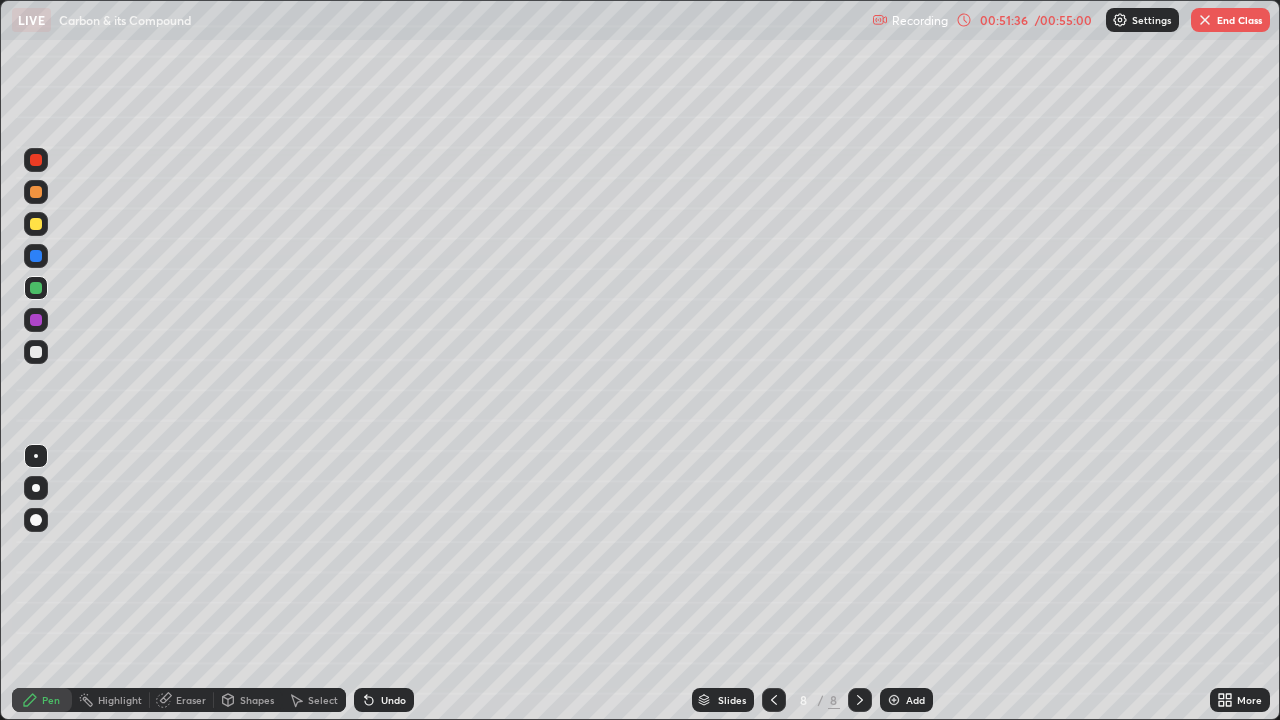 click on "Shapes" at bounding box center (257, 700) 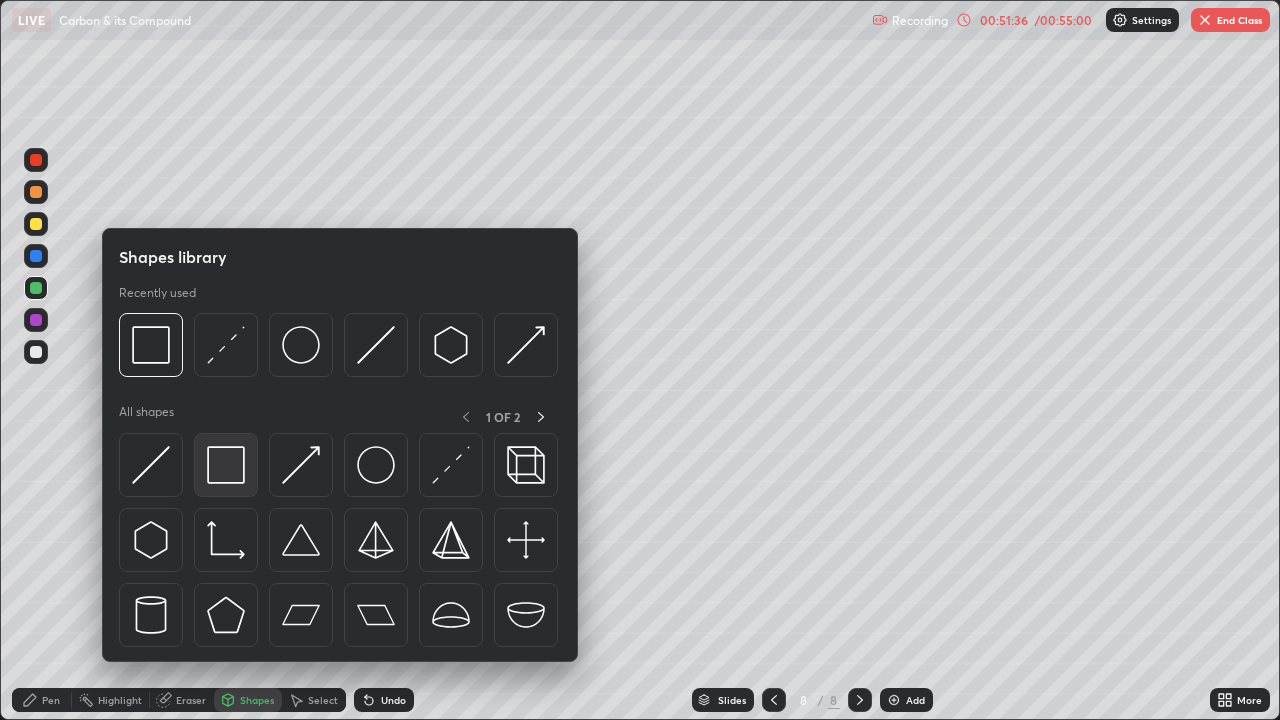 click at bounding box center [226, 465] 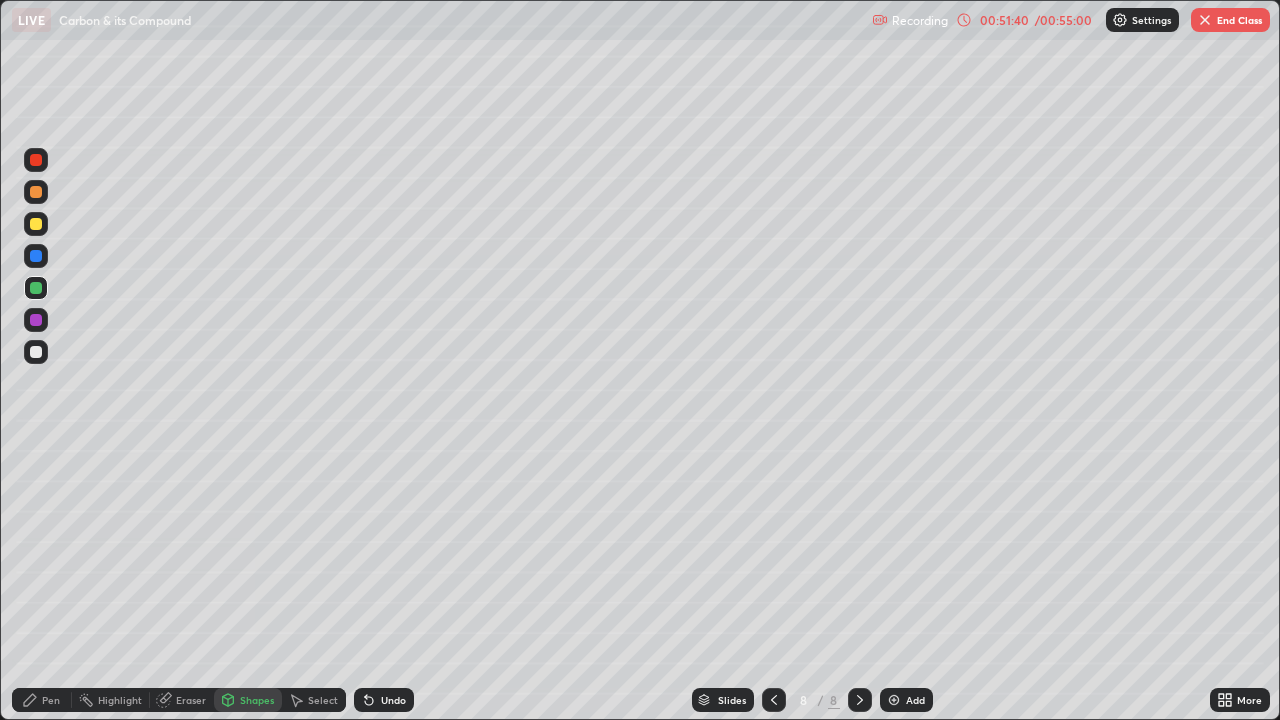 click on "Pen" at bounding box center (42, 700) 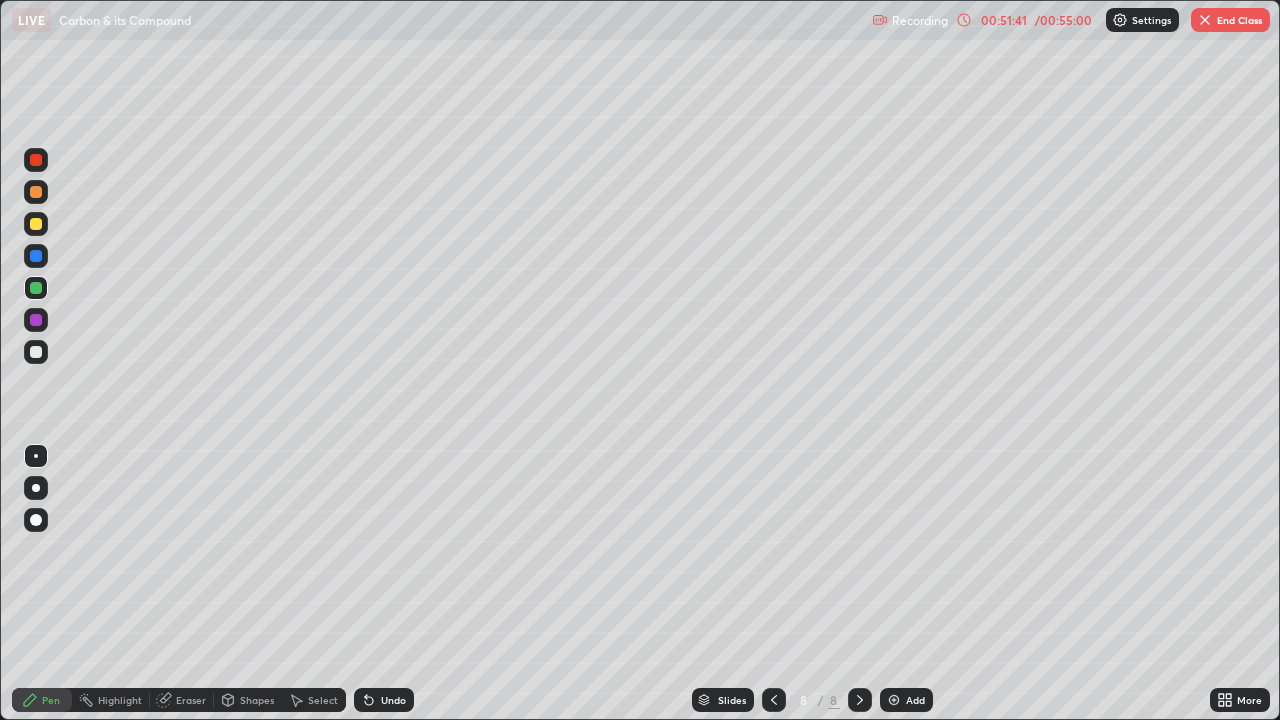click at bounding box center (36, 352) 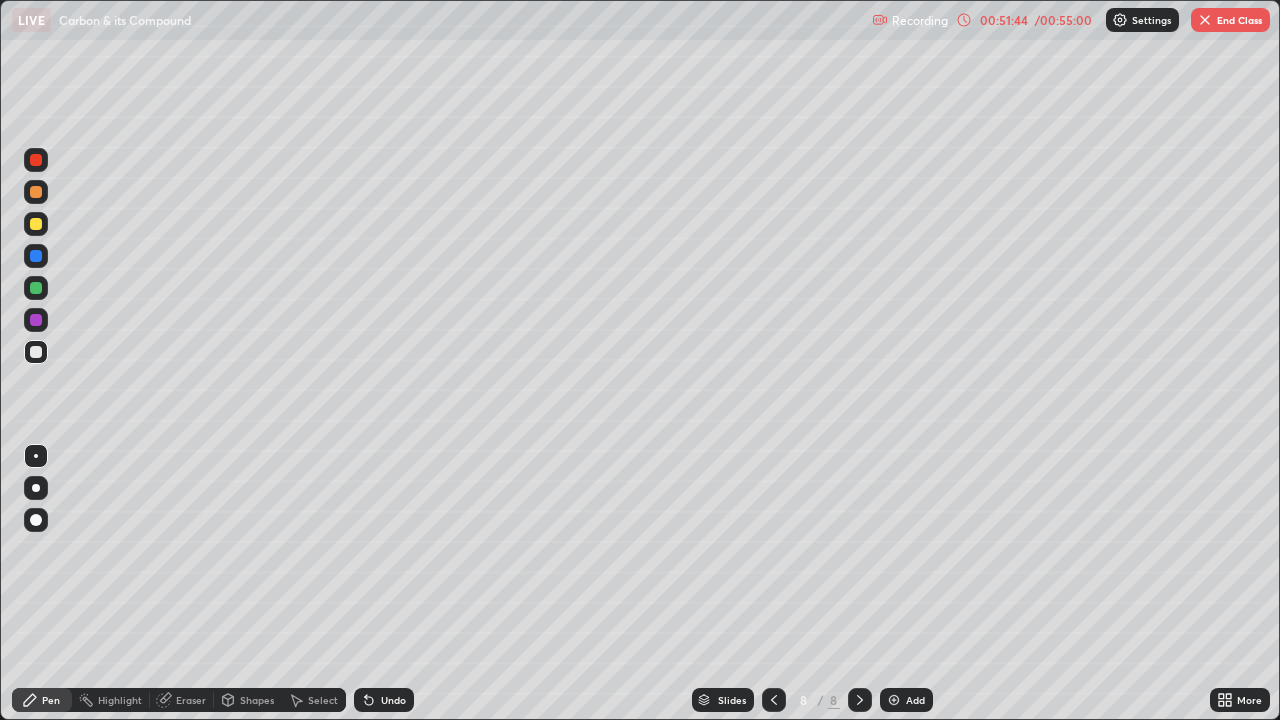 click at bounding box center (36, 192) 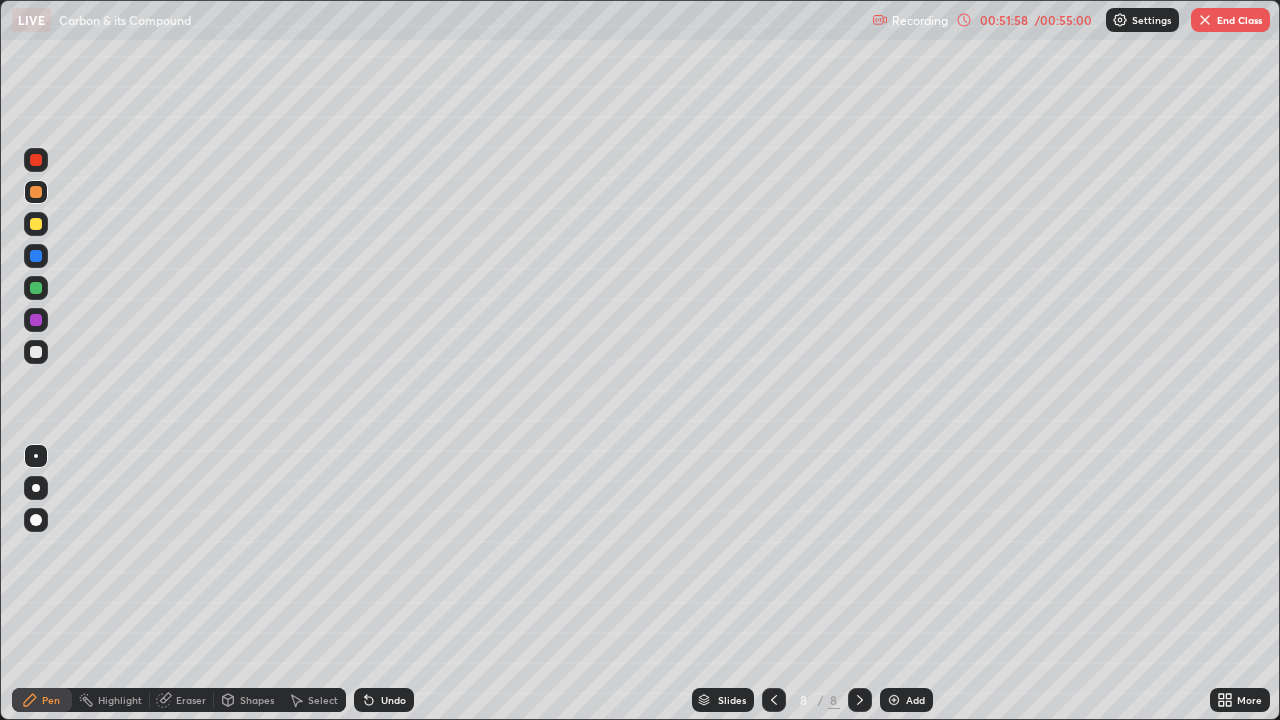 click at bounding box center (774, 700) 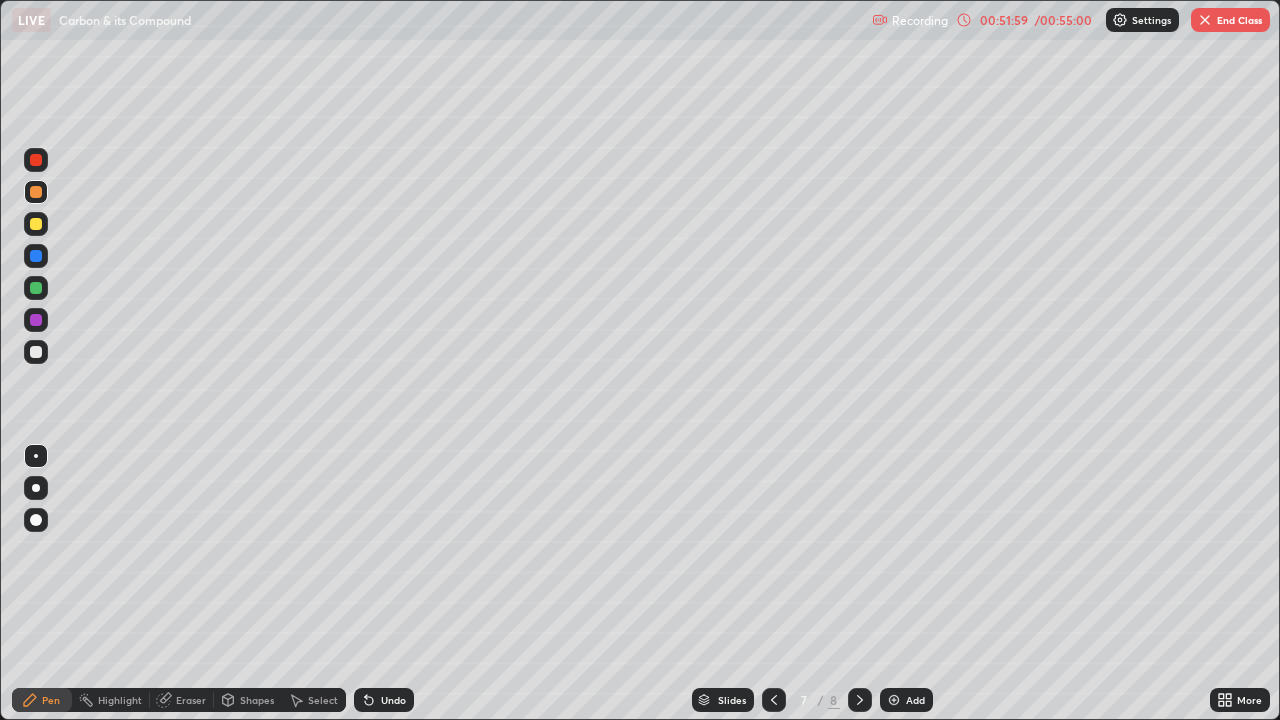 click 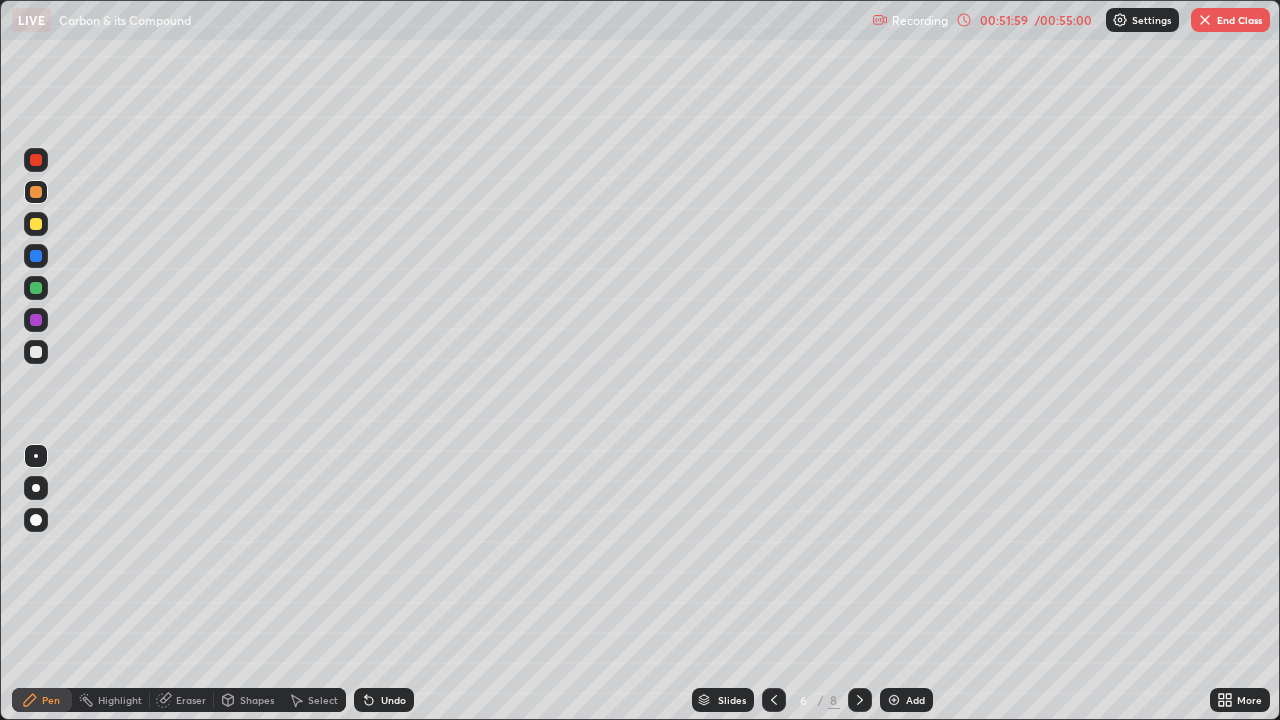 click at bounding box center [774, 700] 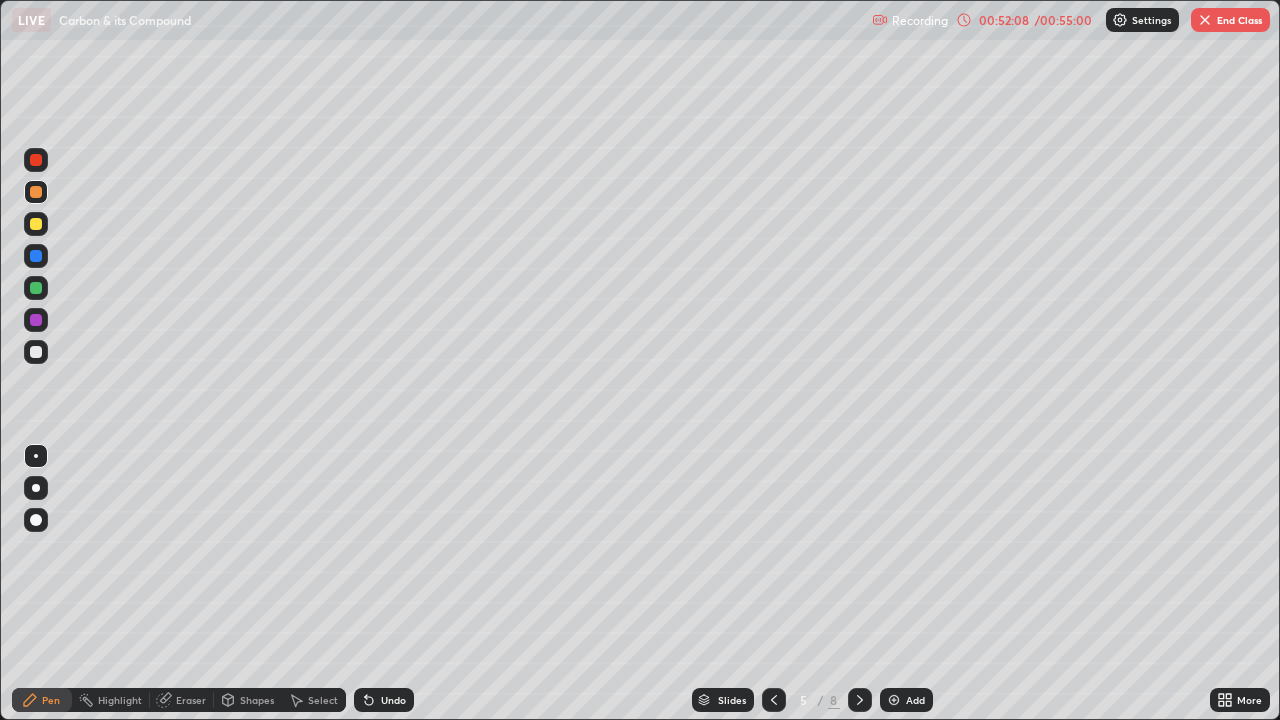 click 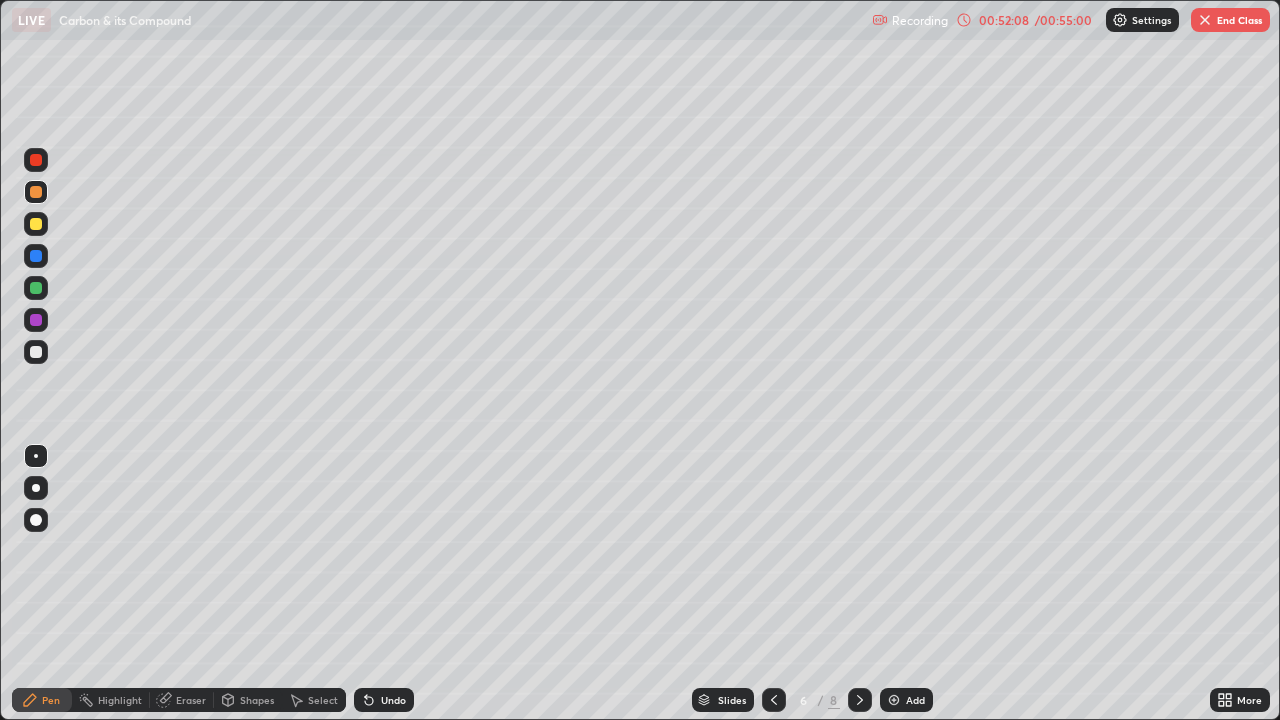 click 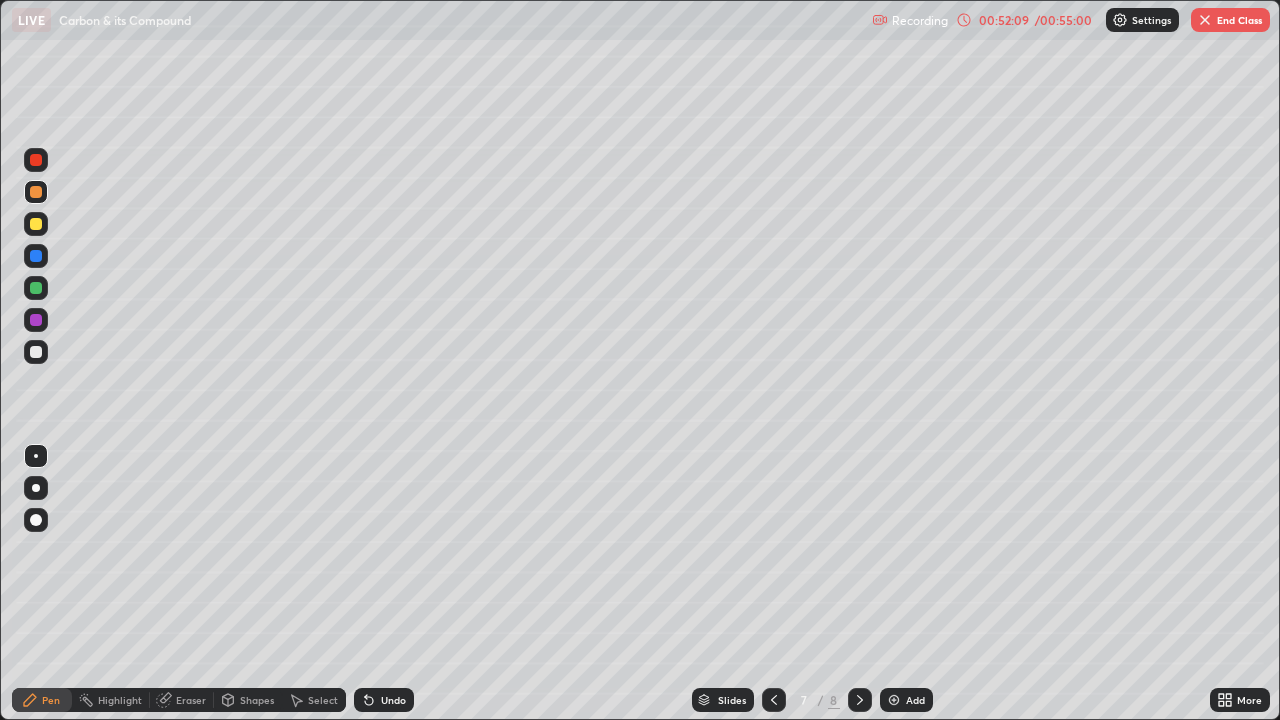 click 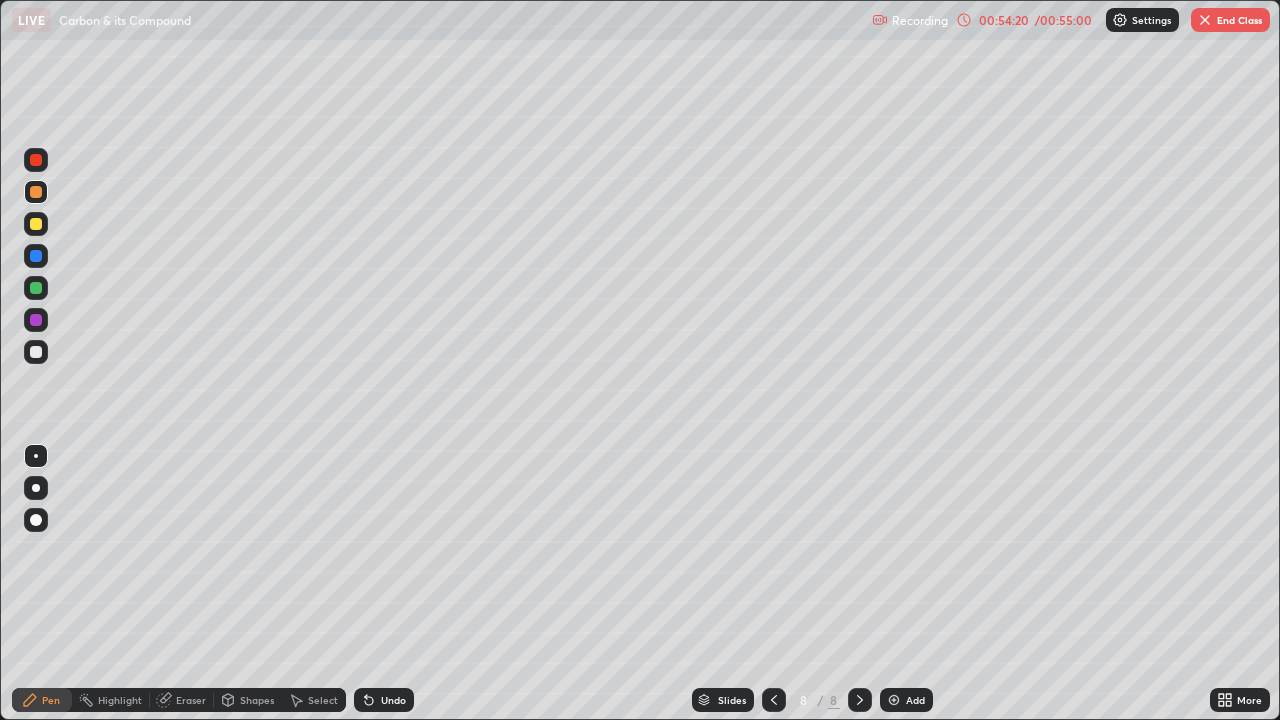click on "End Class" at bounding box center (1230, 20) 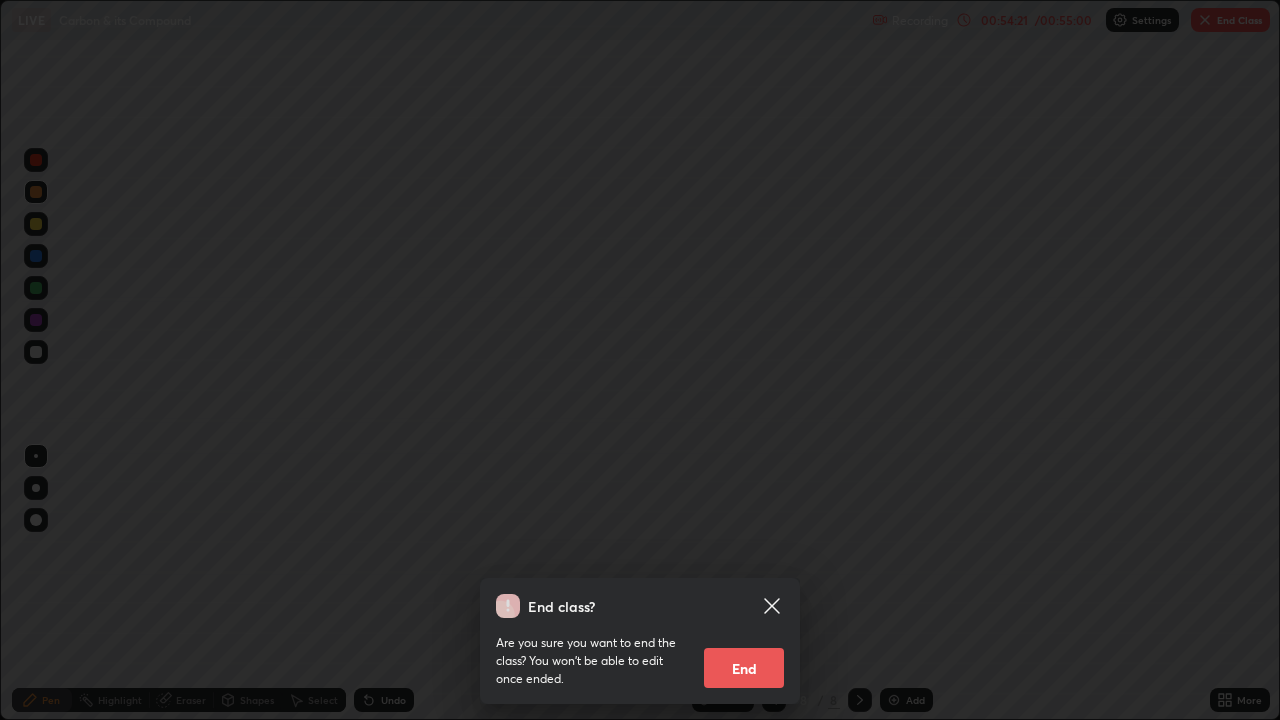 click on "End" at bounding box center [744, 668] 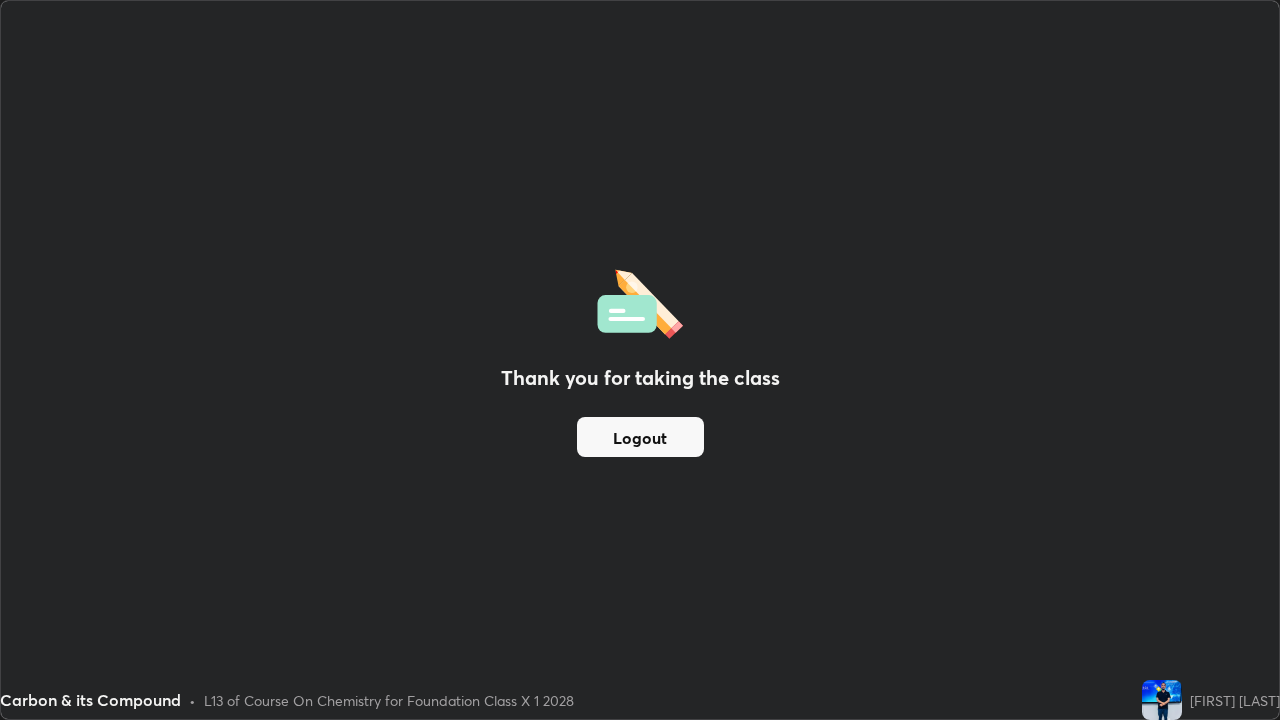 click on "Logout" at bounding box center (640, 437) 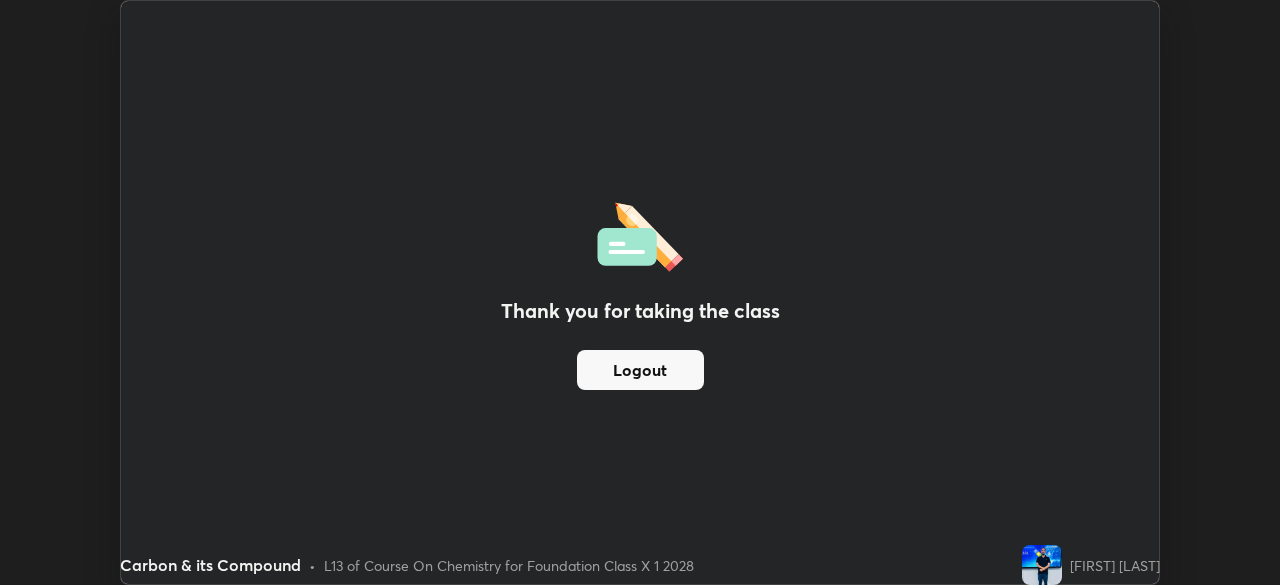 scroll, scrollTop: 585, scrollLeft: 1280, axis: both 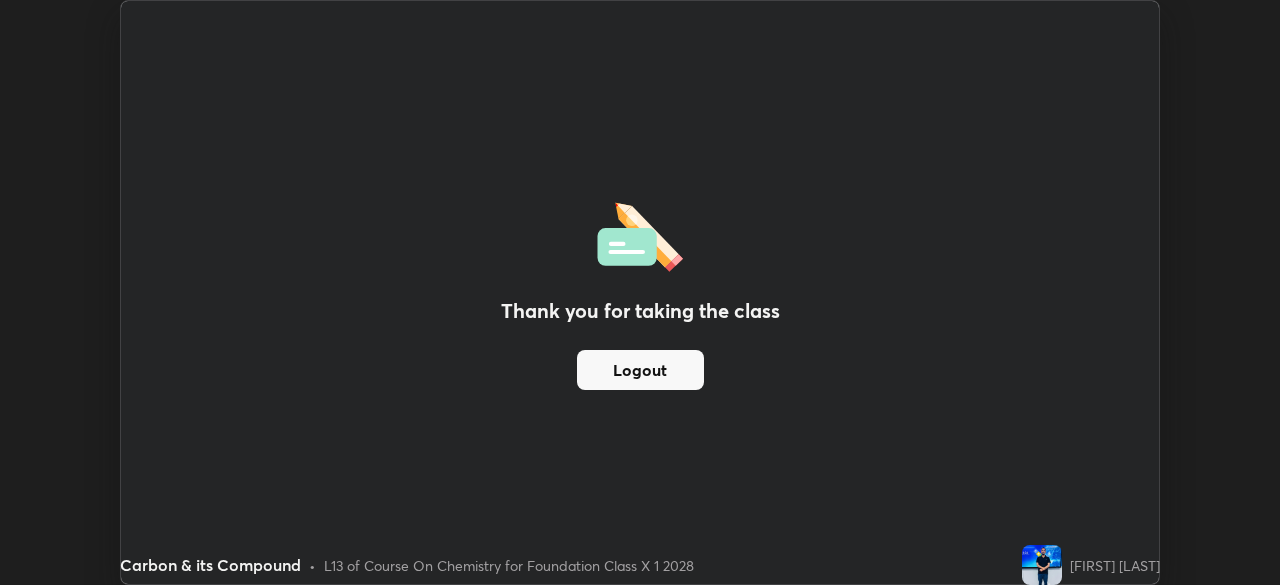 click on "Thank you for taking the class Logout" at bounding box center (640, 292) 